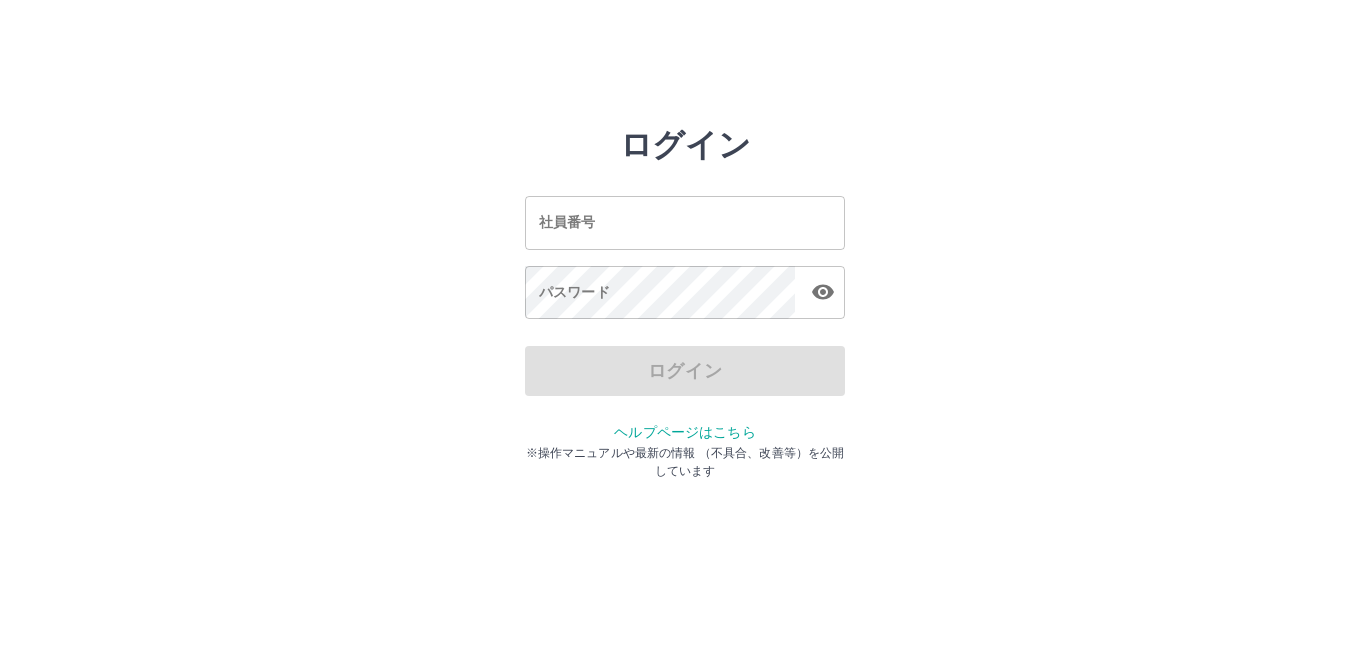 scroll, scrollTop: 0, scrollLeft: 0, axis: both 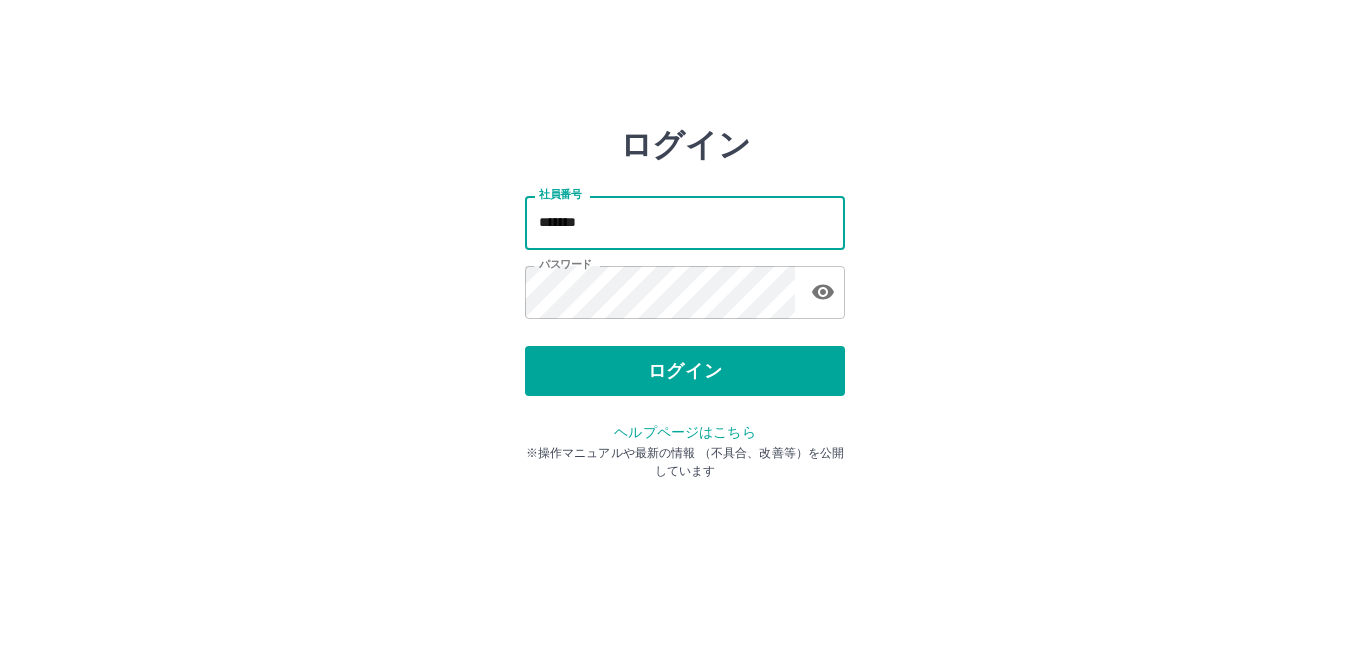 click on "*******" at bounding box center [685, 222] 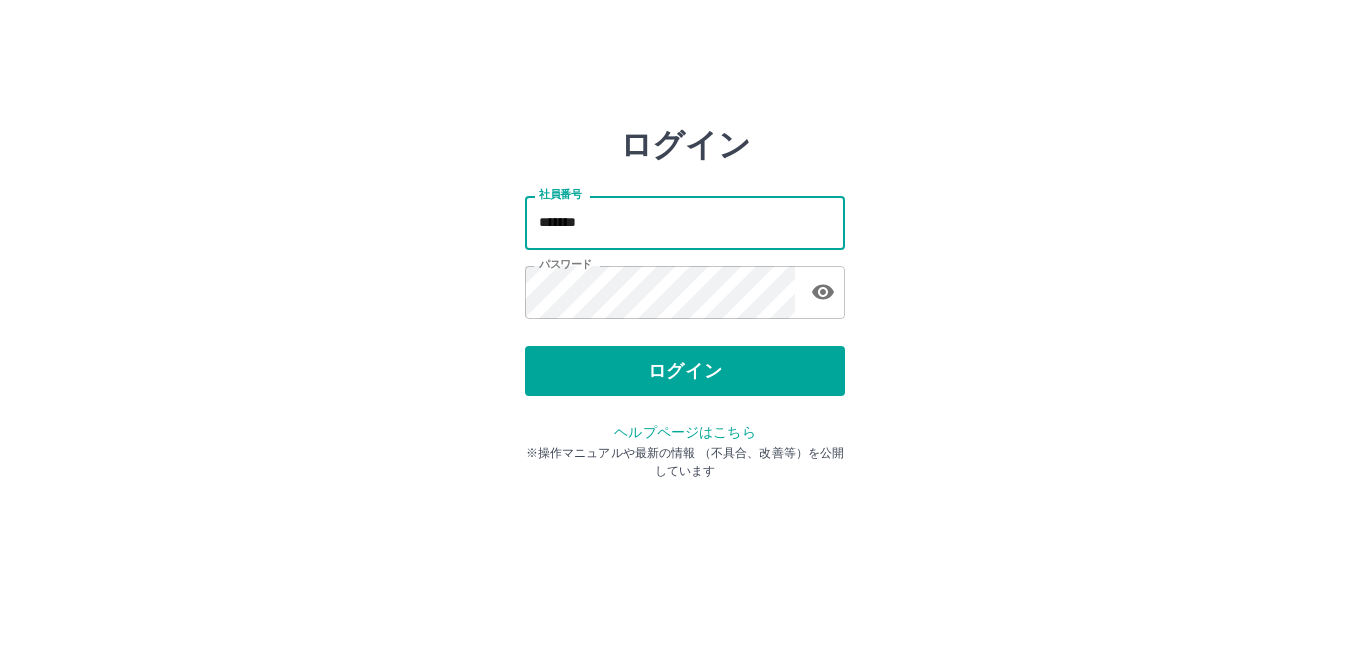 type on "*******" 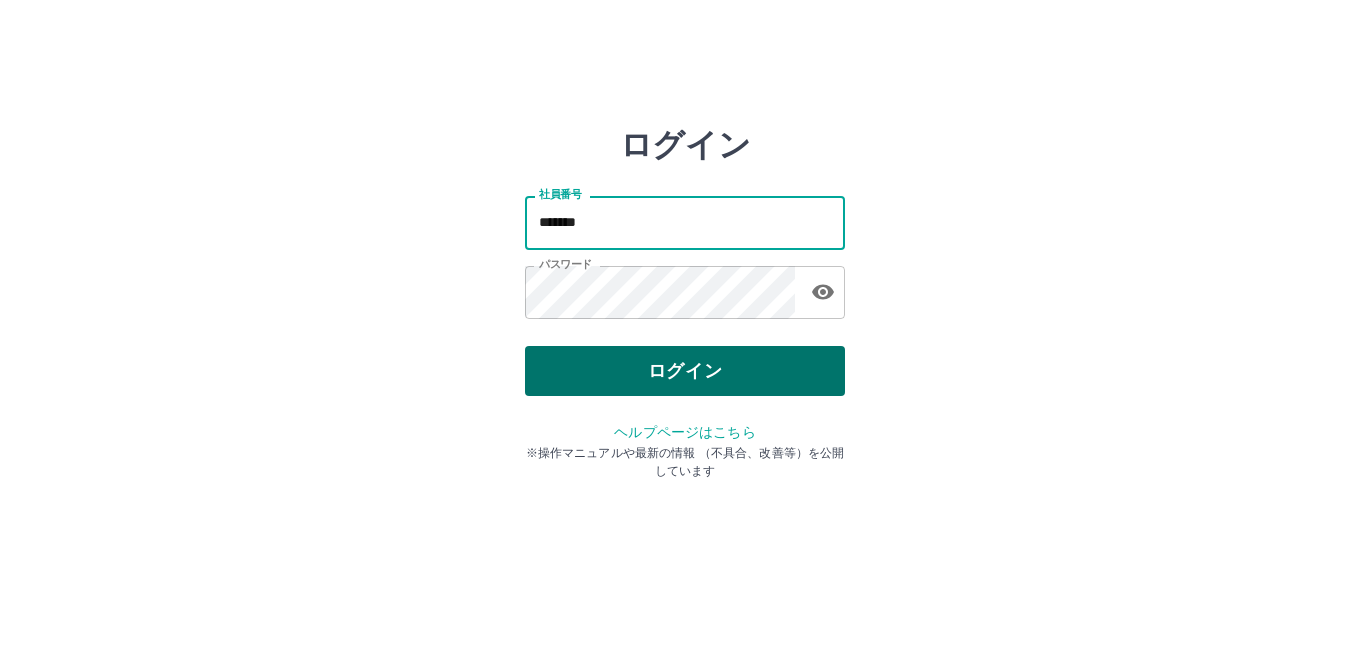 click on "ログイン" at bounding box center (685, 371) 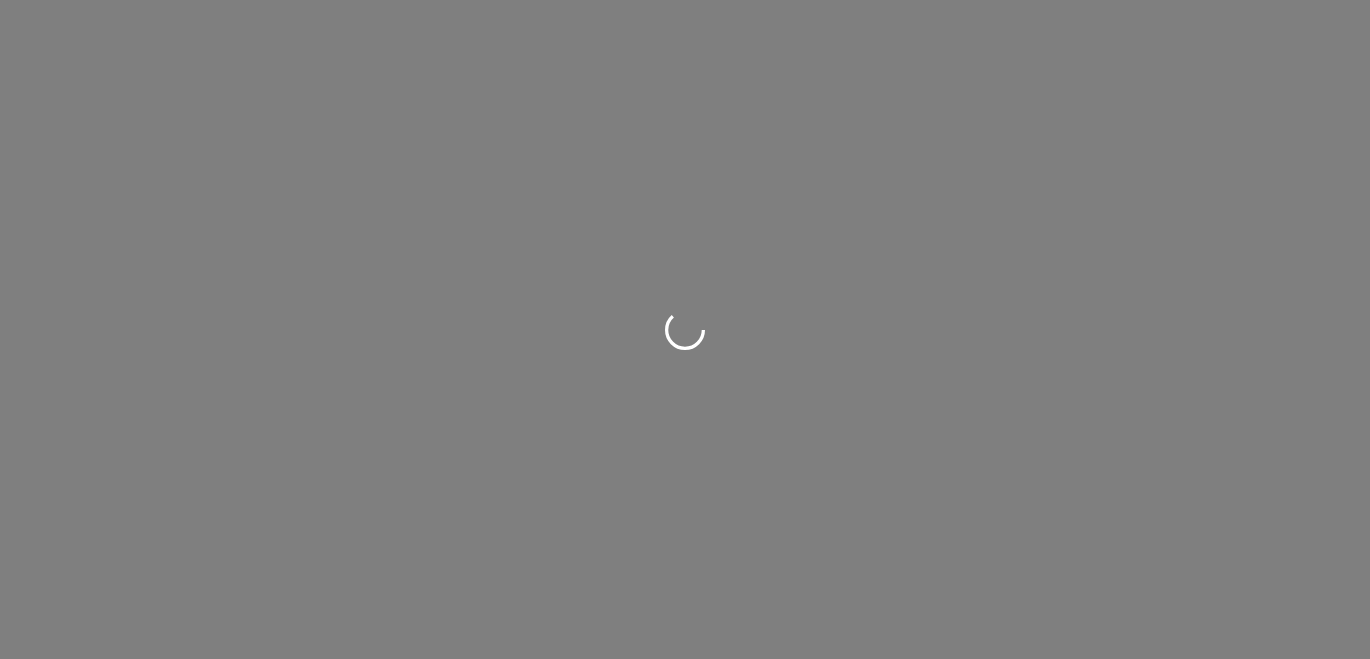 scroll, scrollTop: 0, scrollLeft: 0, axis: both 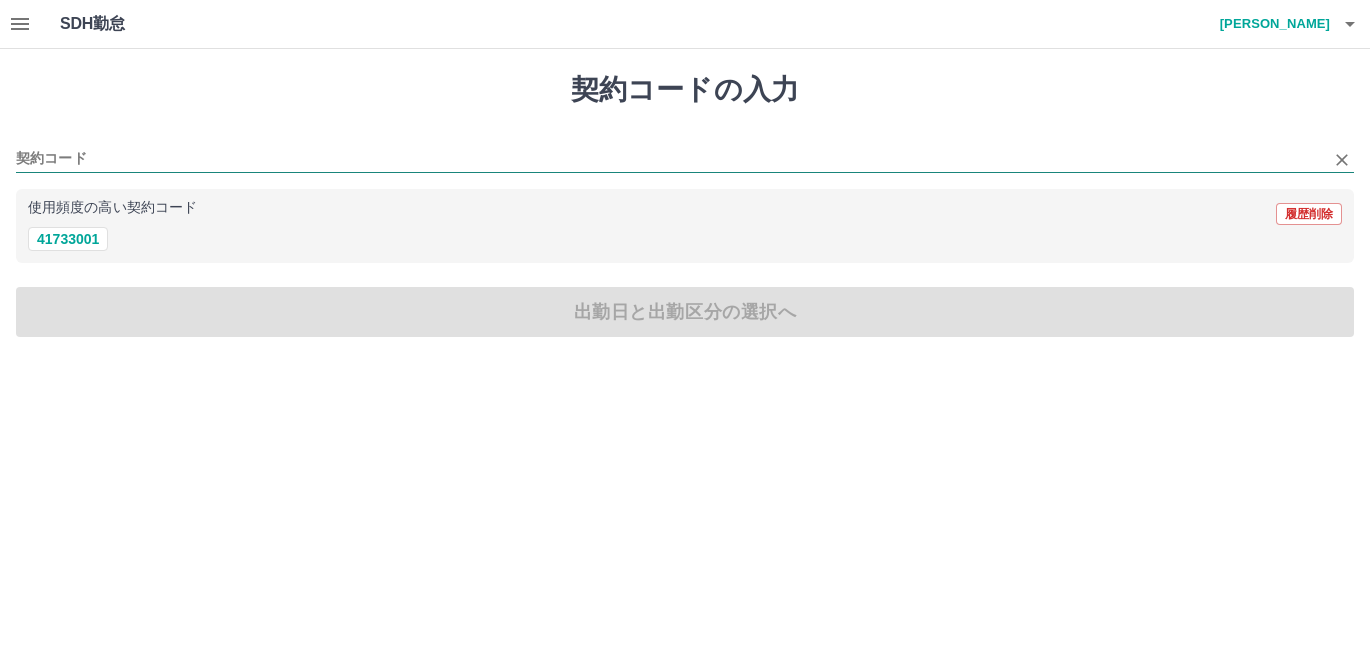 click on "契約コード" at bounding box center [670, 159] 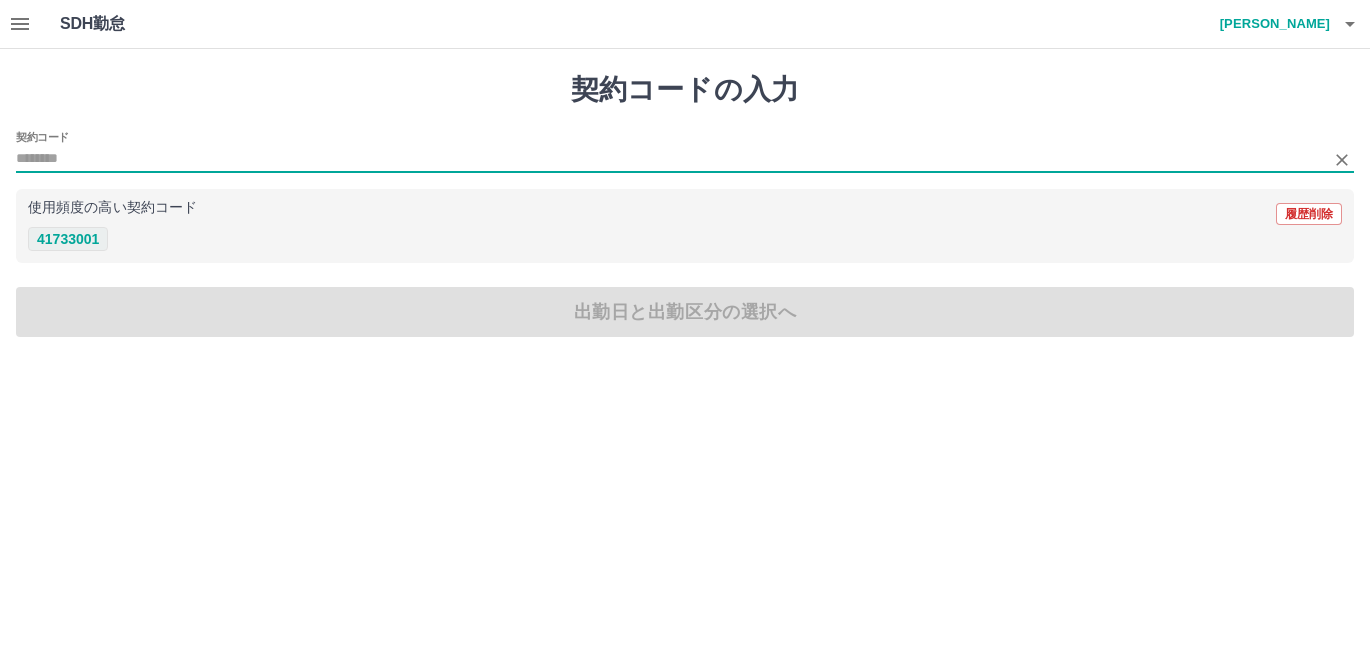 click on "41733001" at bounding box center [68, 239] 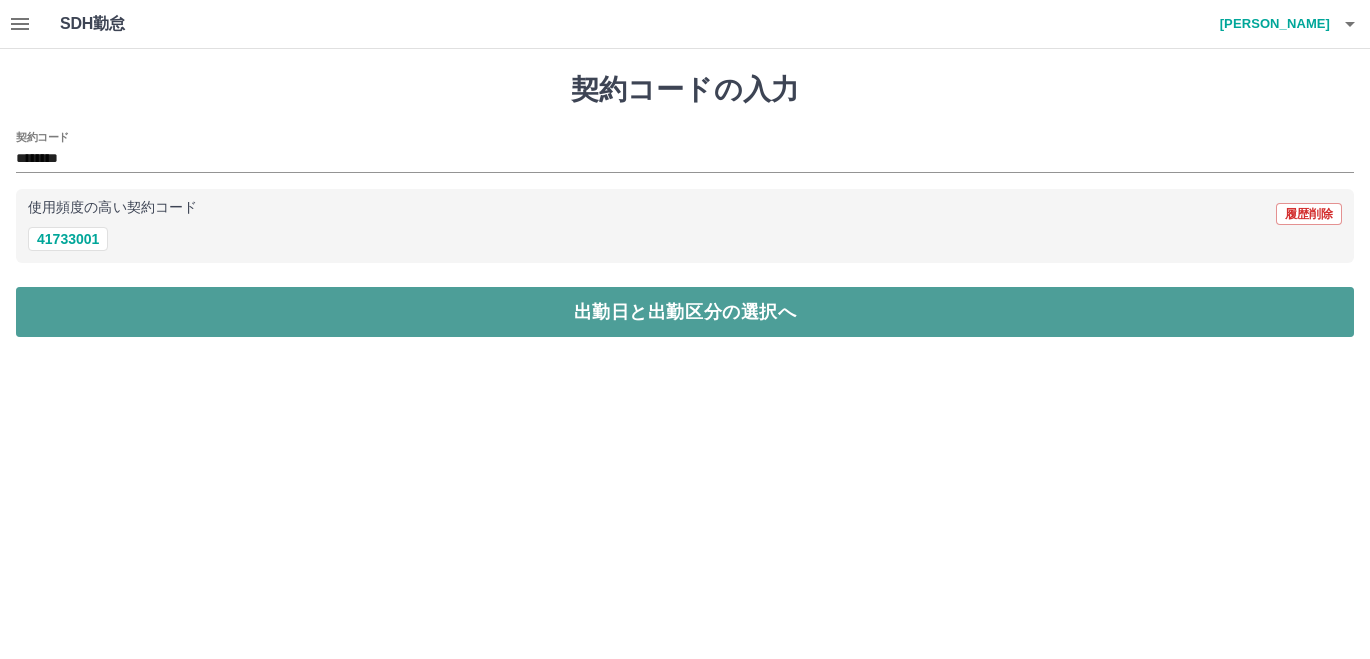 click on "出勤日と出勤区分の選択へ" at bounding box center (685, 312) 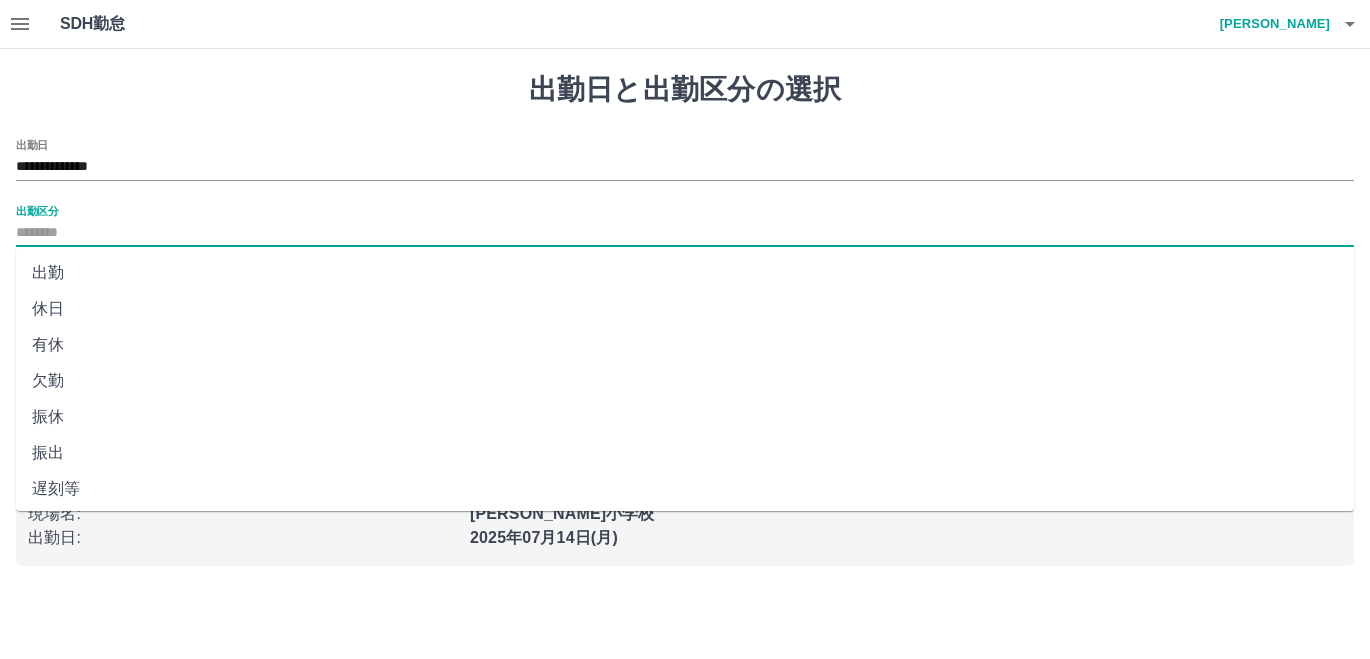 click on "出勤区分" at bounding box center (685, 233) 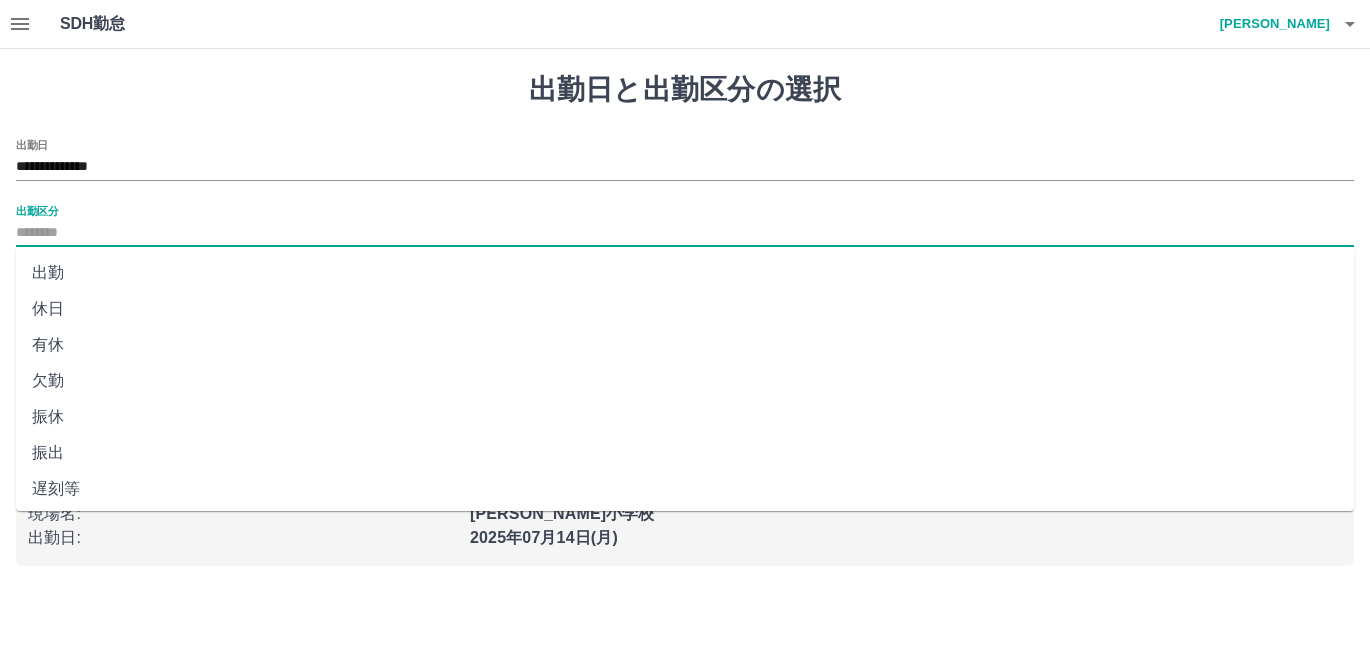 click on "休日" at bounding box center [685, 309] 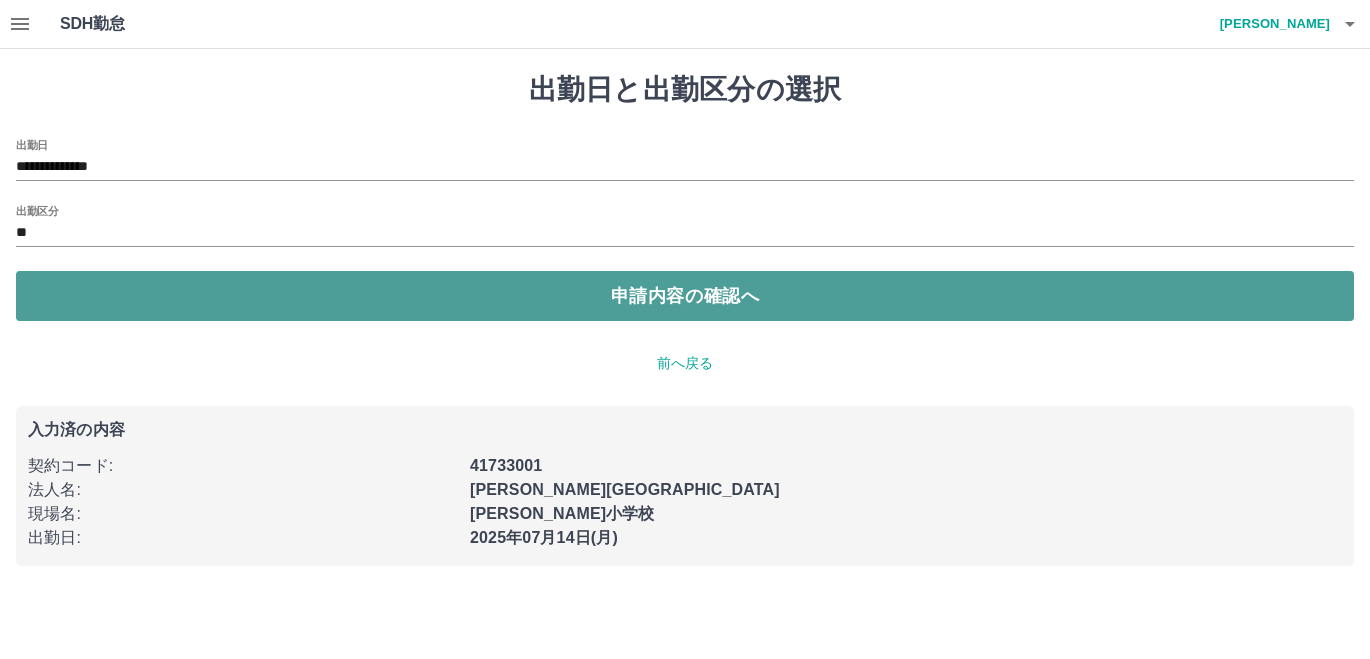 click on "申請内容の確認へ" at bounding box center [685, 296] 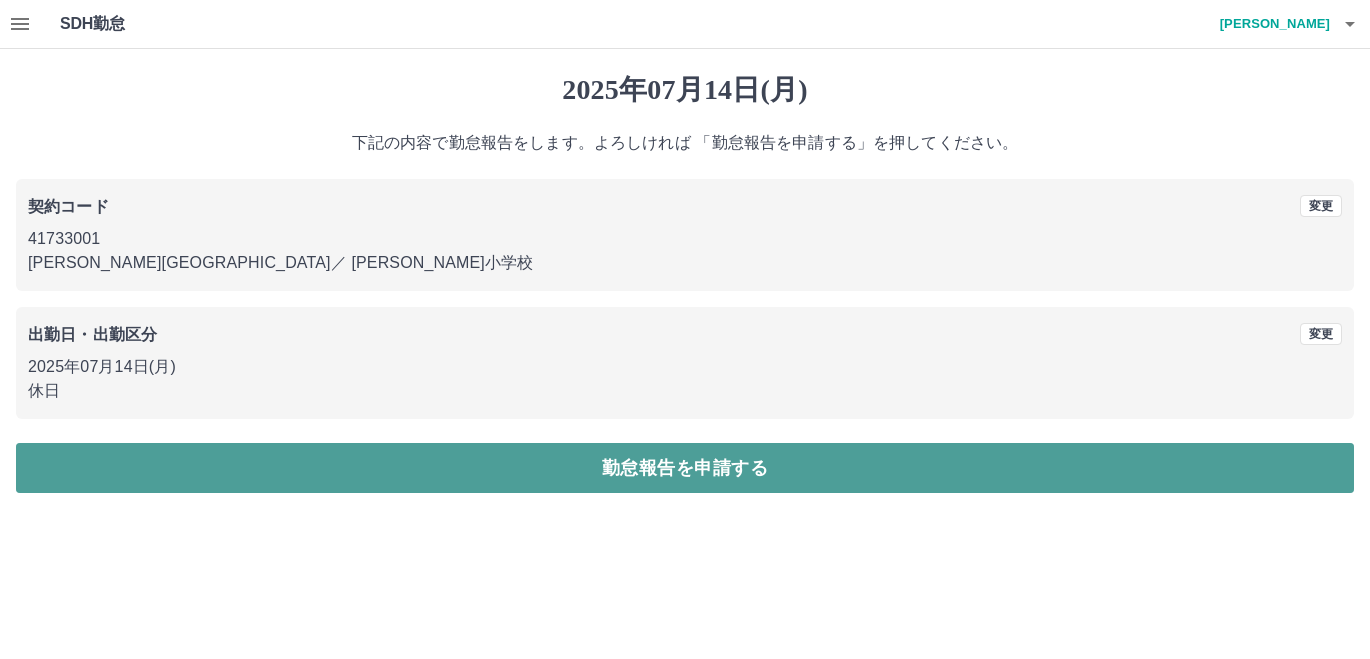 click on "勤怠報告を申請する" at bounding box center (685, 468) 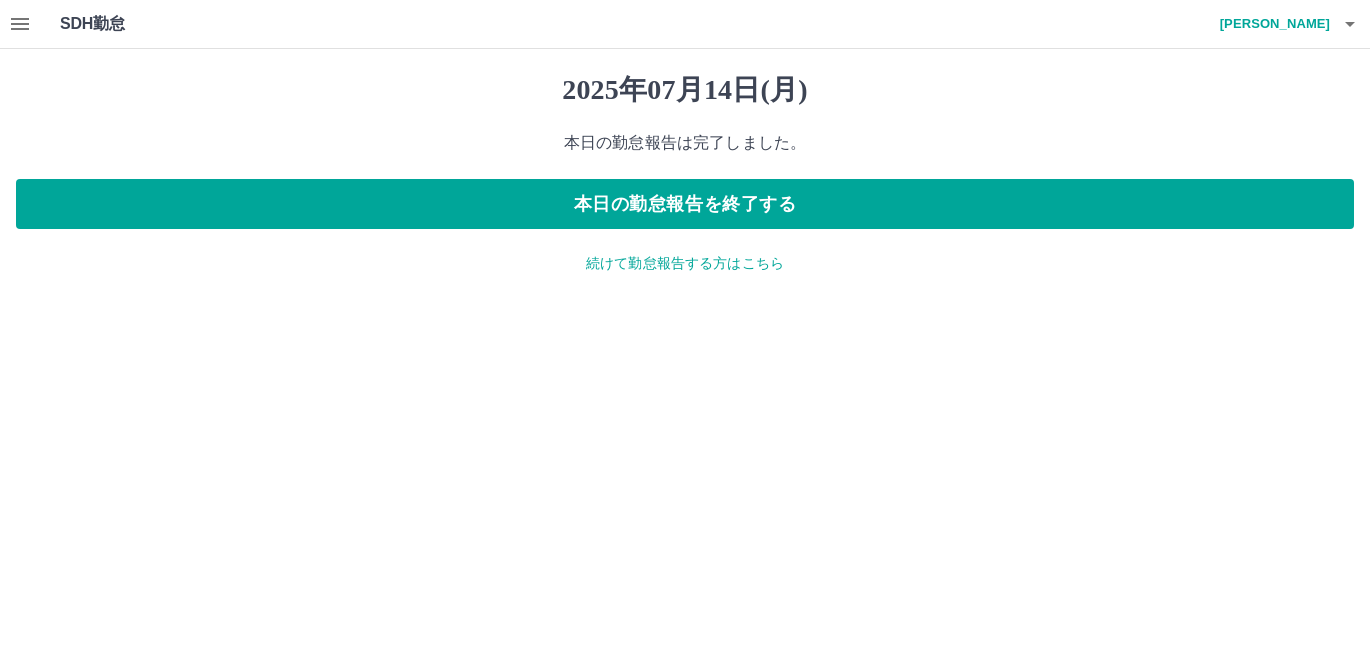 drag, startPoint x: 694, startPoint y: 201, endPoint x: 782, endPoint y: 319, distance: 147.20055 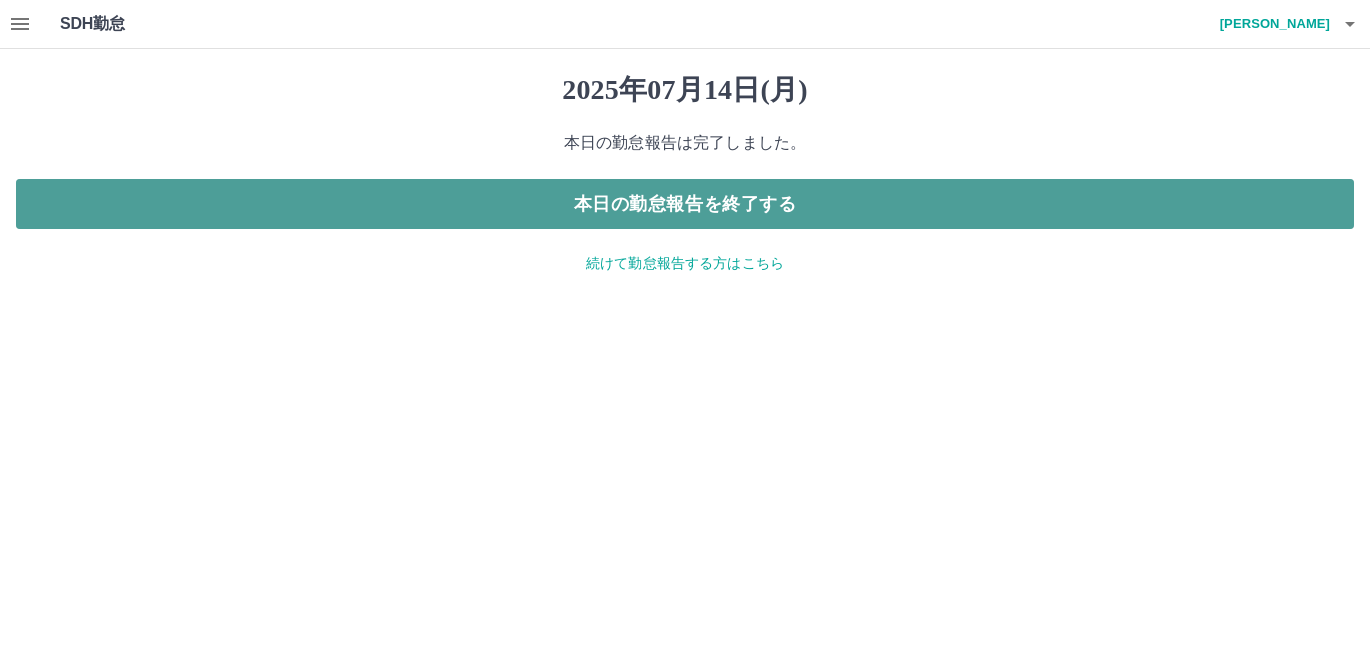 click on "本日の勤怠報告を終了する" at bounding box center [685, 204] 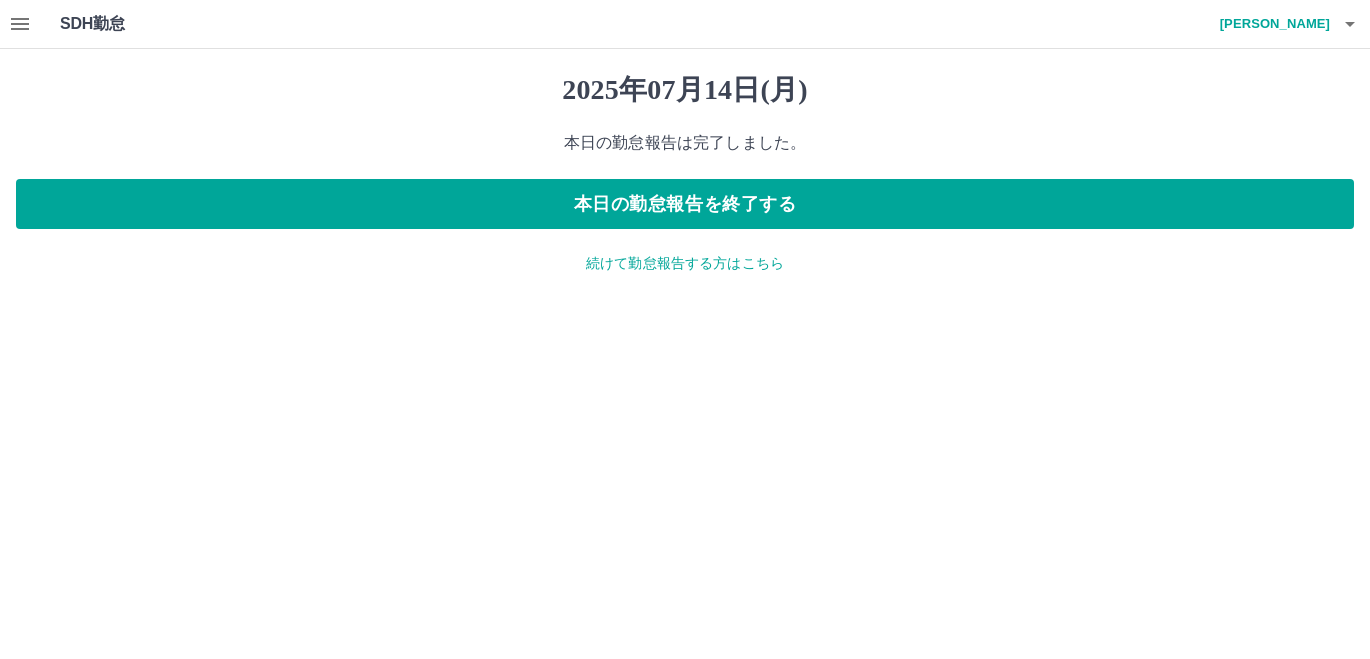 click on "SDH勤怠 嶋田　久美子 2025年07月14日(月) 本日の勤怠報告は完了しました。 本日の勤怠報告を終了する 続けて勤怠報告する方はこちら SDH勤怠" at bounding box center (685, 149) 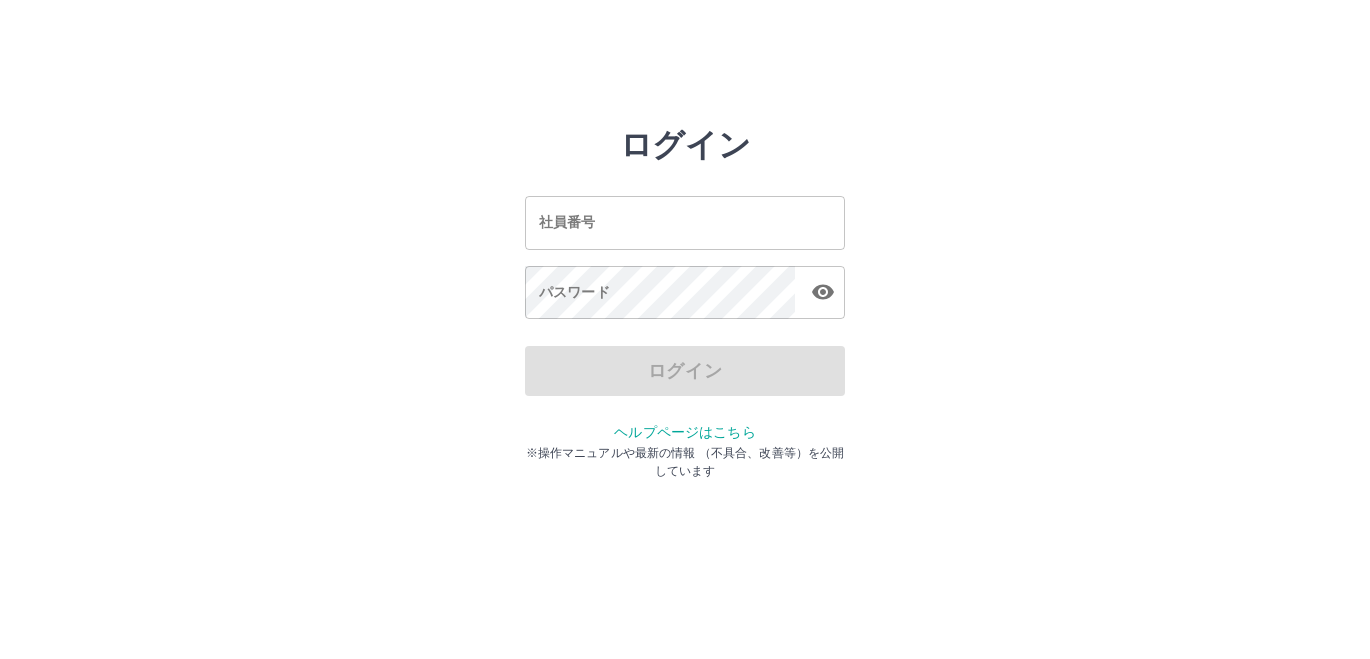 scroll, scrollTop: 0, scrollLeft: 0, axis: both 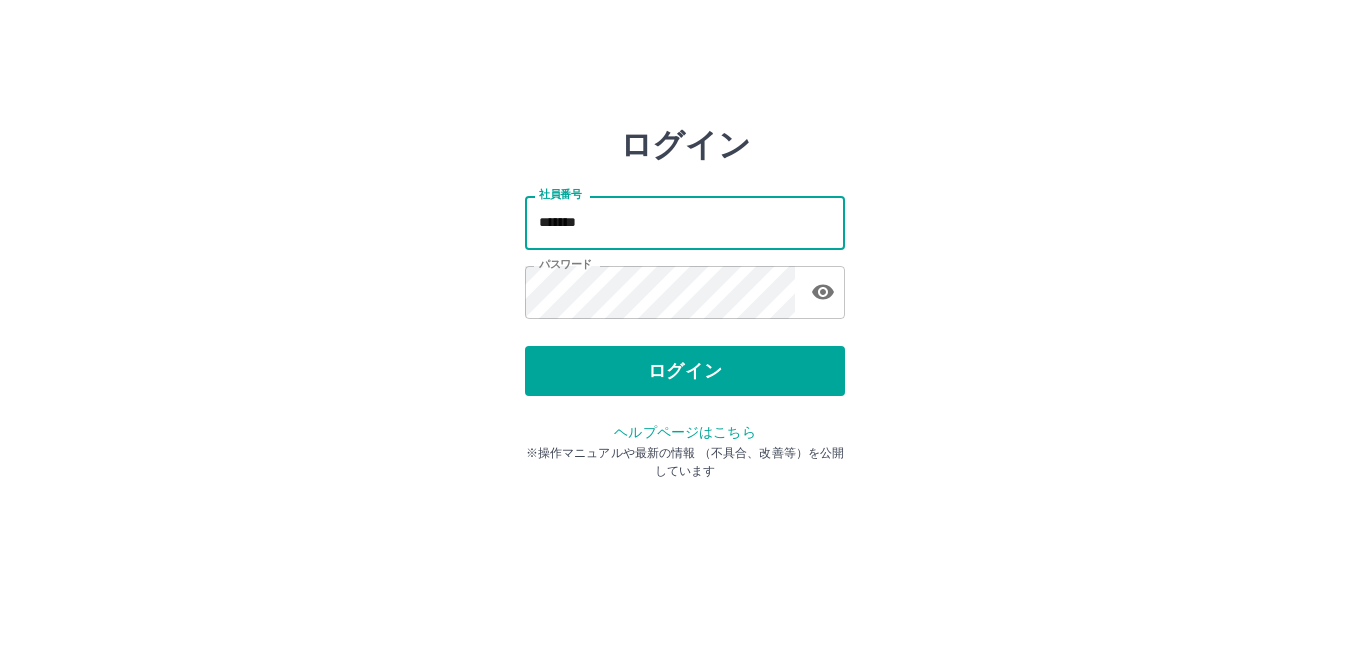 click on "*******" at bounding box center [685, 222] 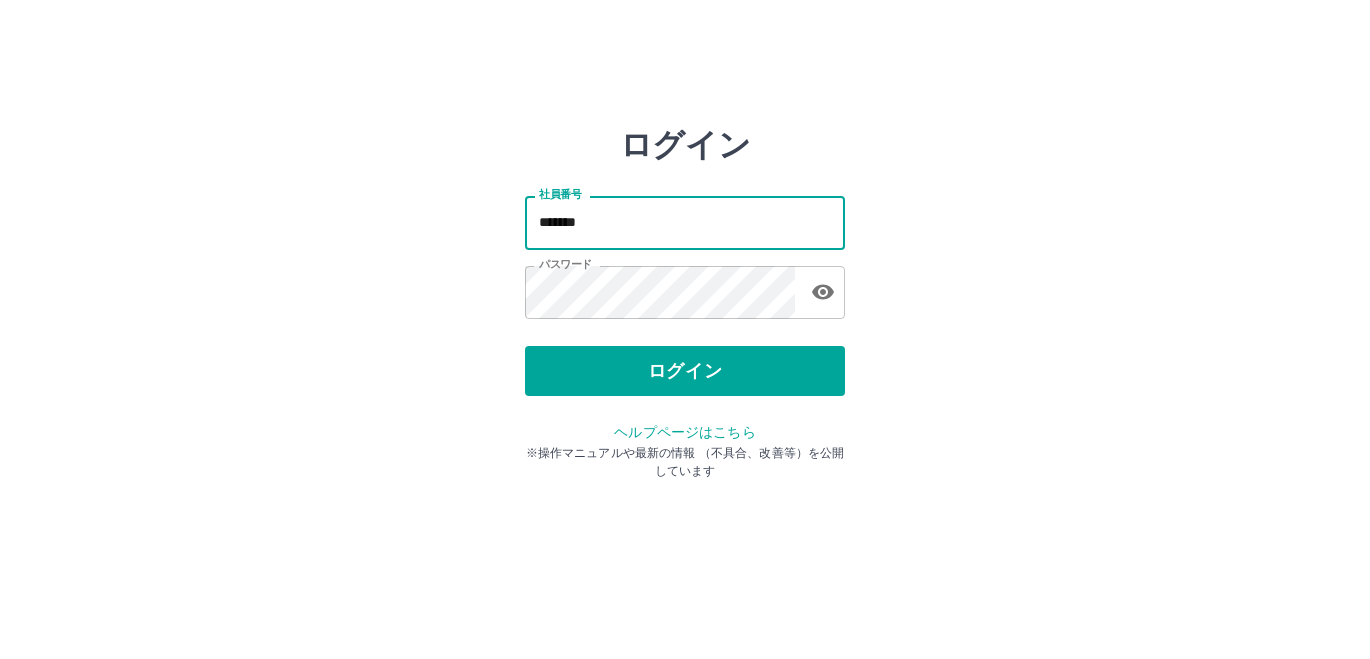 type on "*******" 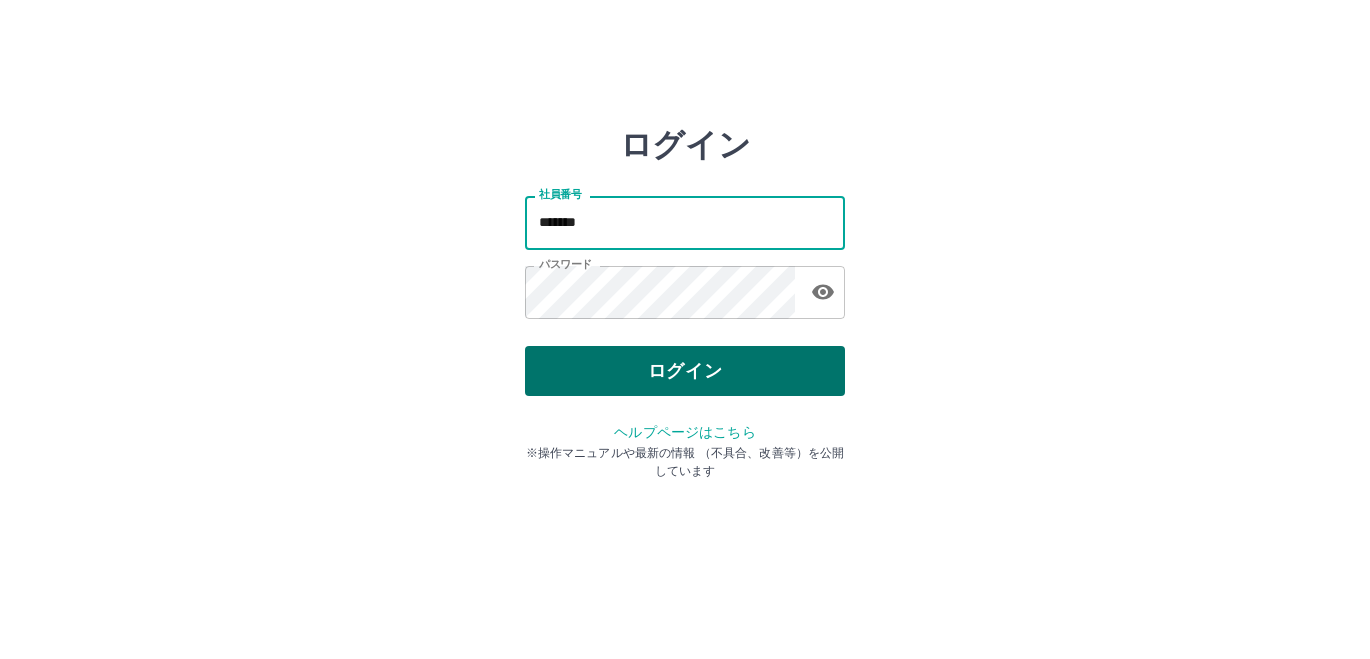 click on "ログイン" at bounding box center [685, 371] 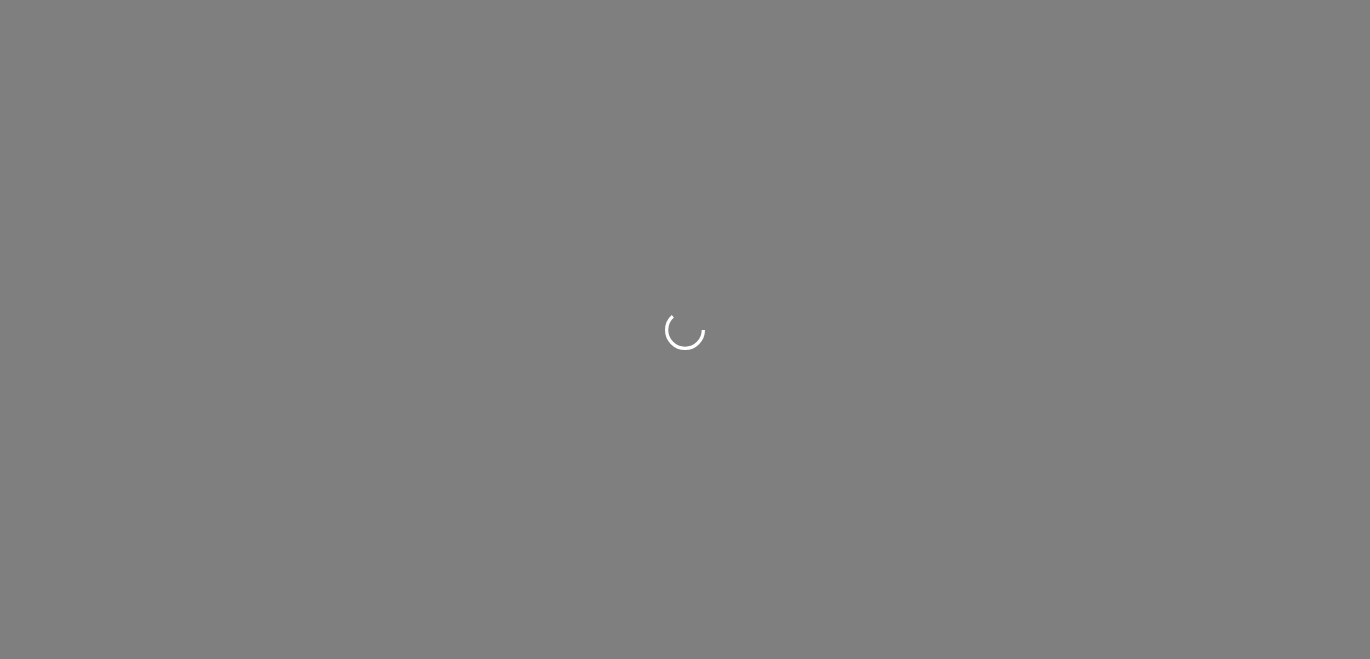 scroll, scrollTop: 0, scrollLeft: 0, axis: both 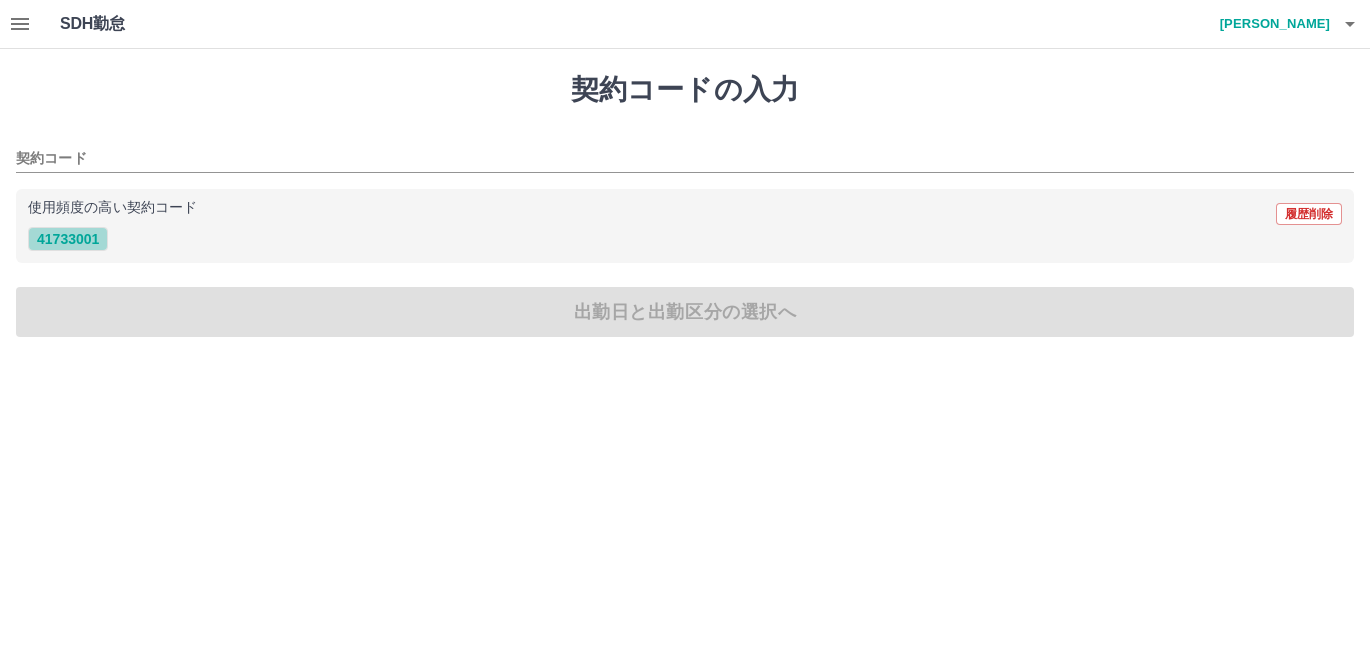 click on "41733001" at bounding box center (68, 239) 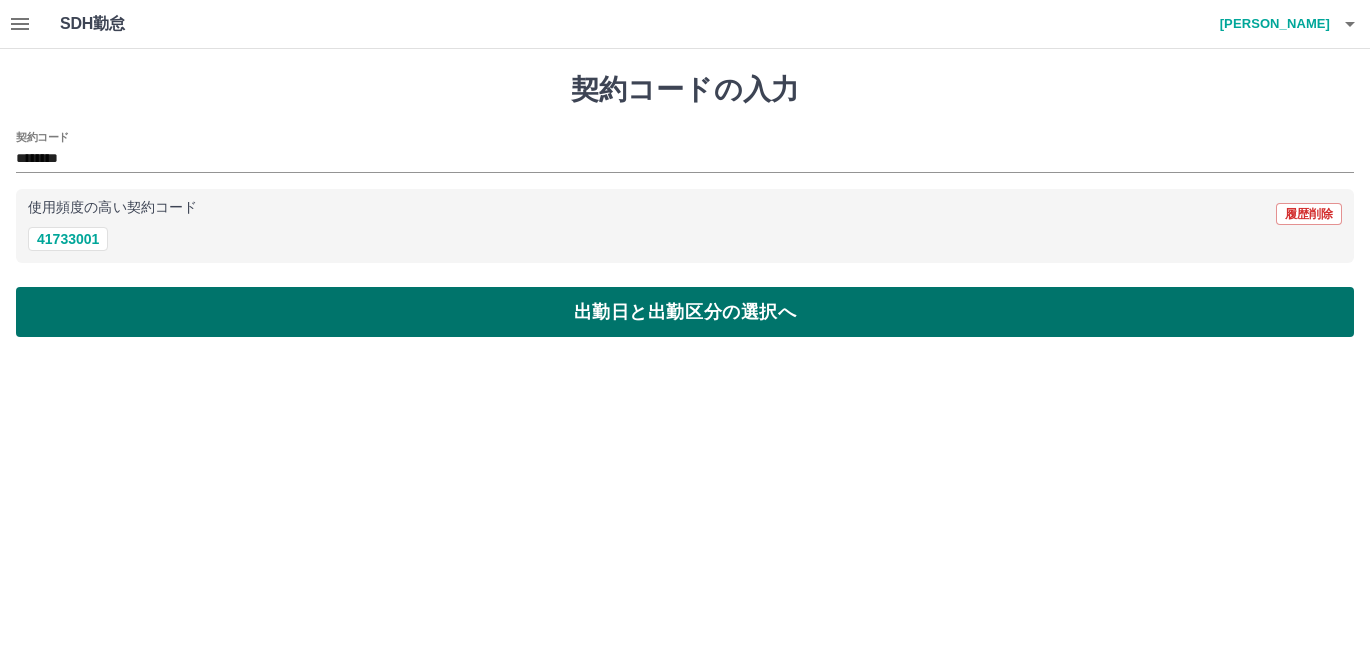 click on "出勤日と出勤区分の選択へ" at bounding box center [685, 312] 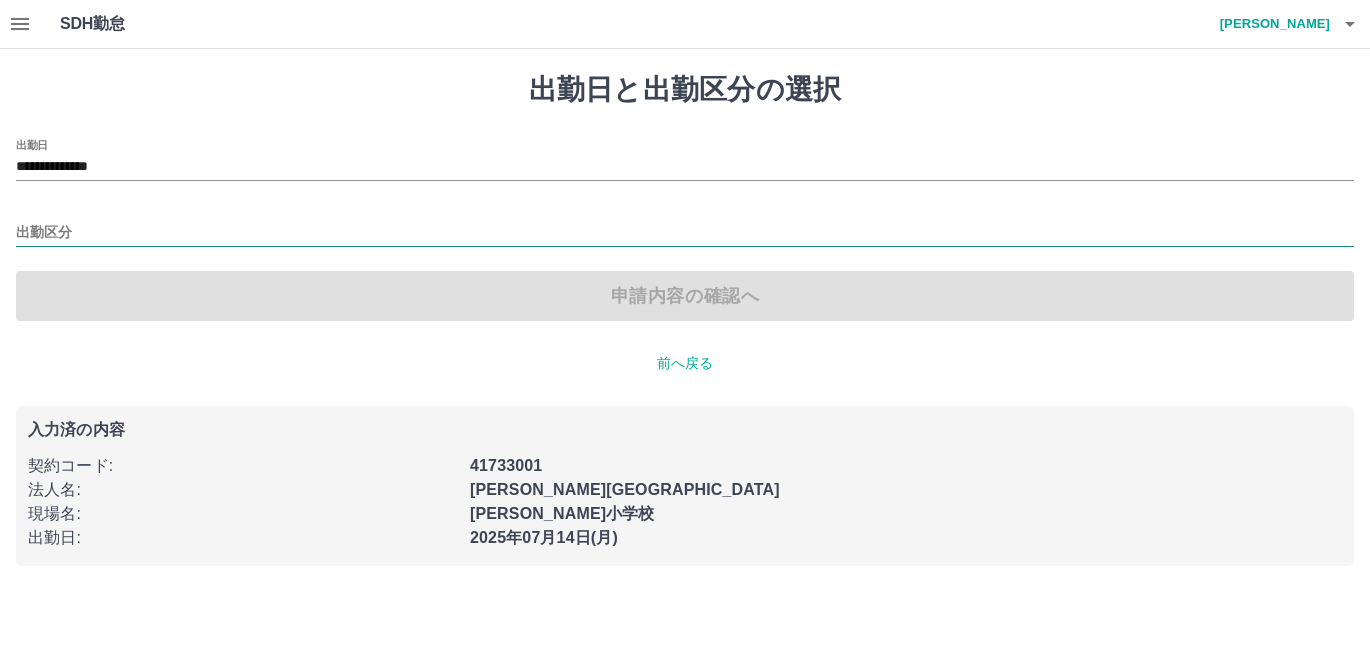 click on "出勤区分" at bounding box center (685, 233) 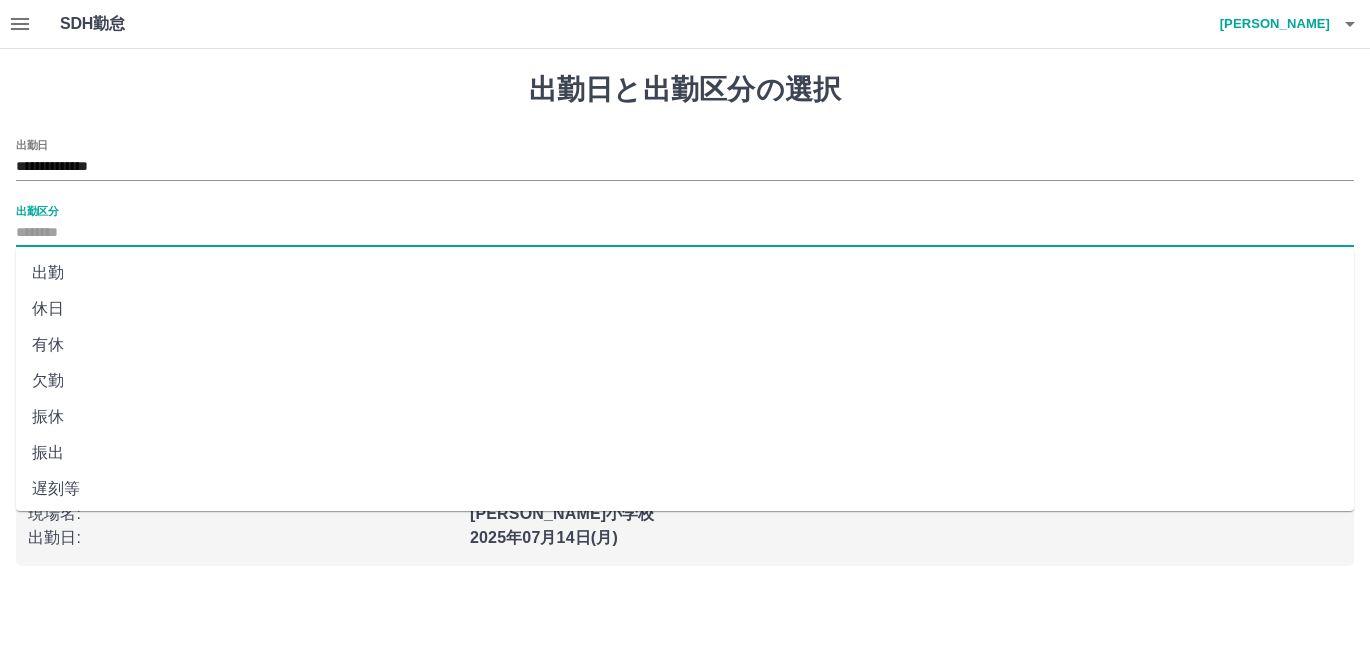 click on "休日" at bounding box center [685, 309] 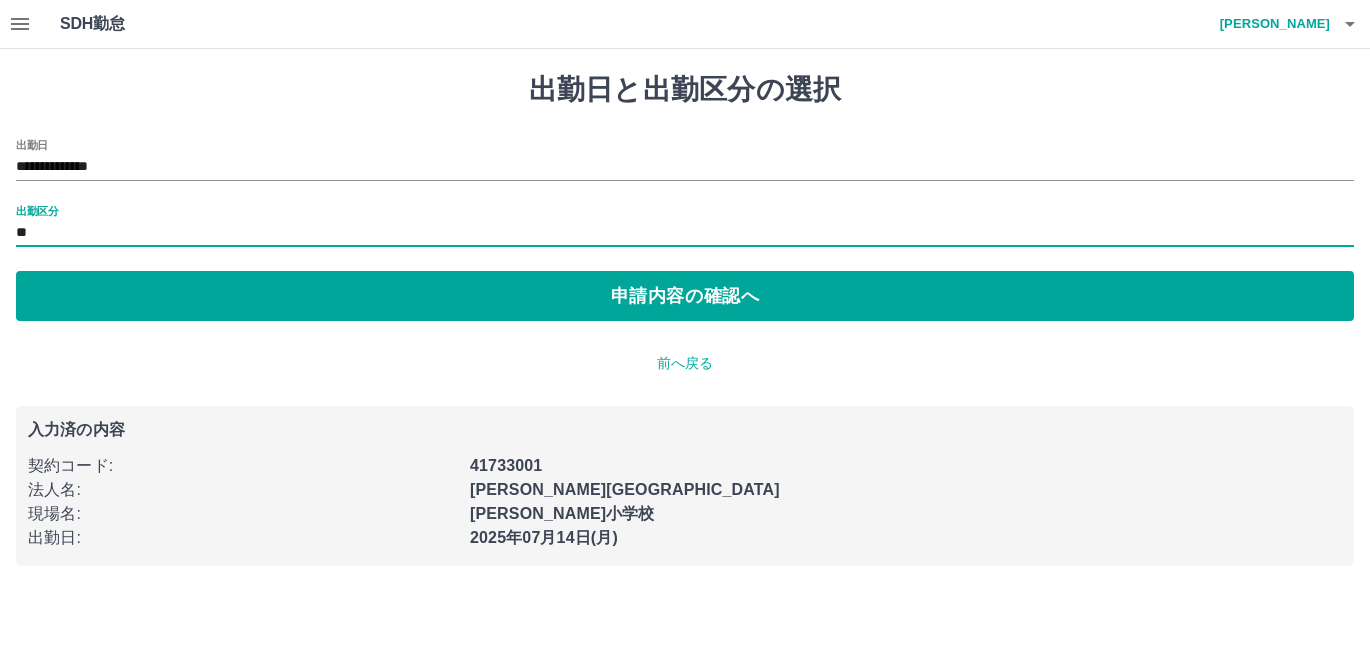 click on "**********" at bounding box center [685, 319] 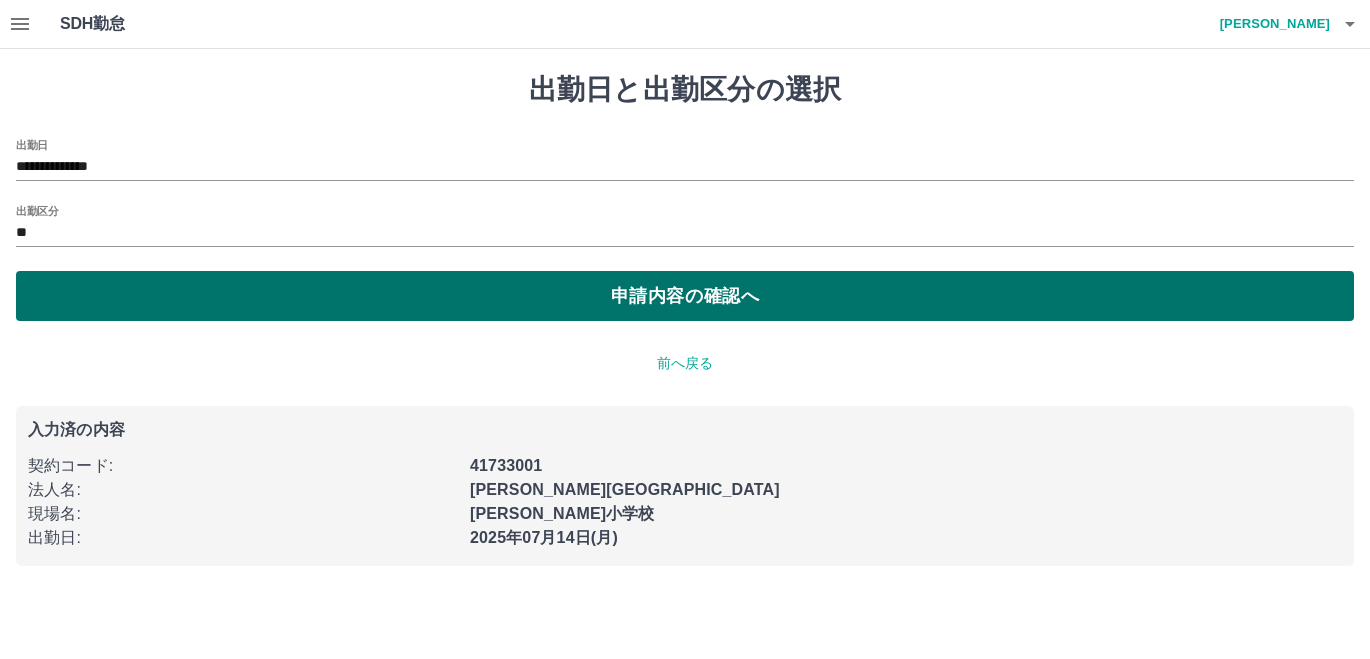 click on "申請内容の確認へ" at bounding box center (685, 296) 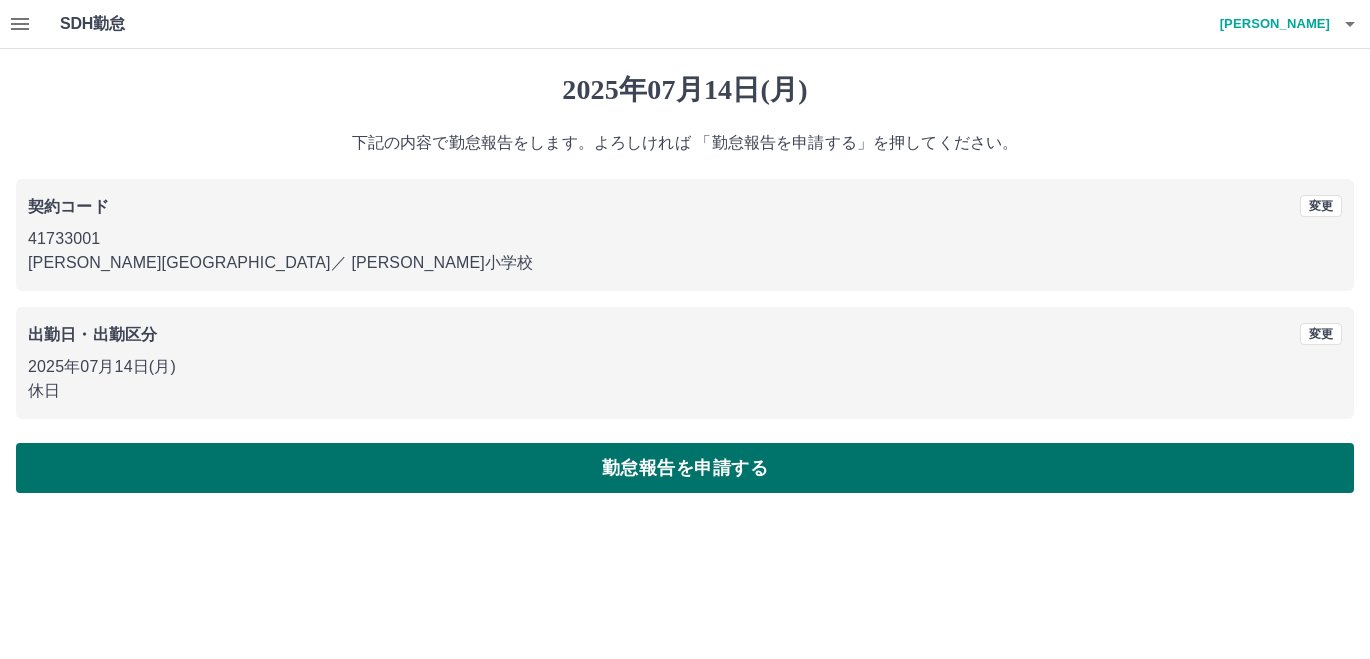 click on "勤怠報告を申請する" at bounding box center [685, 468] 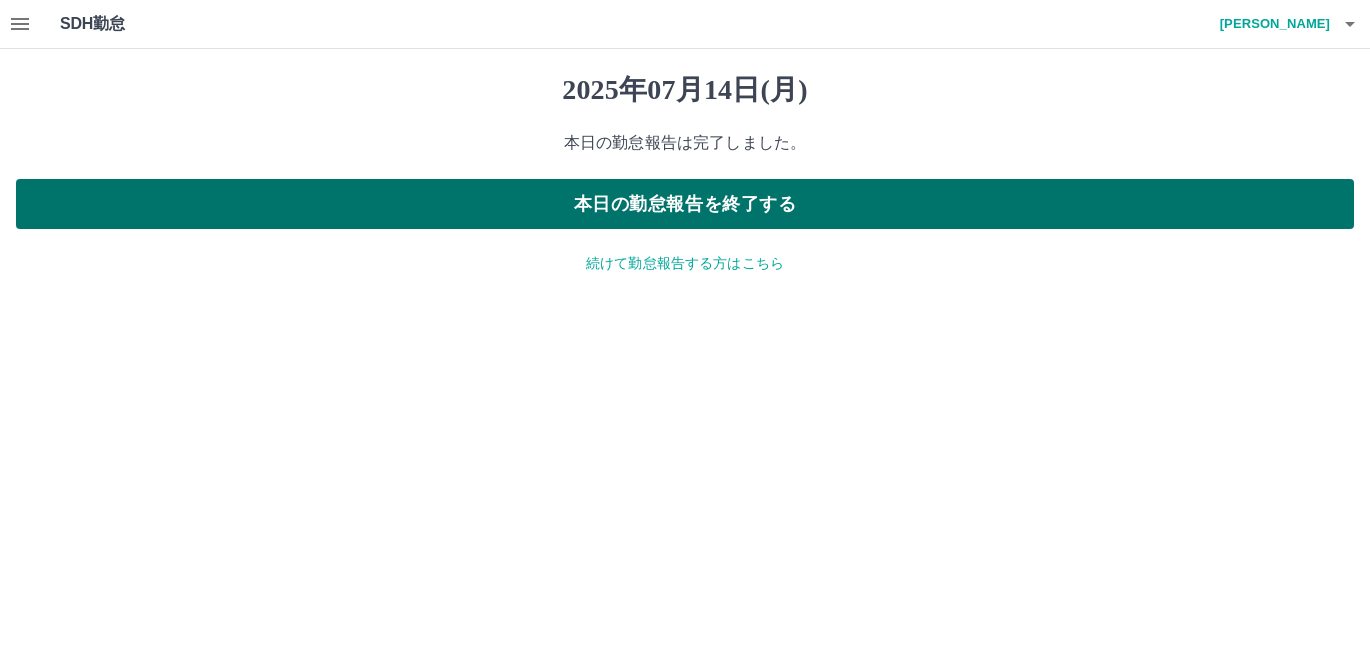 click on "本日の勤怠報告を終了する" at bounding box center [685, 204] 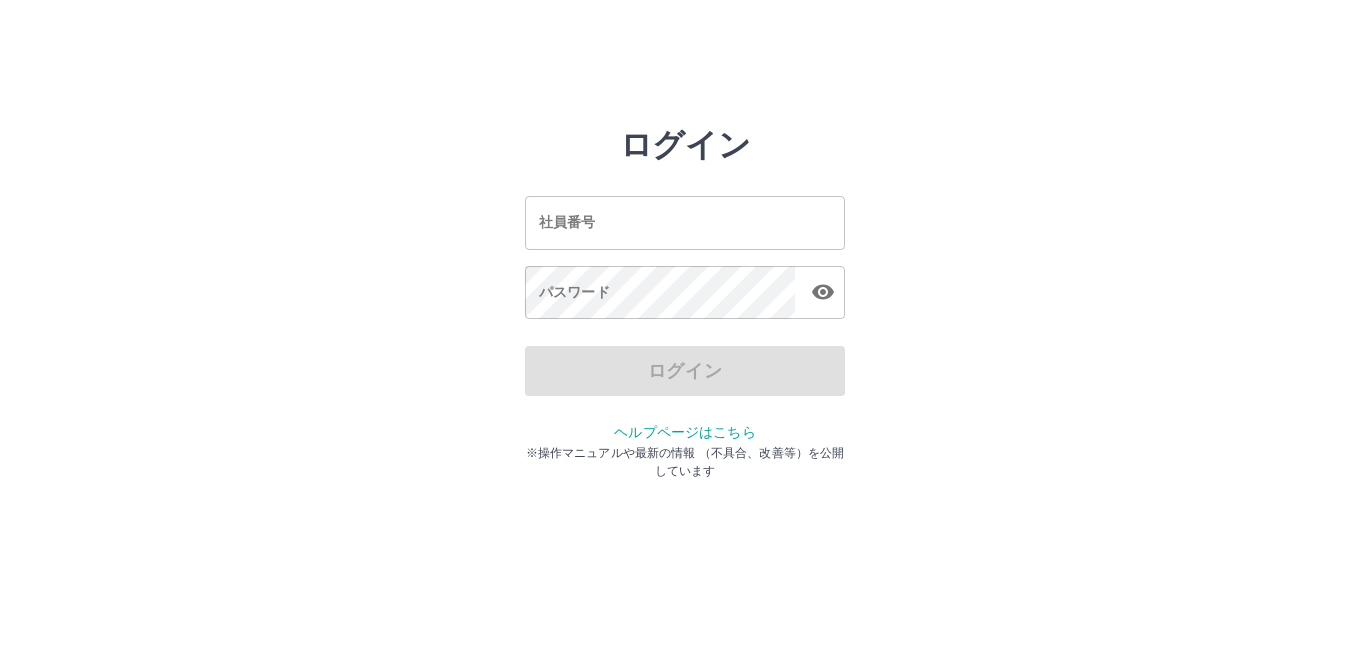 scroll, scrollTop: 0, scrollLeft: 0, axis: both 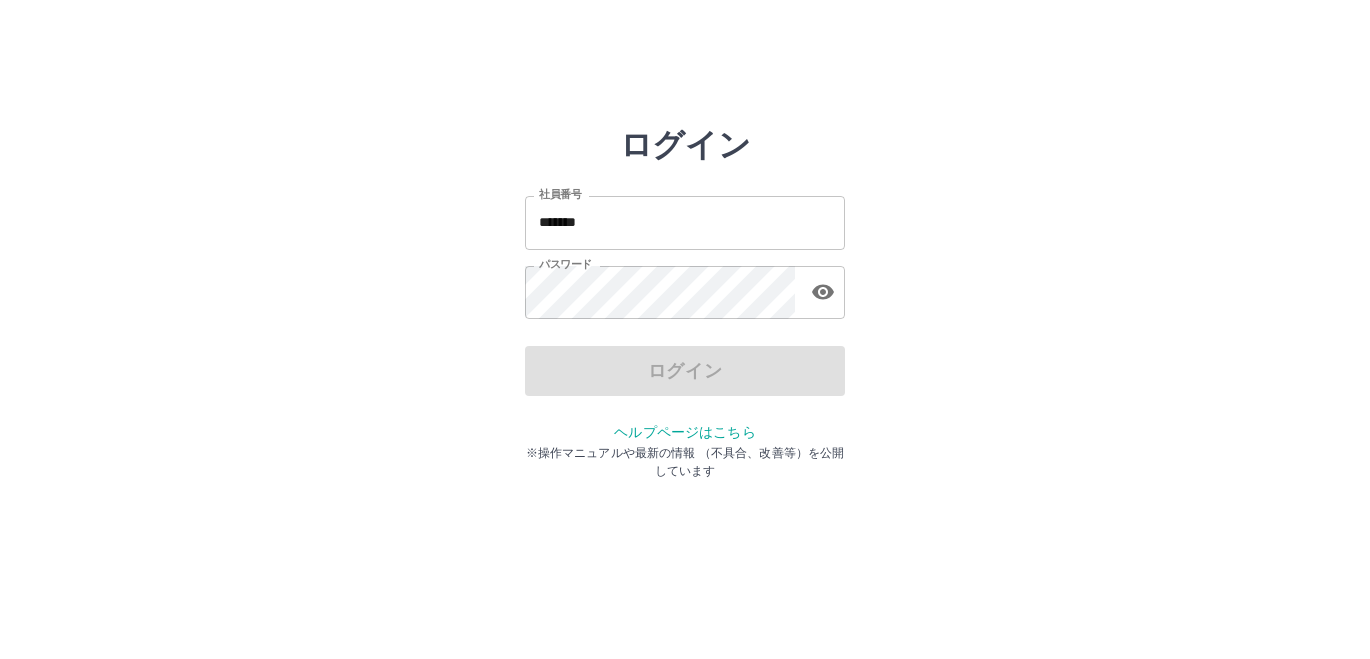 click on "*******" at bounding box center (685, 222) 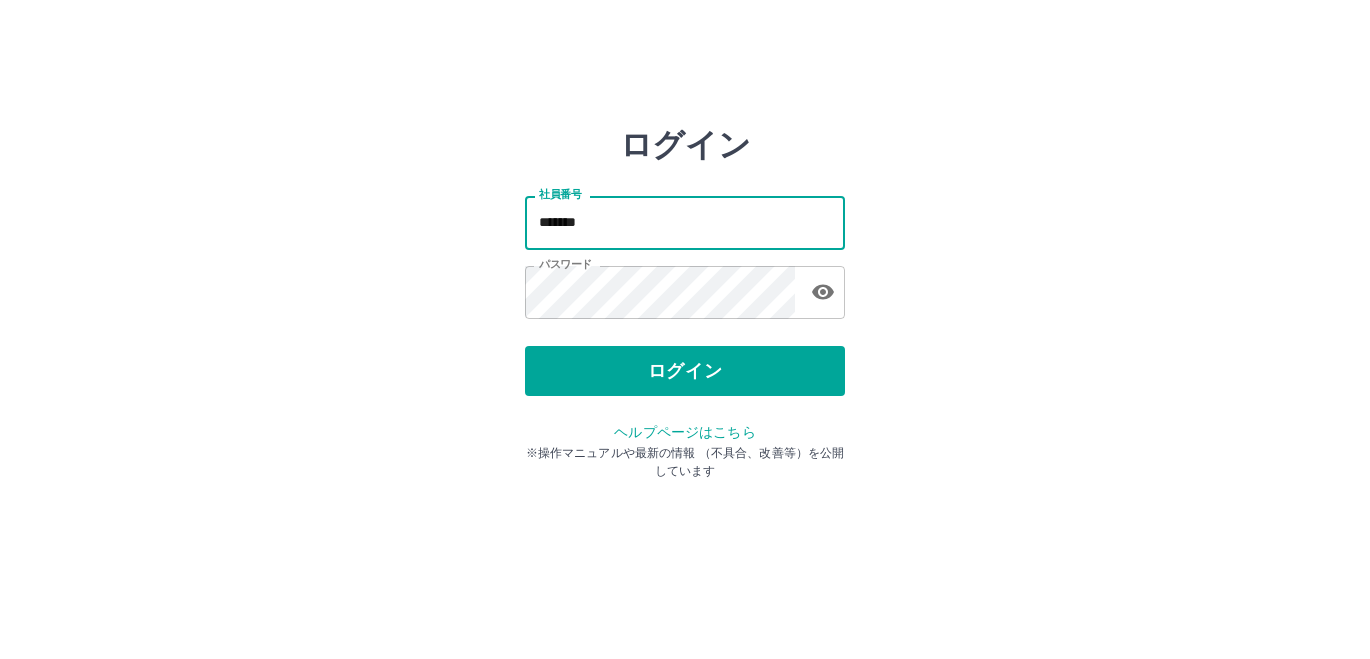type on "*******" 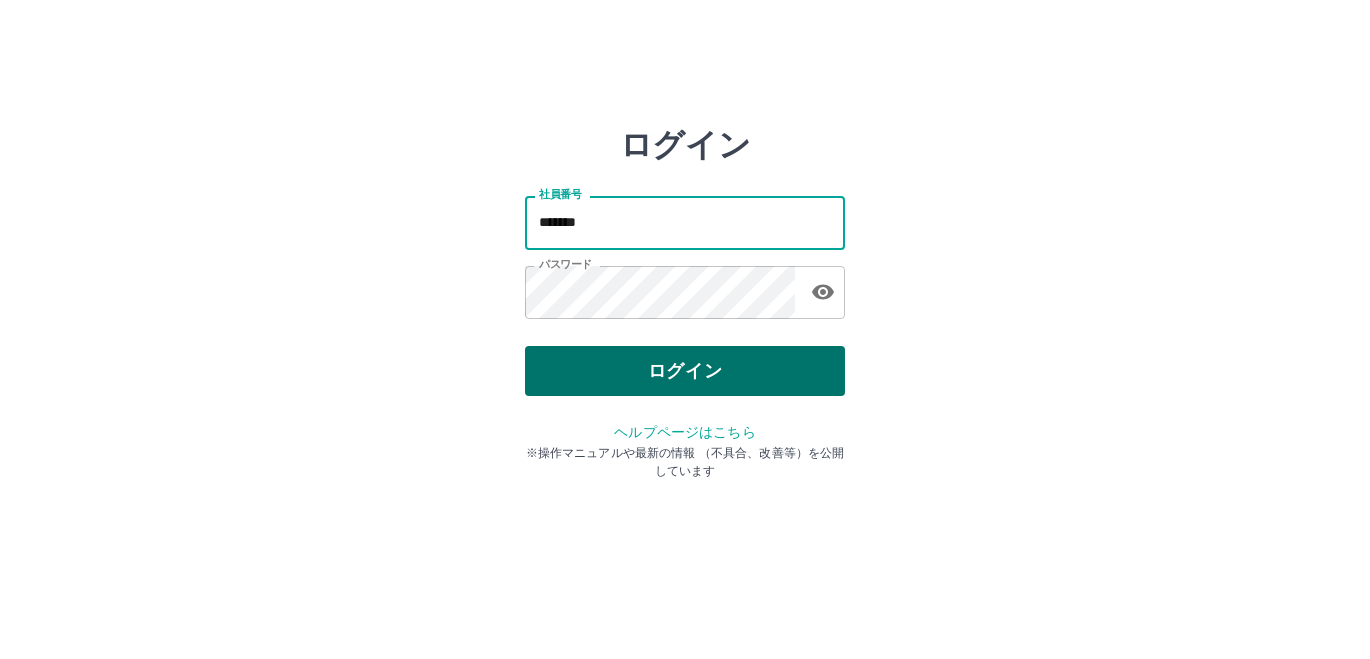 click on "ログイン" at bounding box center (685, 371) 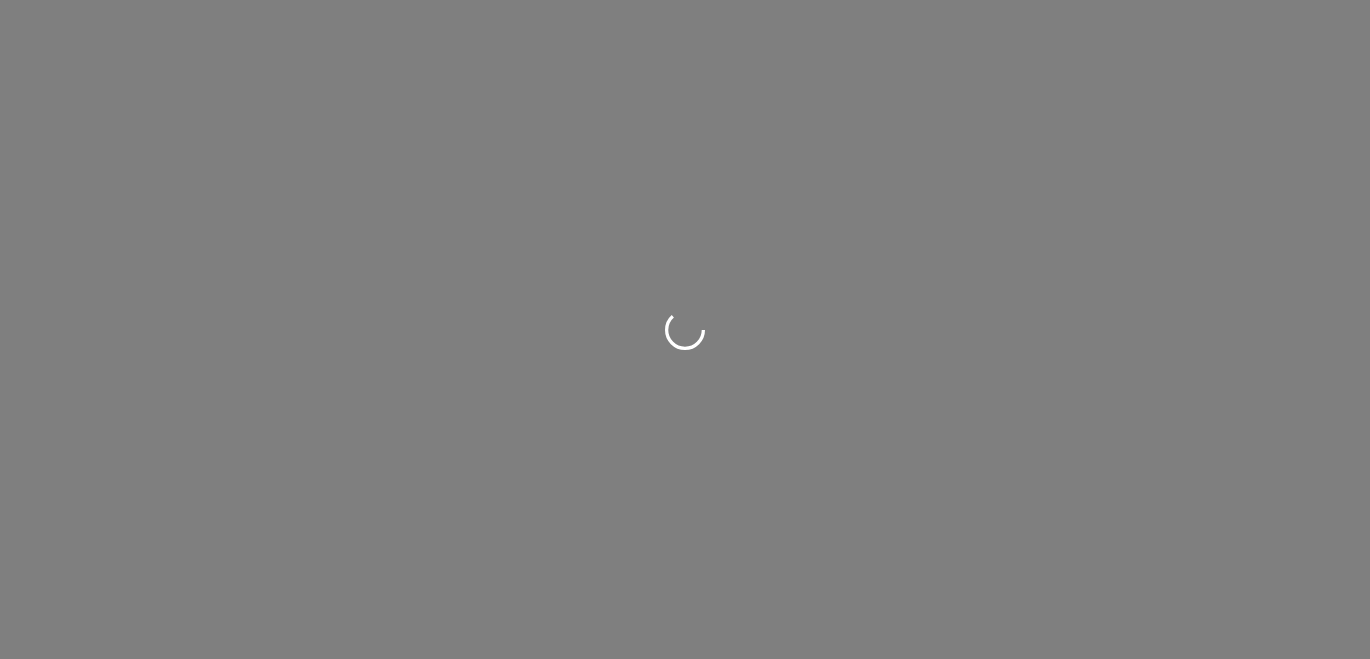 scroll, scrollTop: 0, scrollLeft: 0, axis: both 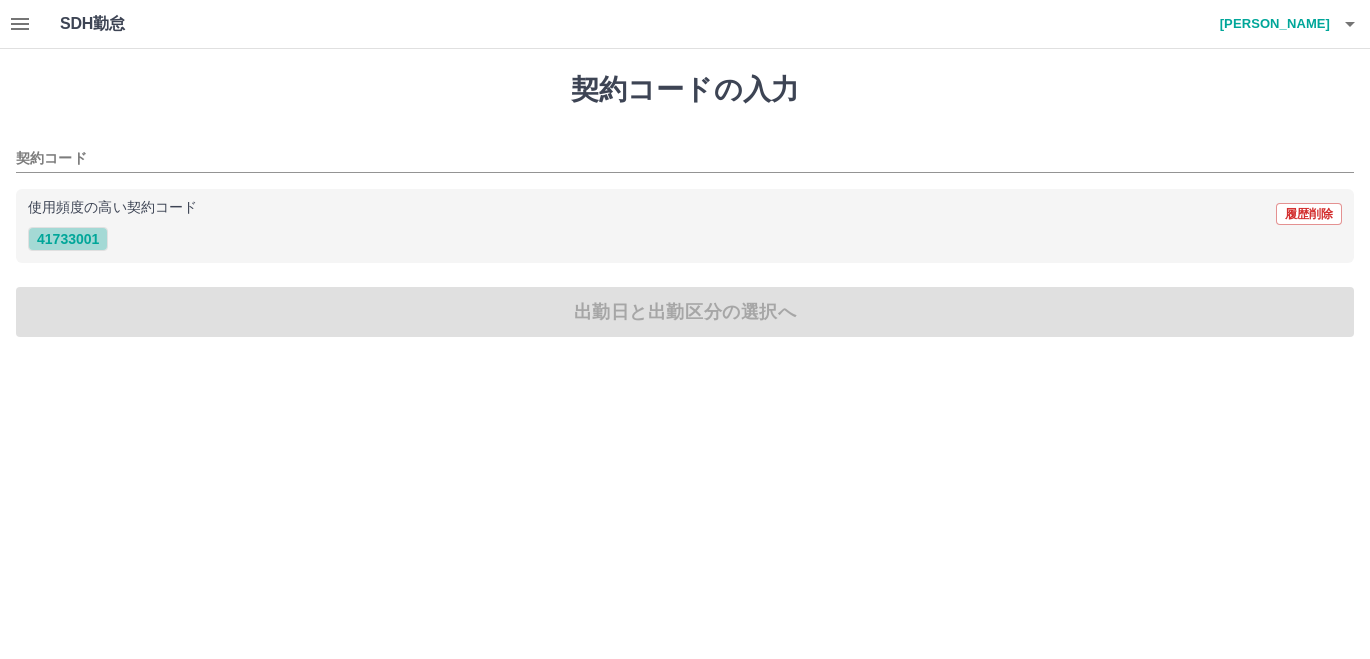 click on "41733001" at bounding box center (68, 239) 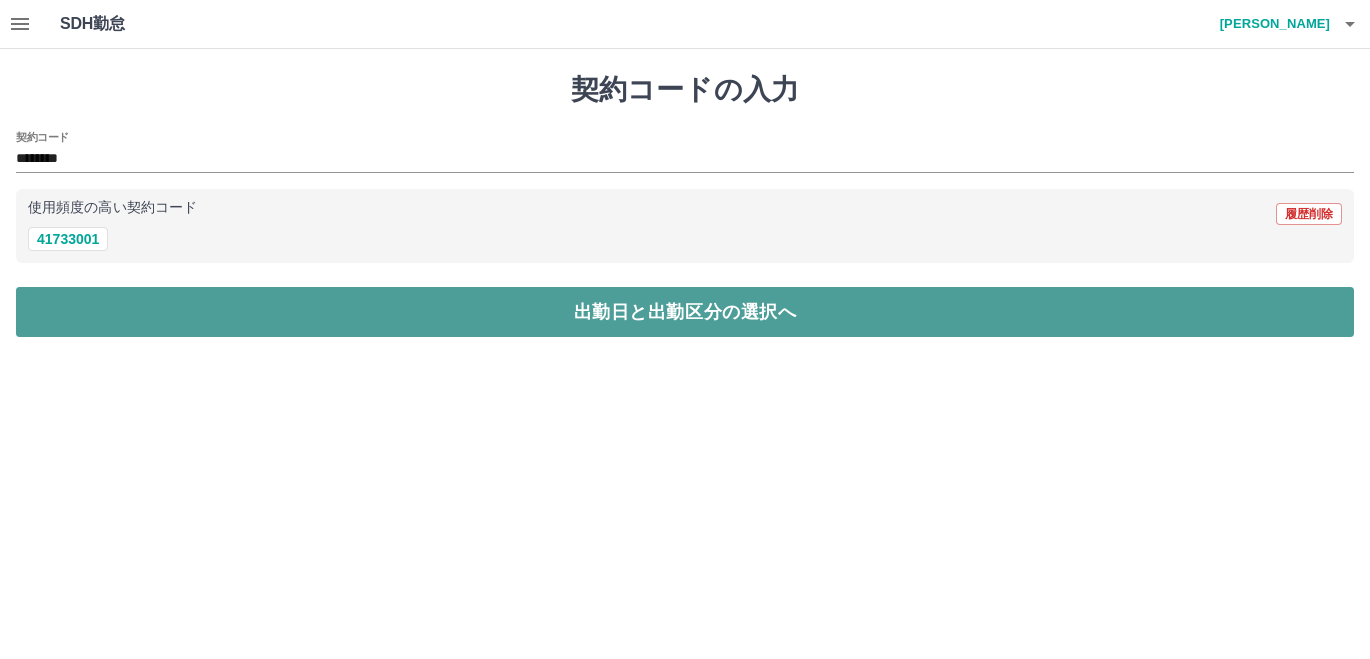 click on "出勤日と出勤区分の選択へ" at bounding box center (685, 312) 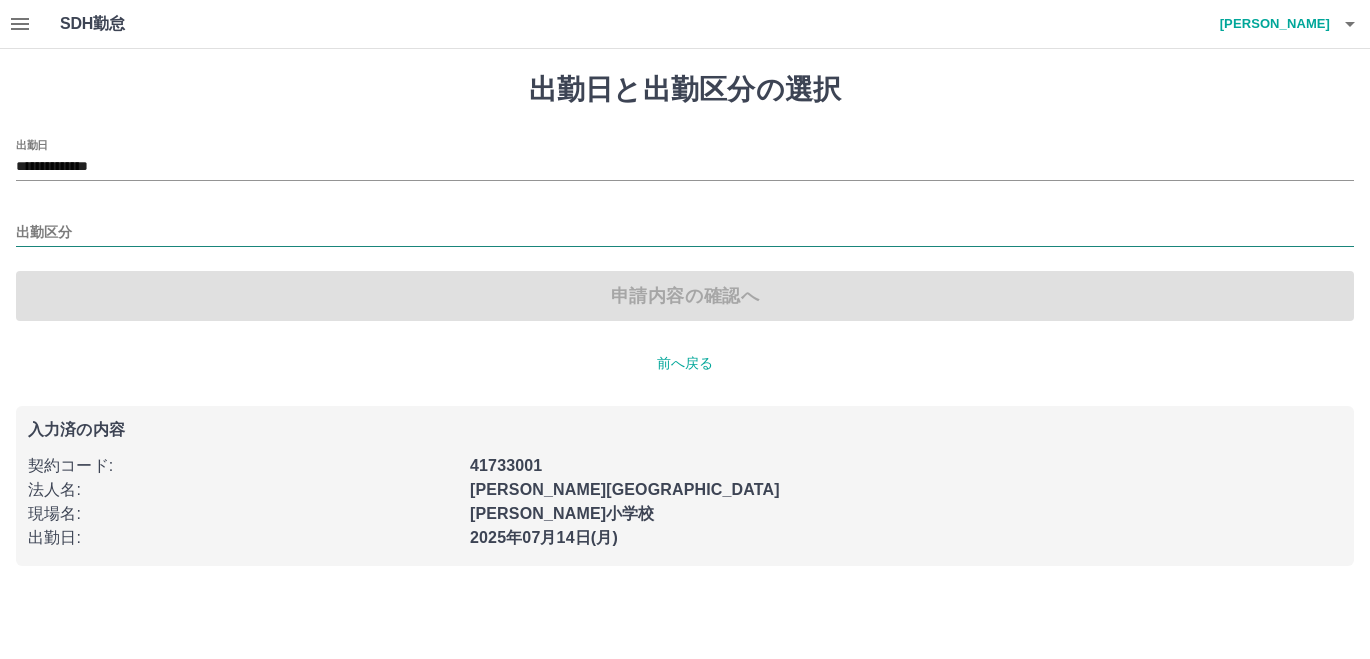 drag, startPoint x: 161, startPoint y: 250, endPoint x: 125, endPoint y: 243, distance: 36.67424 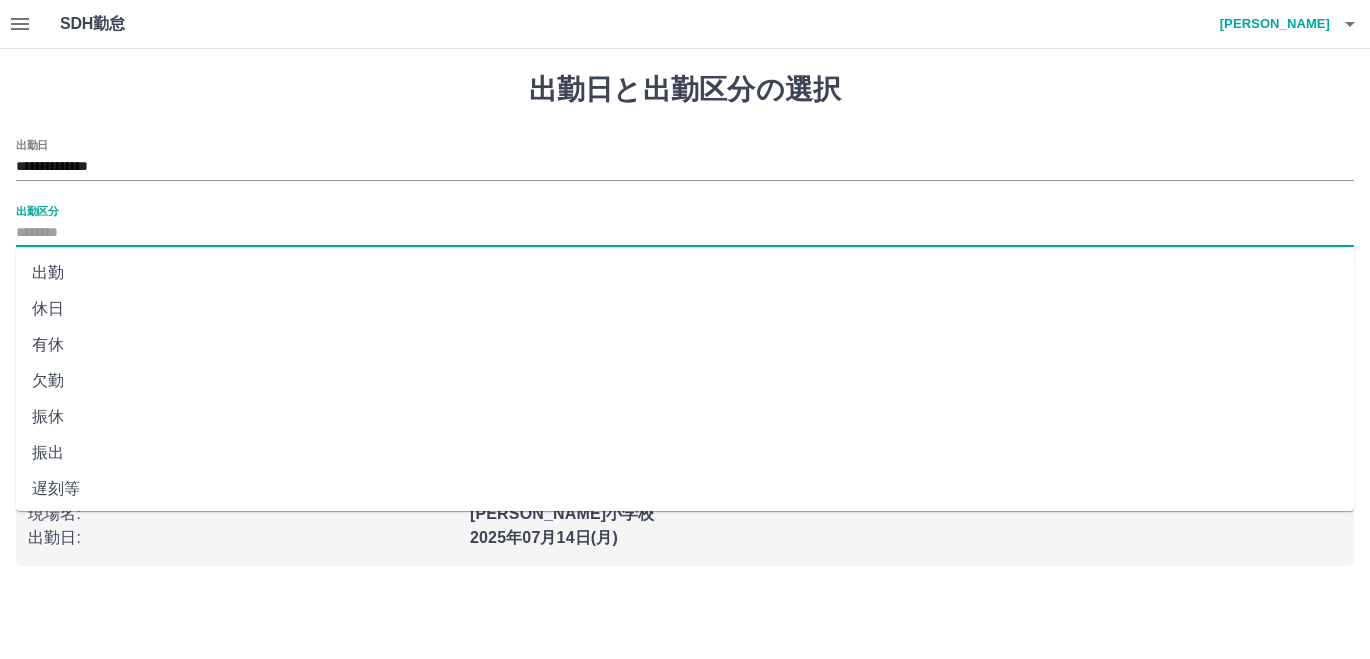click on "休日" at bounding box center (685, 309) 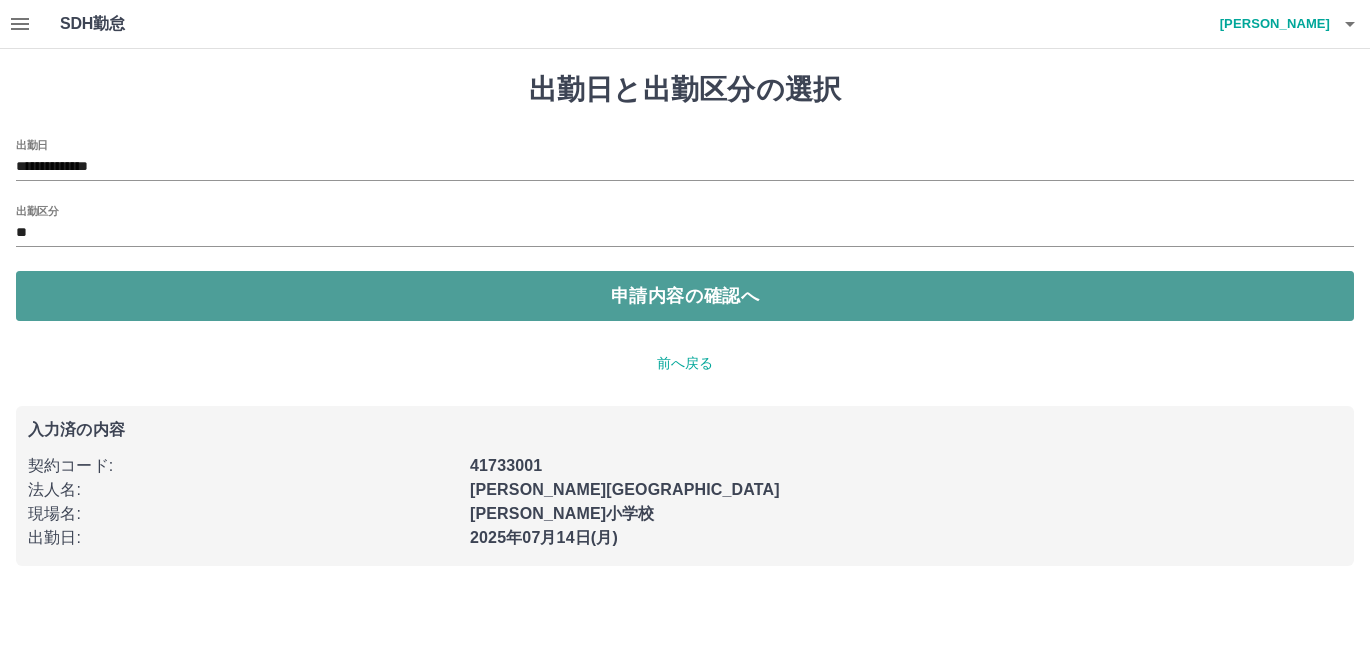 click on "申請内容の確認へ" at bounding box center (685, 296) 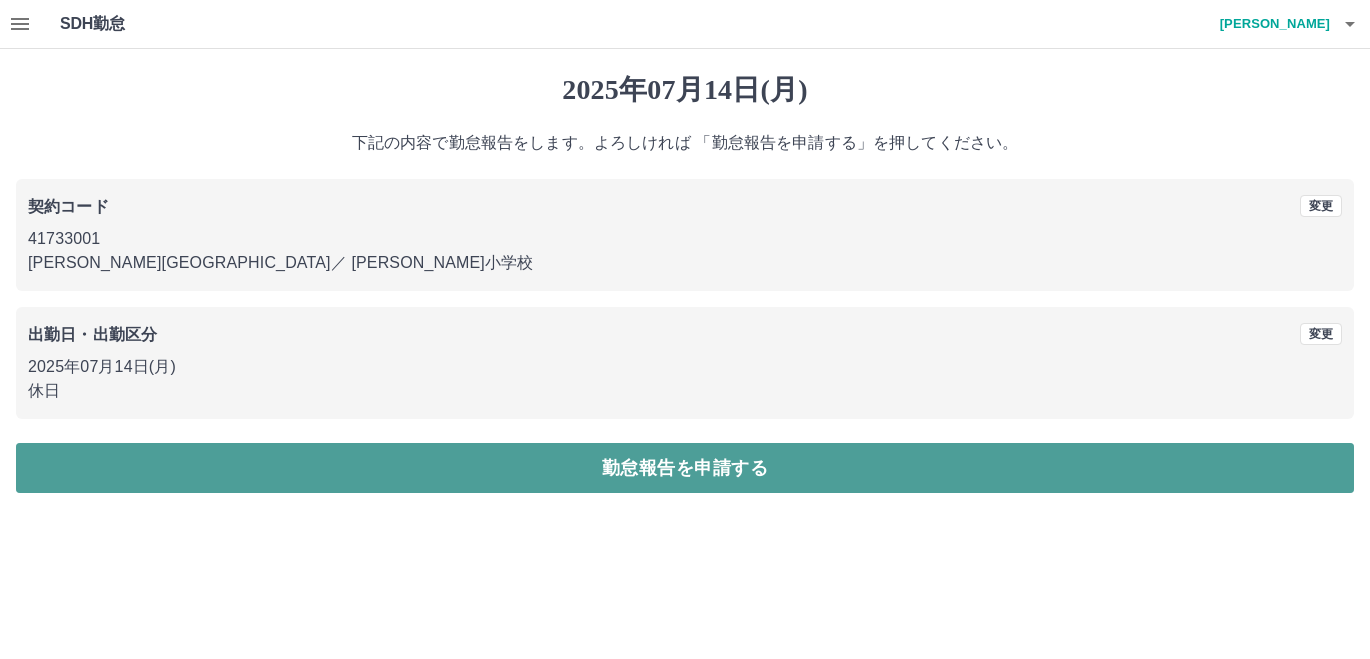 click on "勤怠報告を申請する" at bounding box center [685, 468] 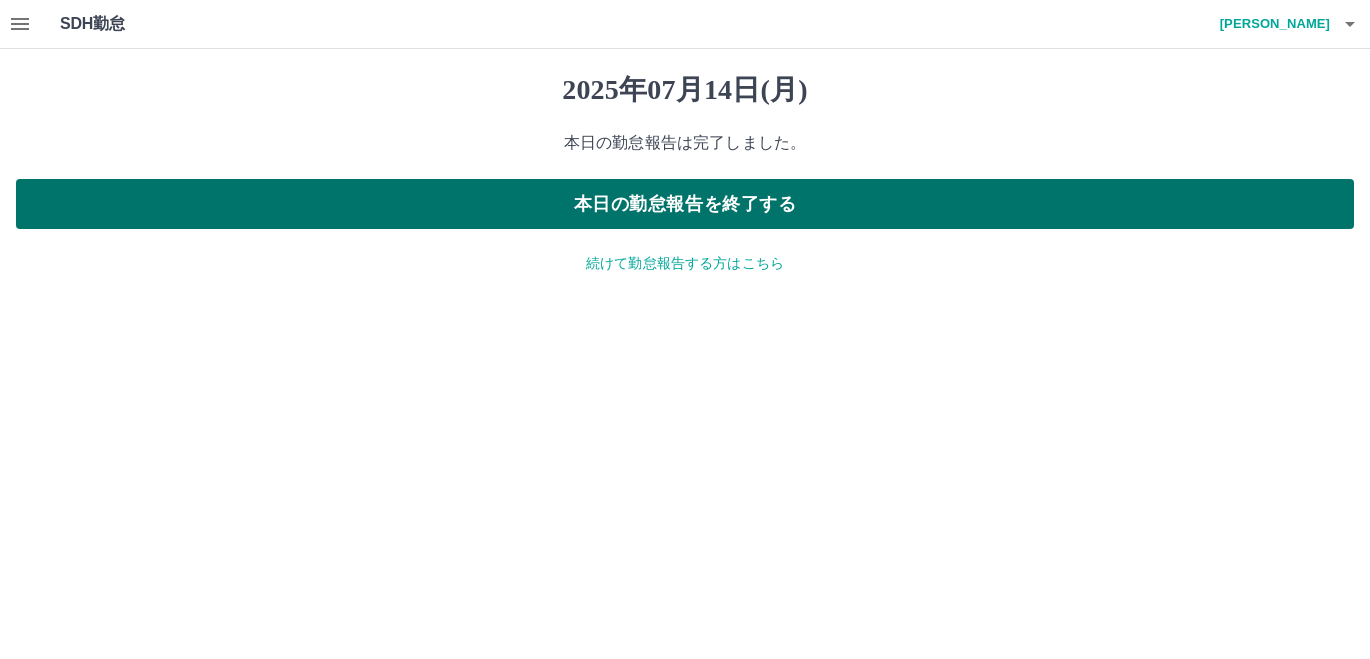 click on "本日の勤怠報告を終了する" at bounding box center (685, 204) 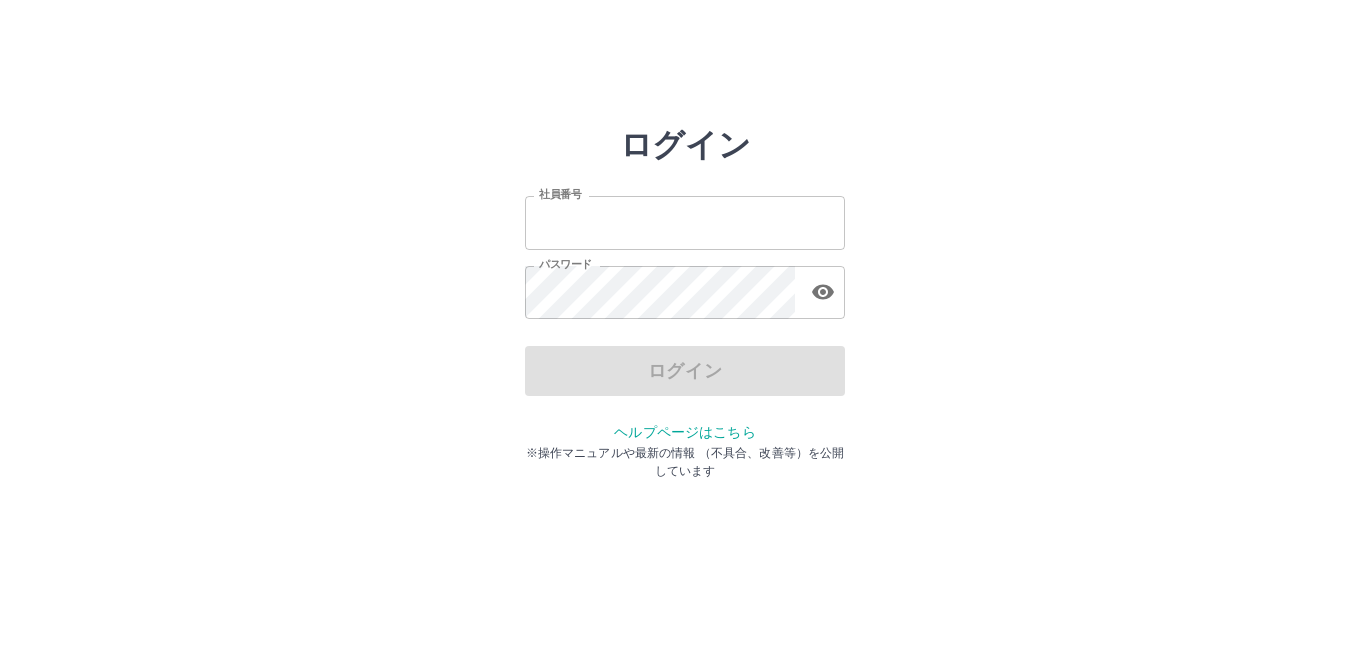 scroll, scrollTop: 0, scrollLeft: 0, axis: both 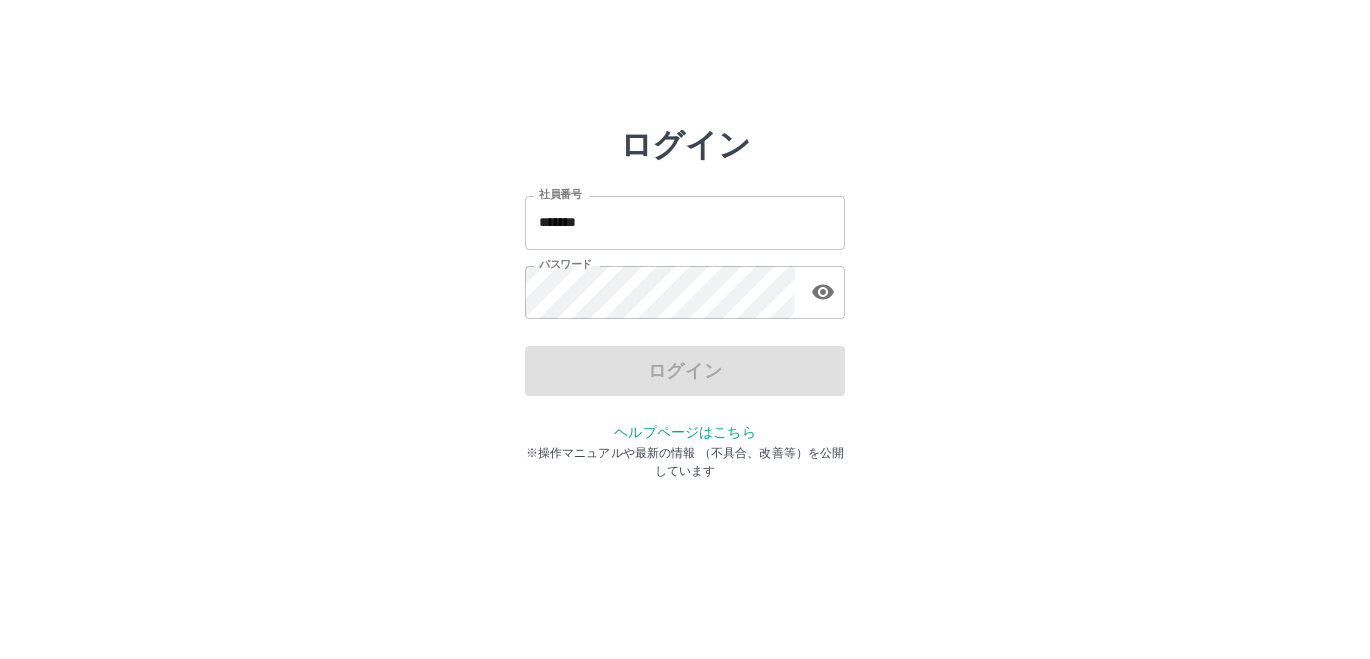 click on "*******" at bounding box center (685, 222) 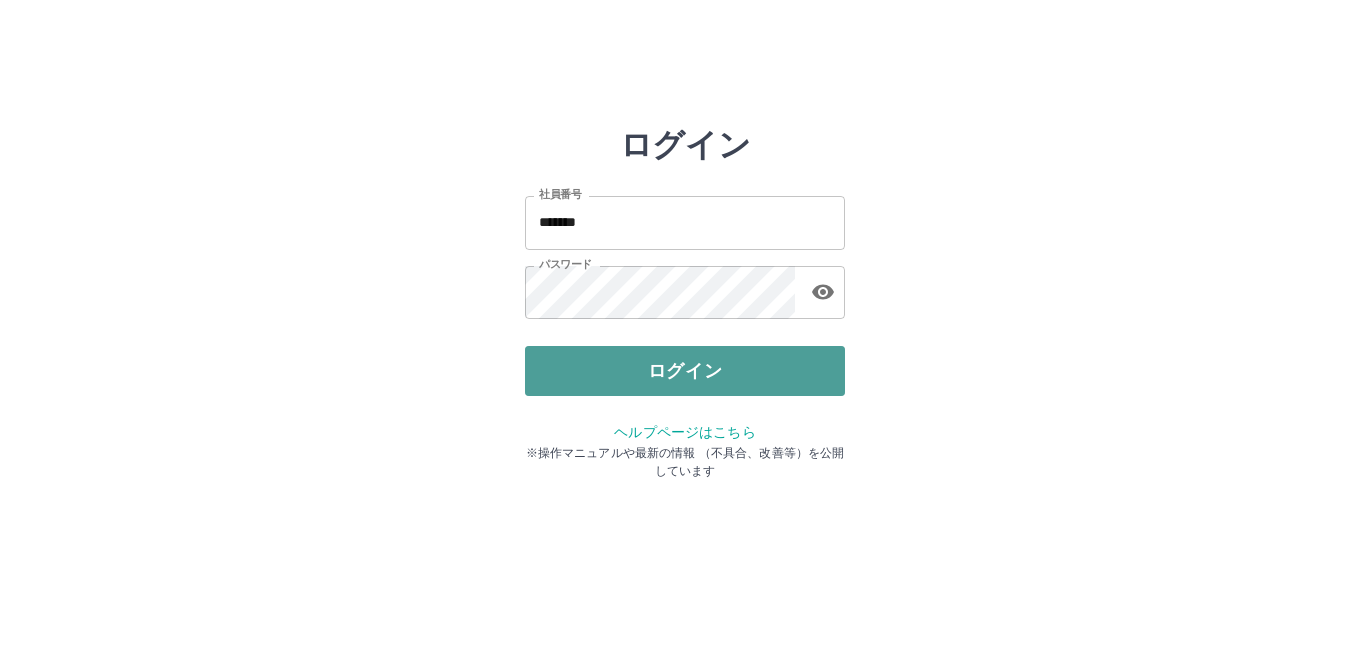 click on "ログイン" at bounding box center [685, 371] 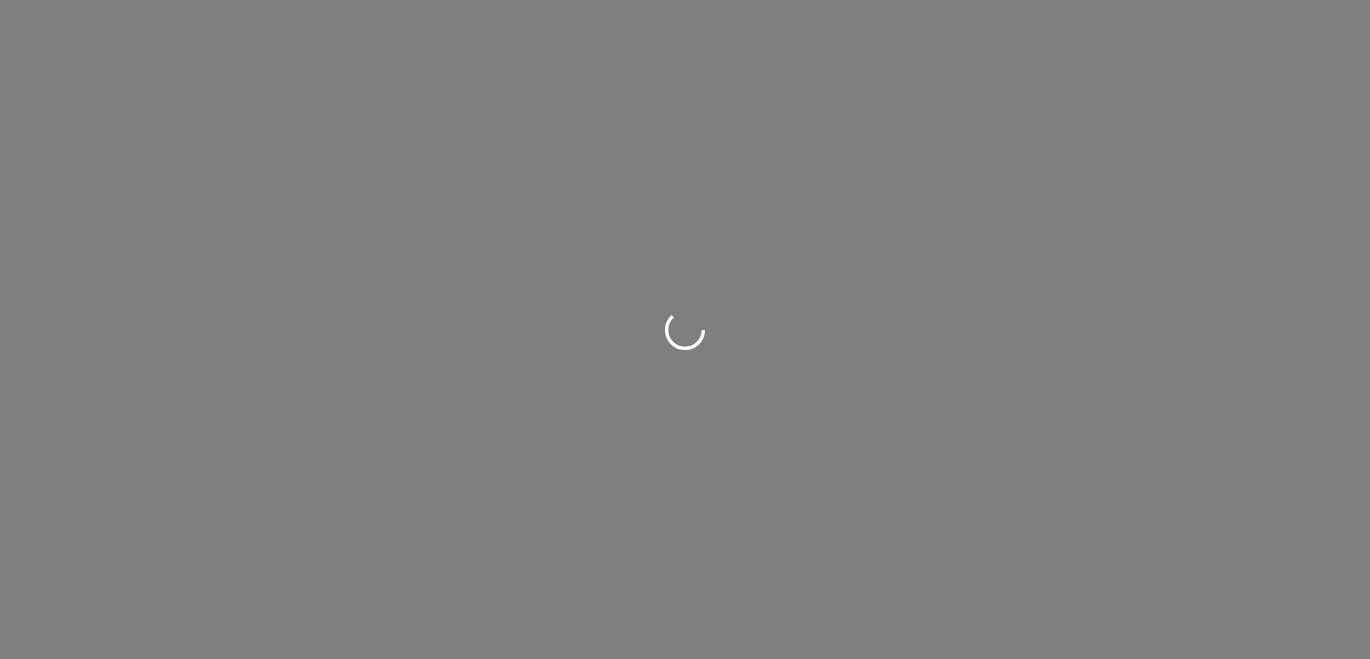 scroll, scrollTop: 0, scrollLeft: 0, axis: both 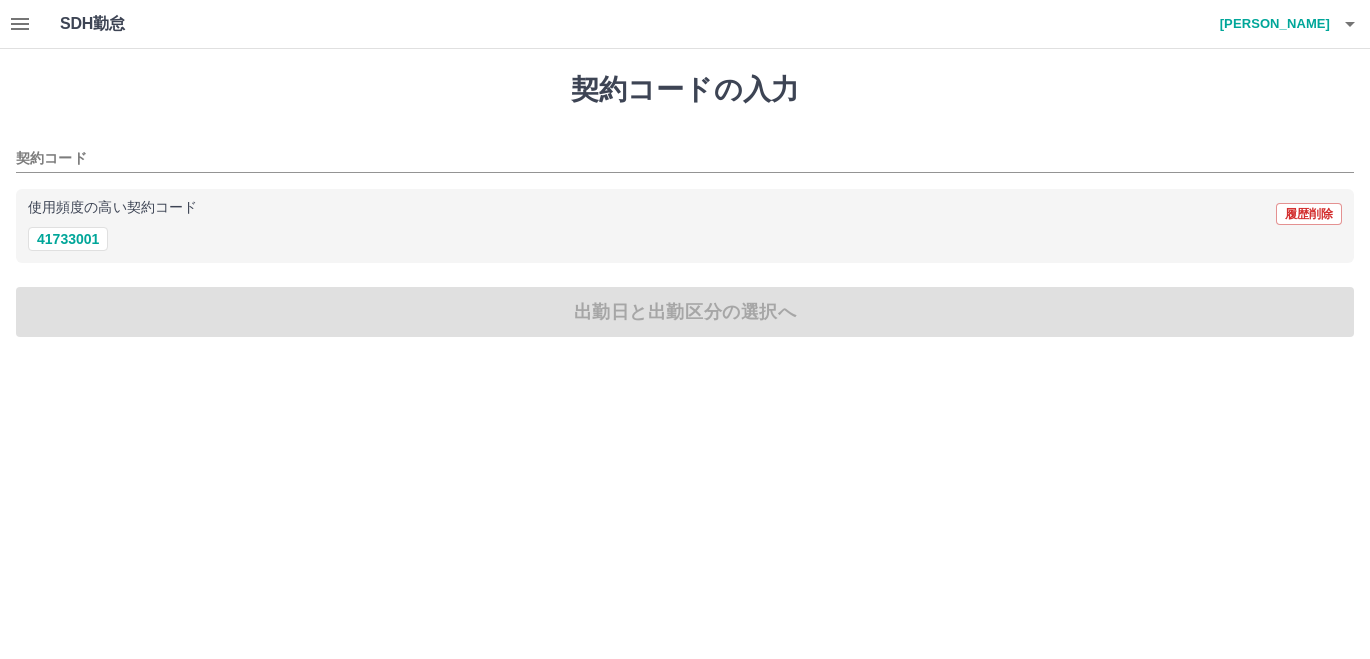 click 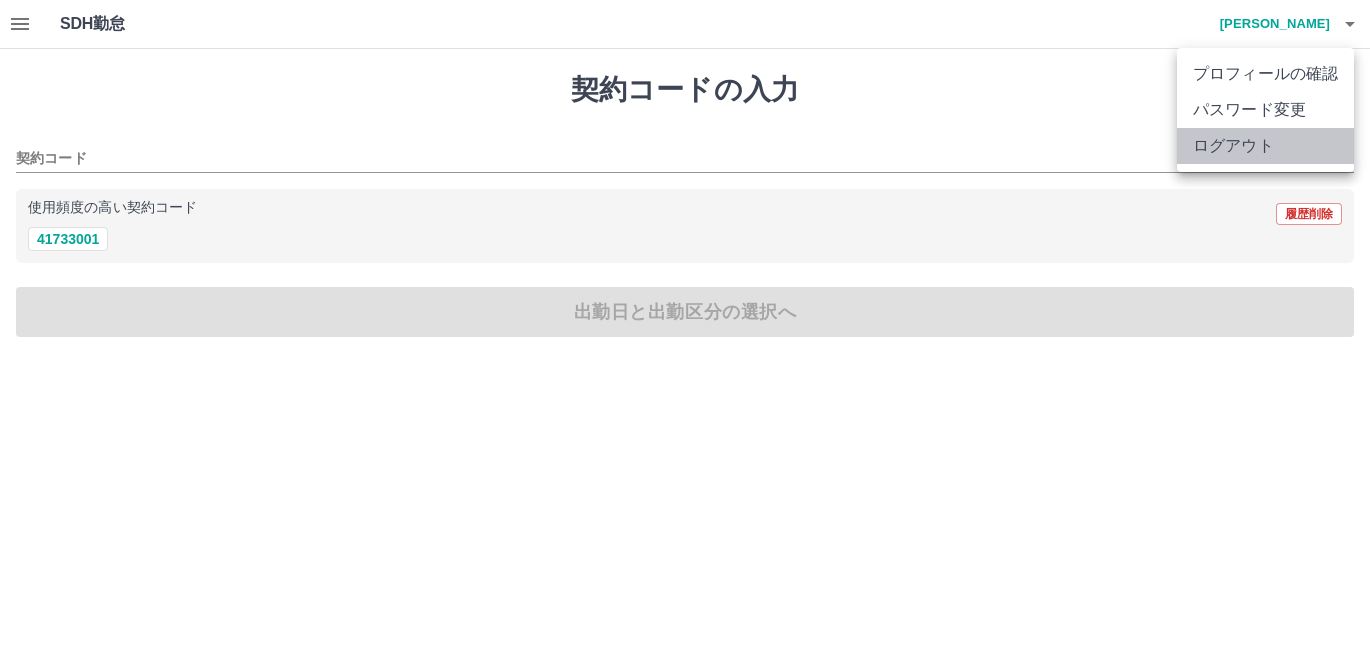 click on "ログアウト" at bounding box center (1265, 146) 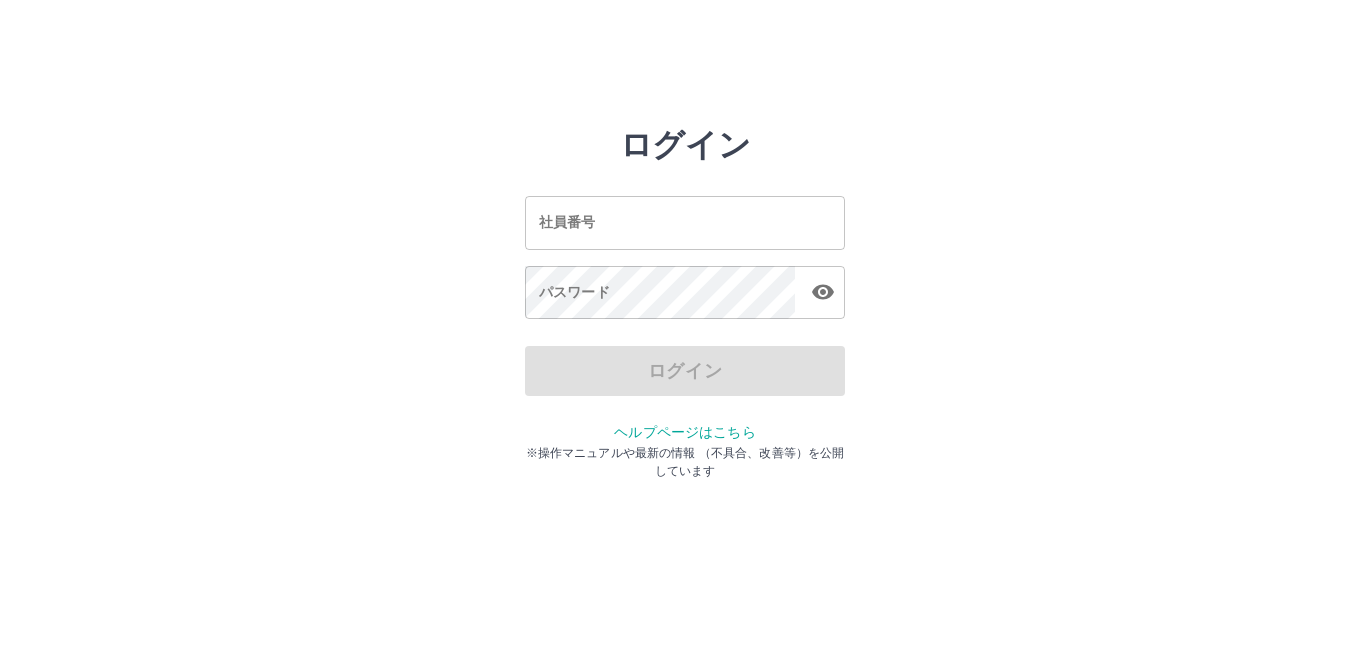 scroll, scrollTop: 0, scrollLeft: 0, axis: both 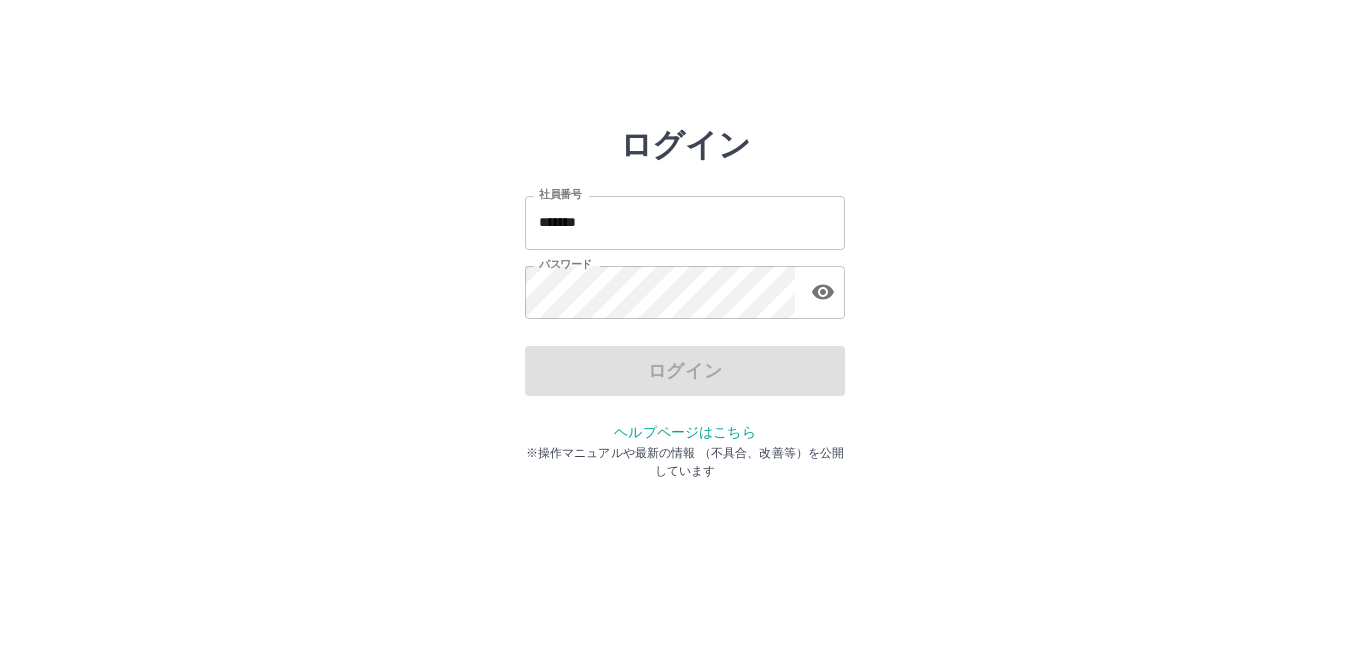 click on "*******" at bounding box center (685, 222) 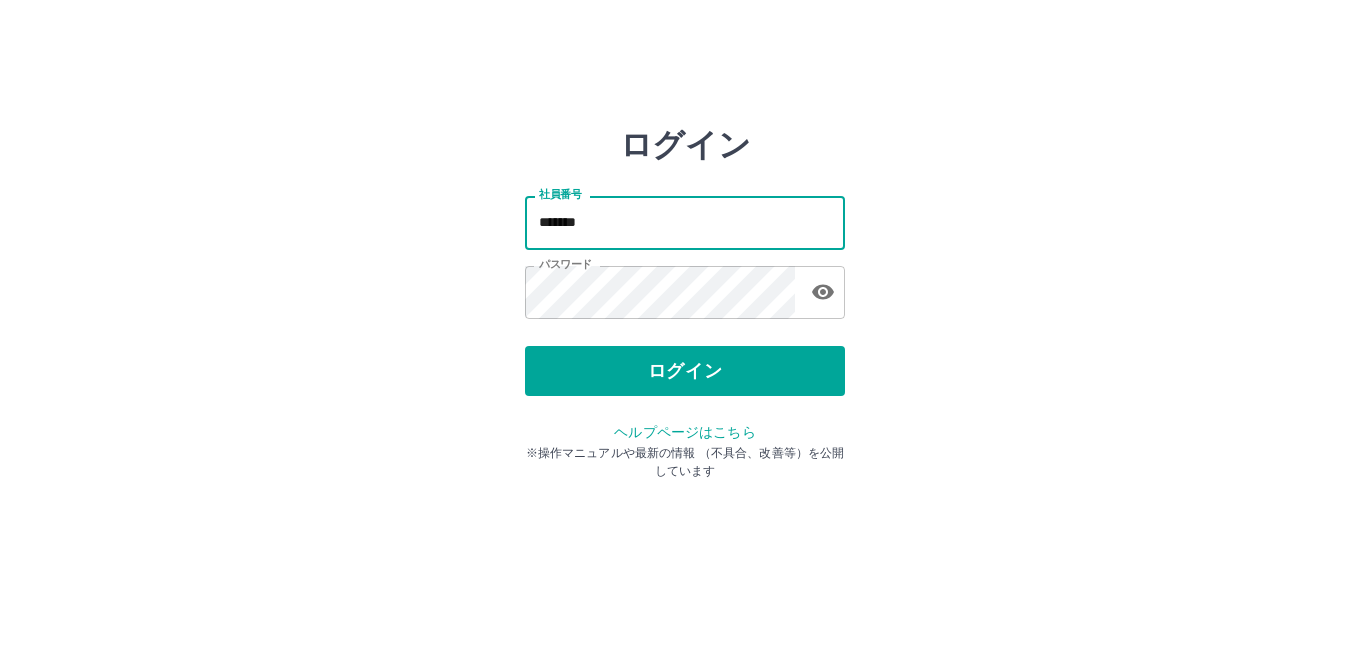 type on "*******" 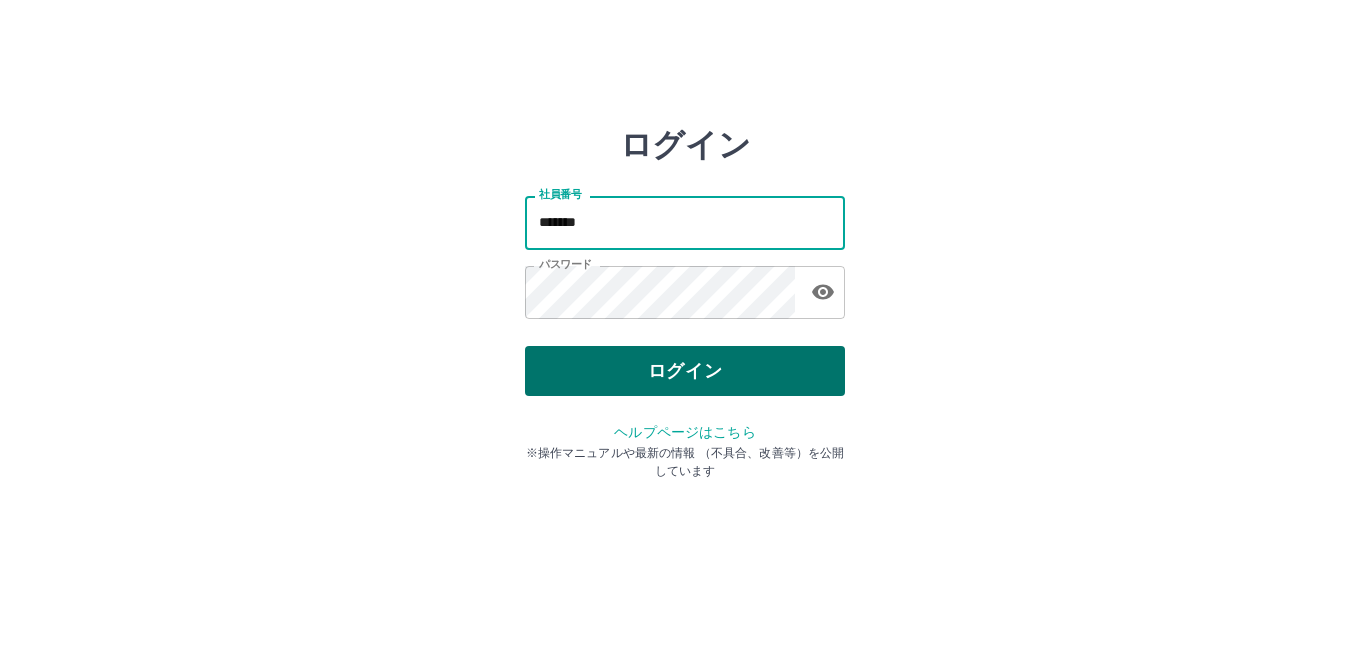 click on "ログイン" at bounding box center [685, 371] 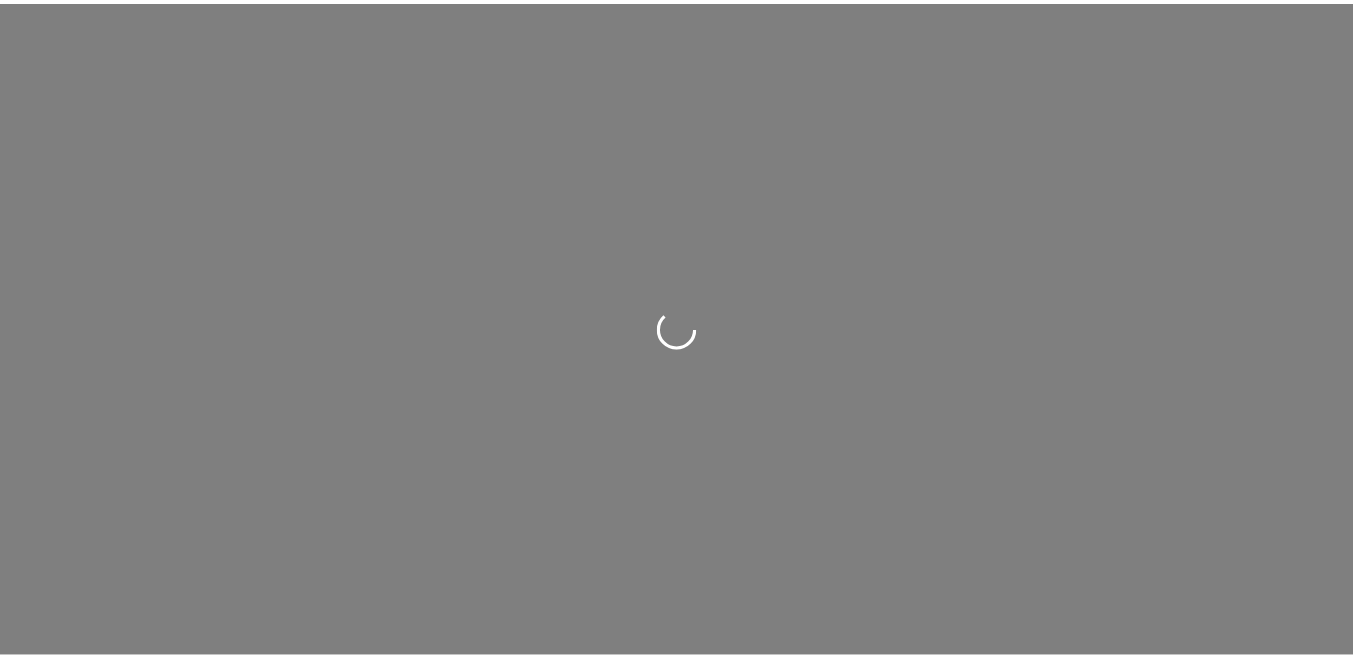 scroll, scrollTop: 0, scrollLeft: 0, axis: both 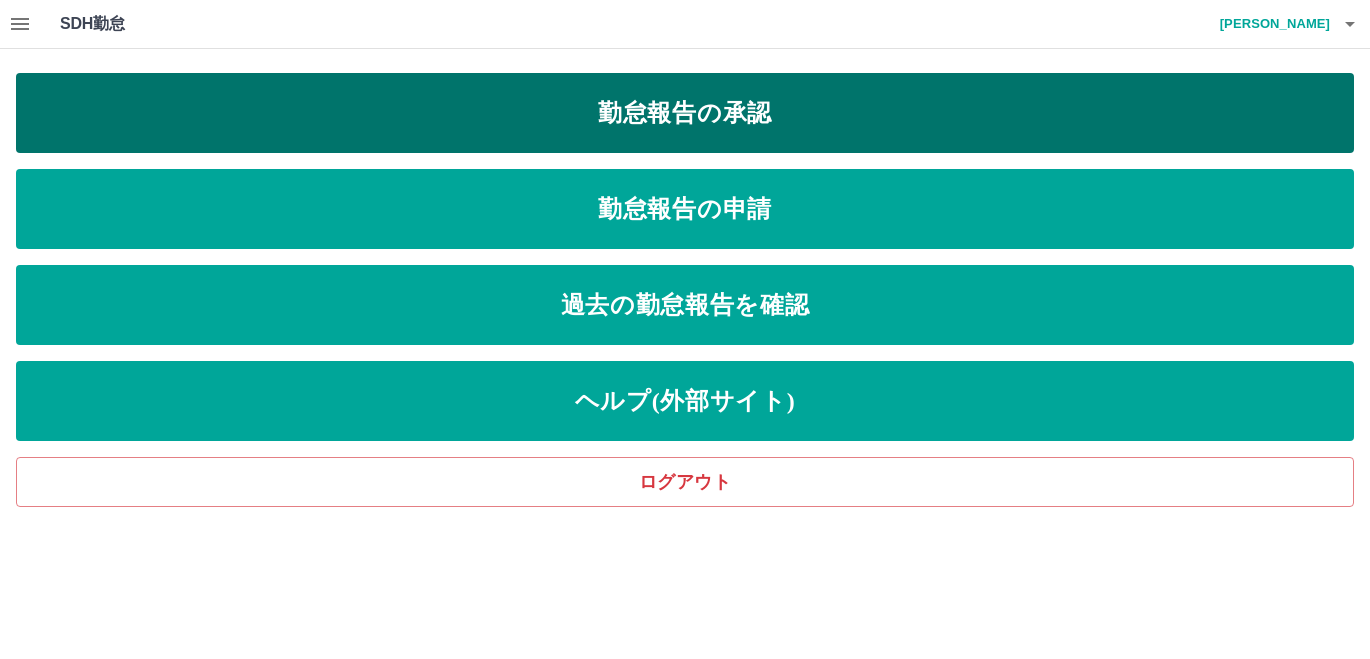 click on "勤怠報告の承認" at bounding box center [685, 113] 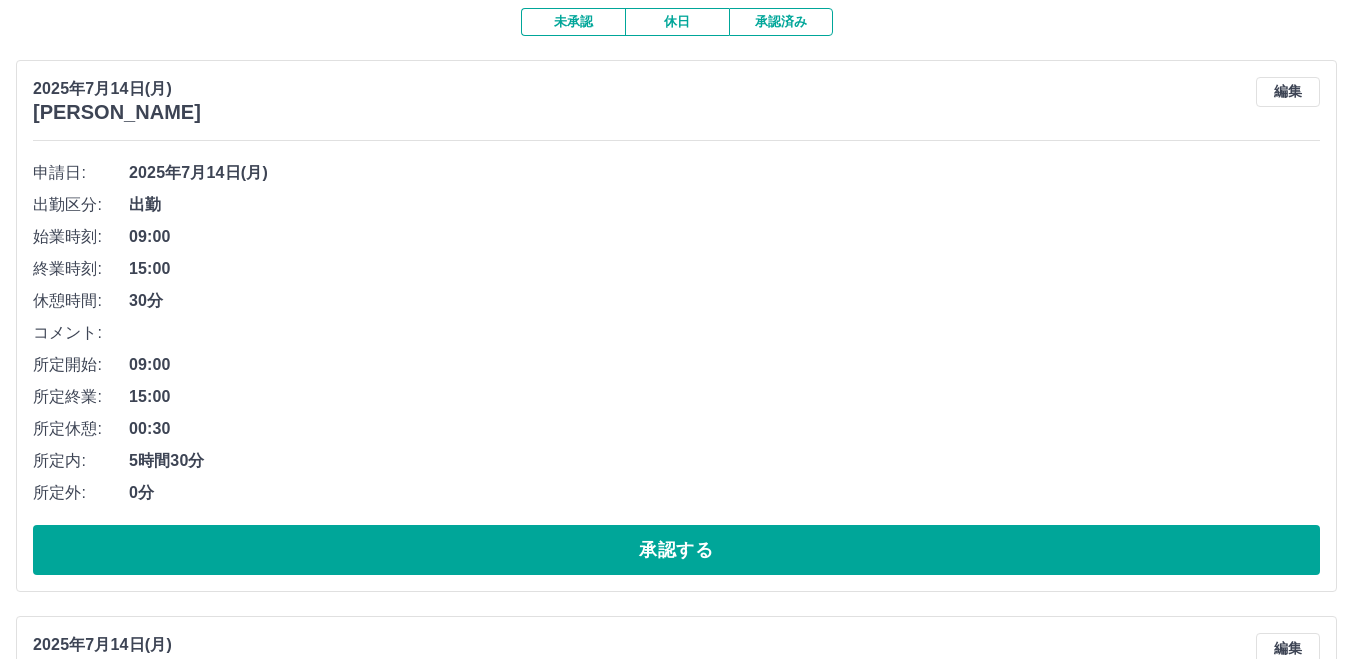 scroll, scrollTop: 0, scrollLeft: 0, axis: both 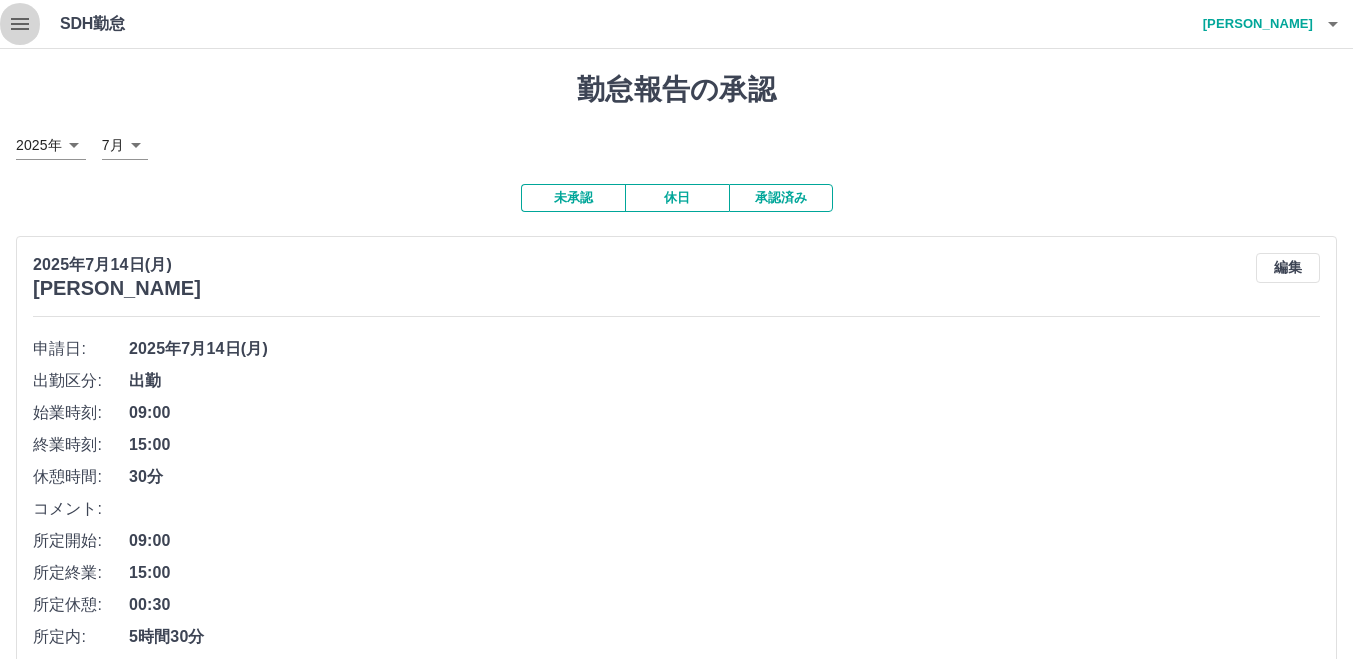 click 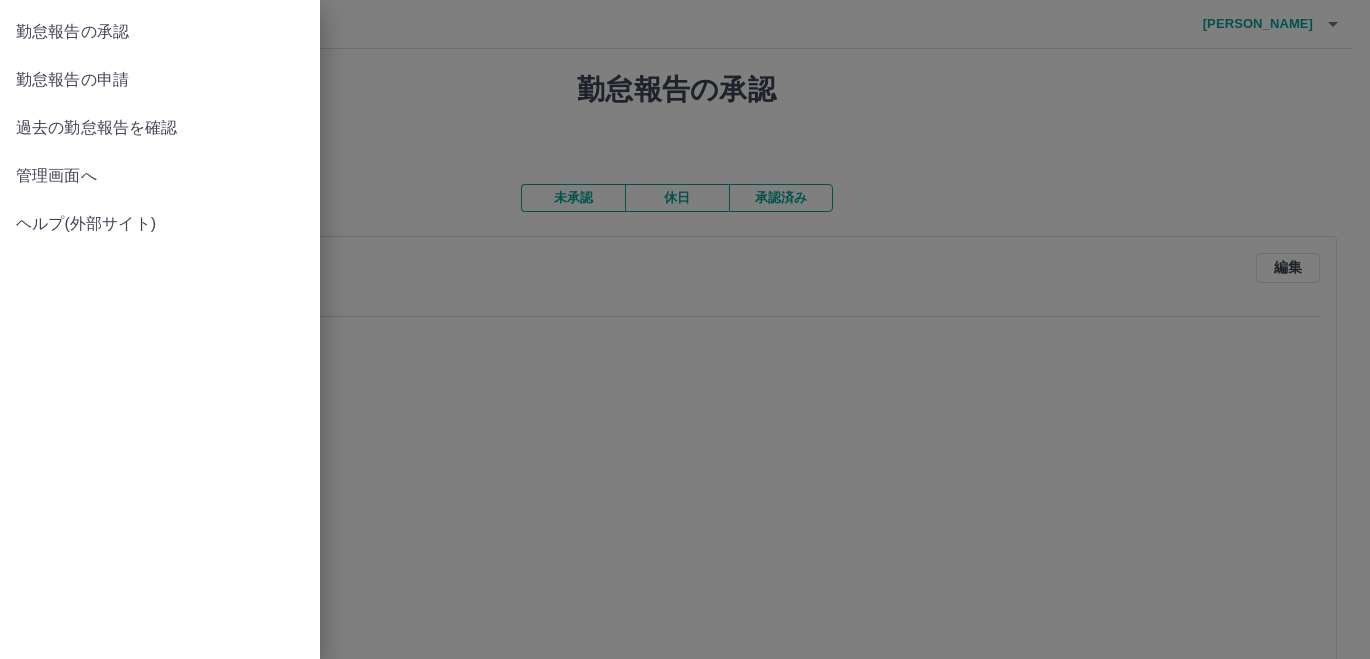 click on "勤怠報告の承認" at bounding box center (160, 32) 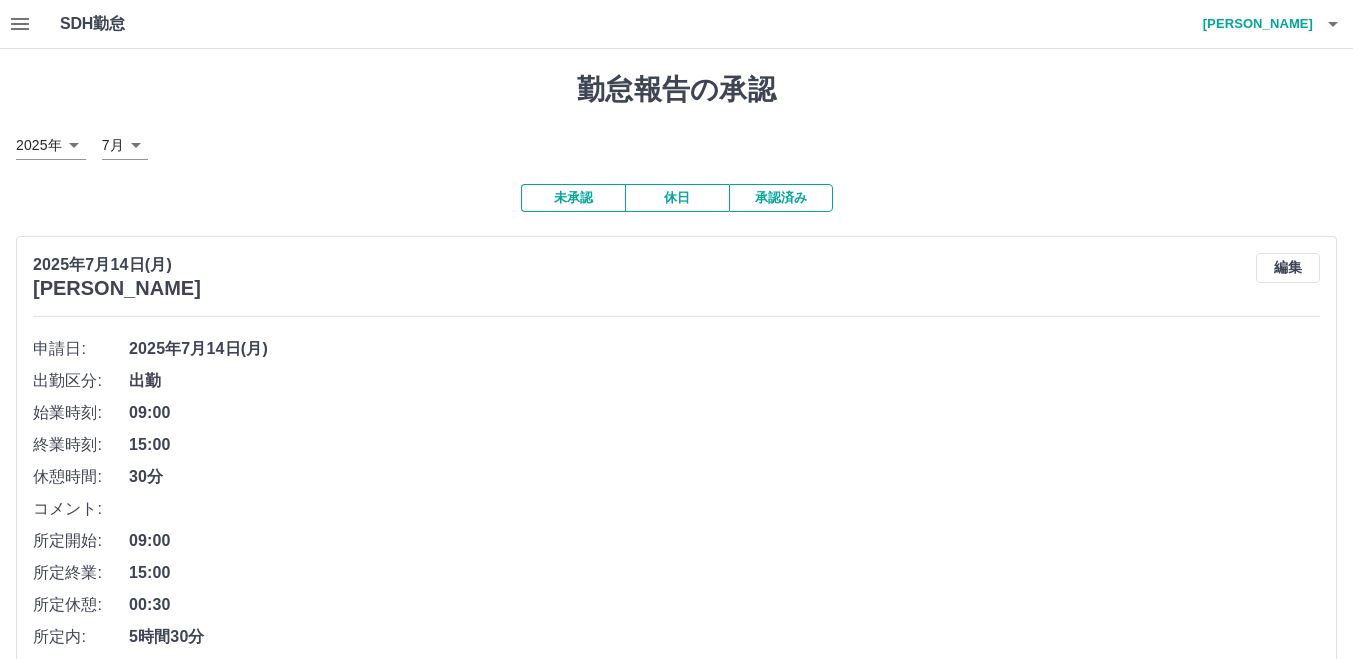 click on "SDH勤怠 福永　龍一" at bounding box center [676, 24] 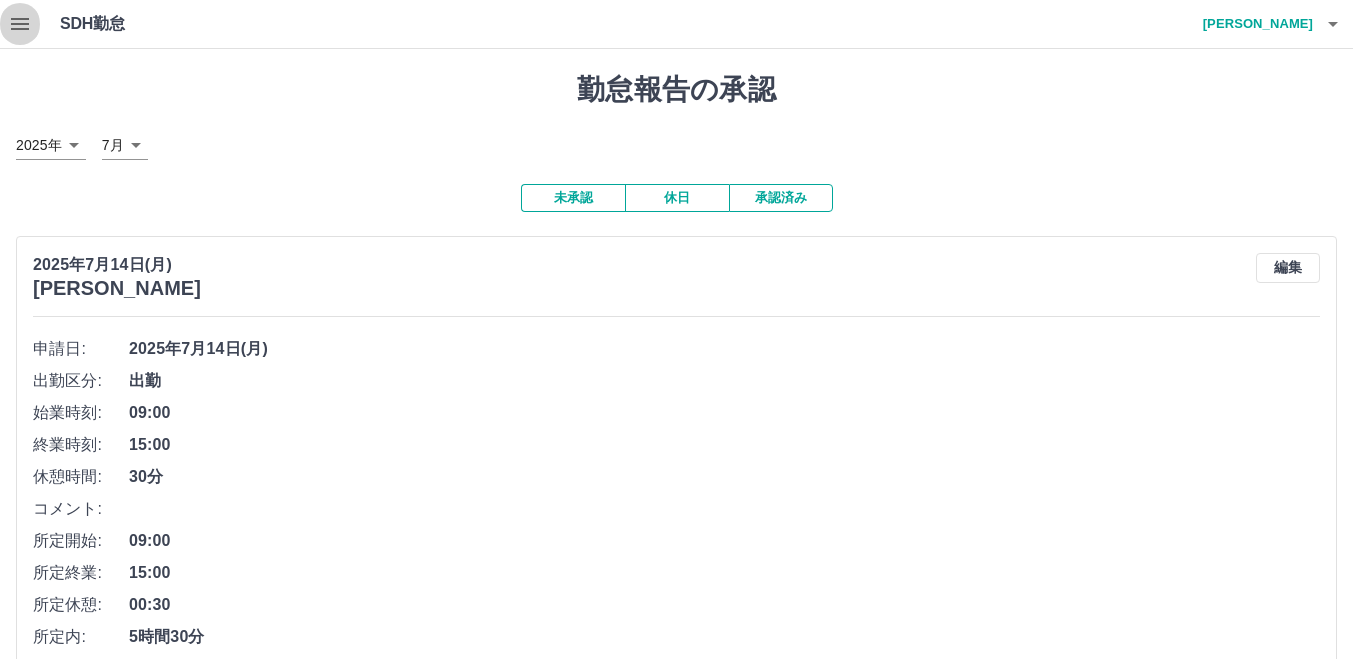click at bounding box center (20, 24) 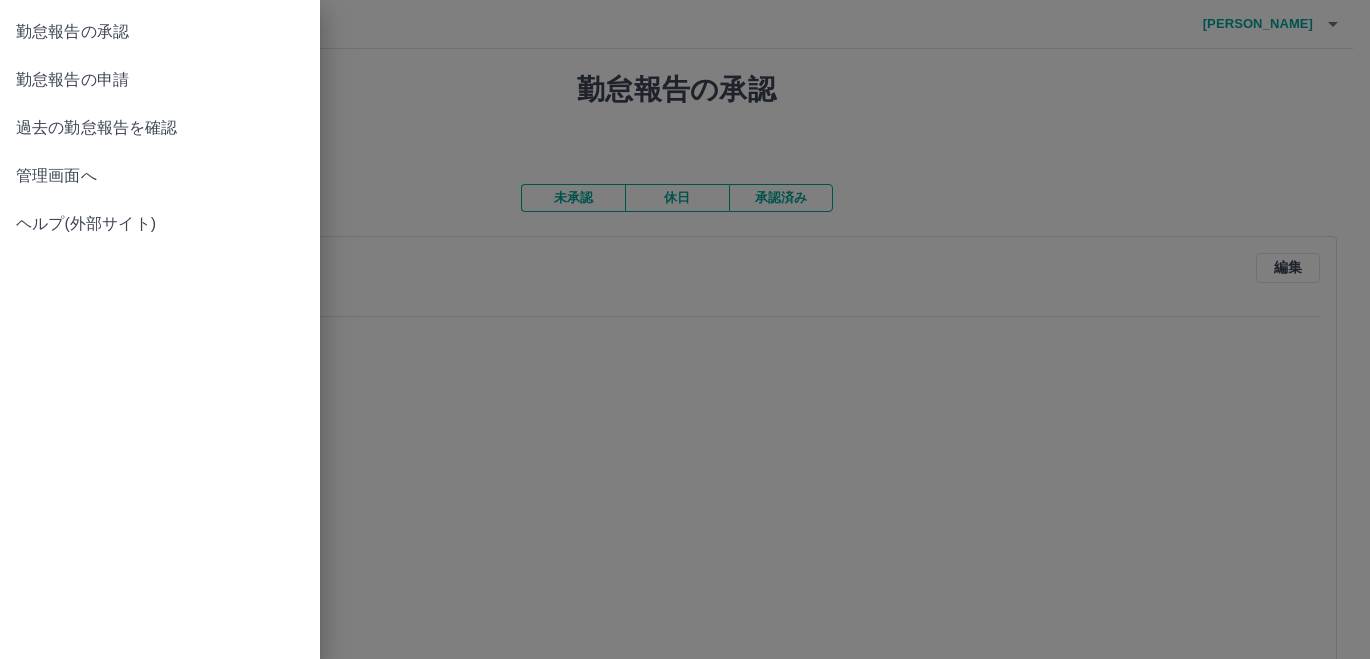 click on "勤怠報告の申請" at bounding box center [160, 80] 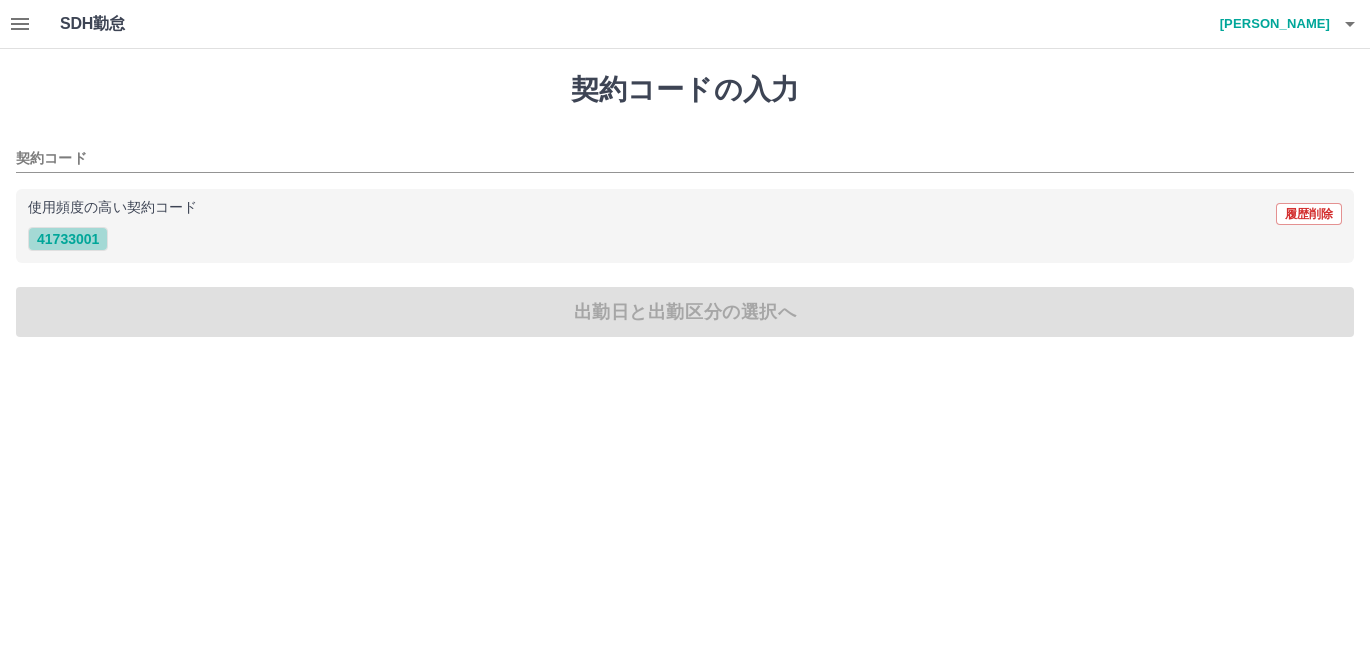 click on "41733001" at bounding box center [68, 239] 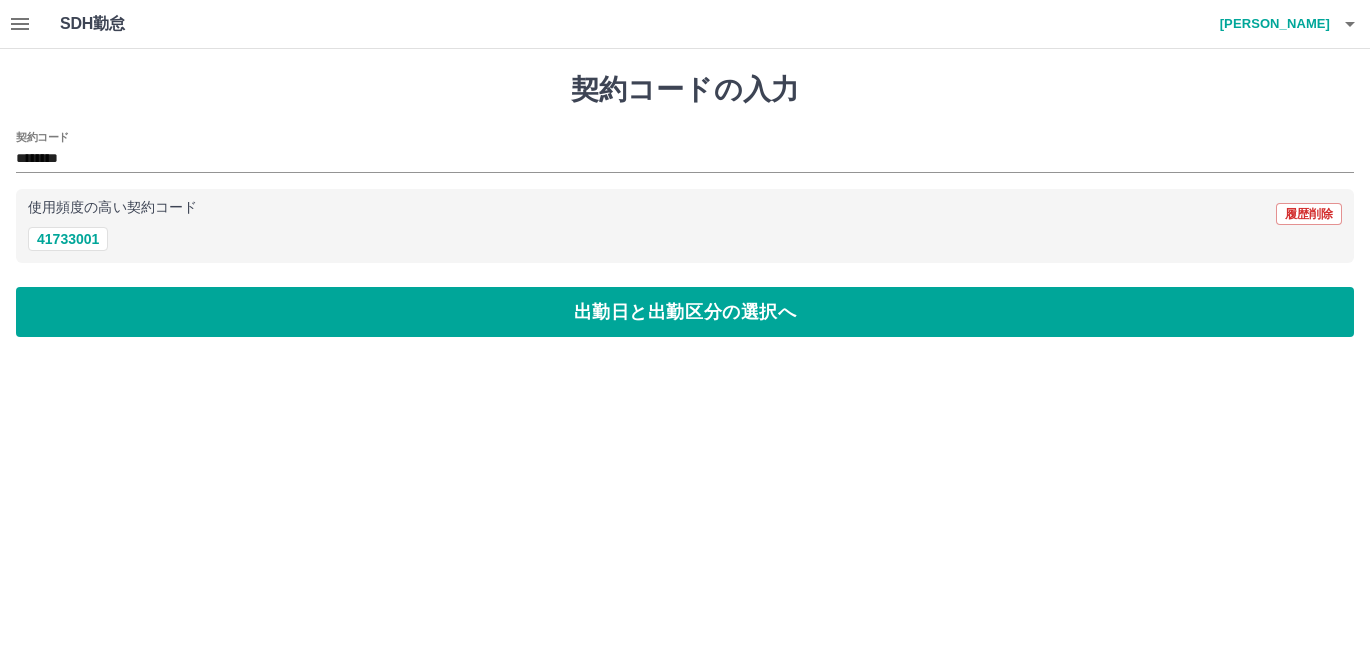 click on "契約コードの入力 契約コード ******** 使用頻度の高い契約コード 履歴削除 41733001 出勤日と出勤区分の選択へ" at bounding box center (685, 205) 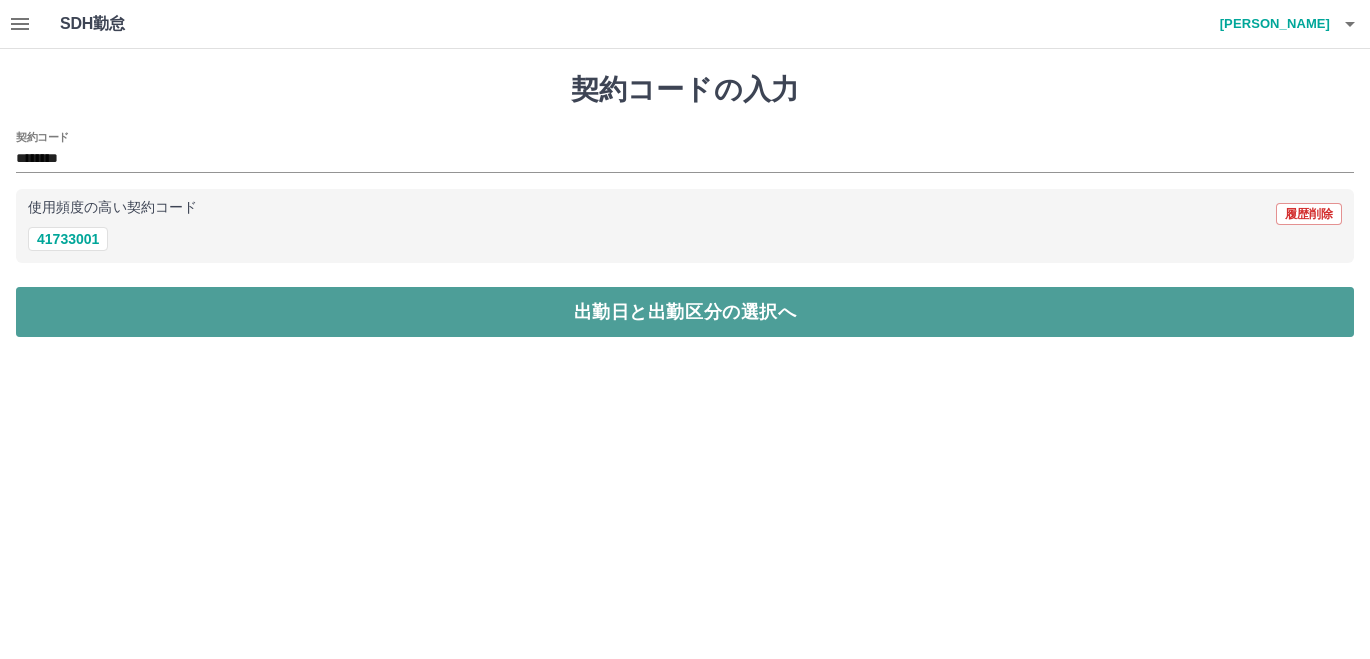 click on "出勤日と出勤区分の選択へ" at bounding box center [685, 312] 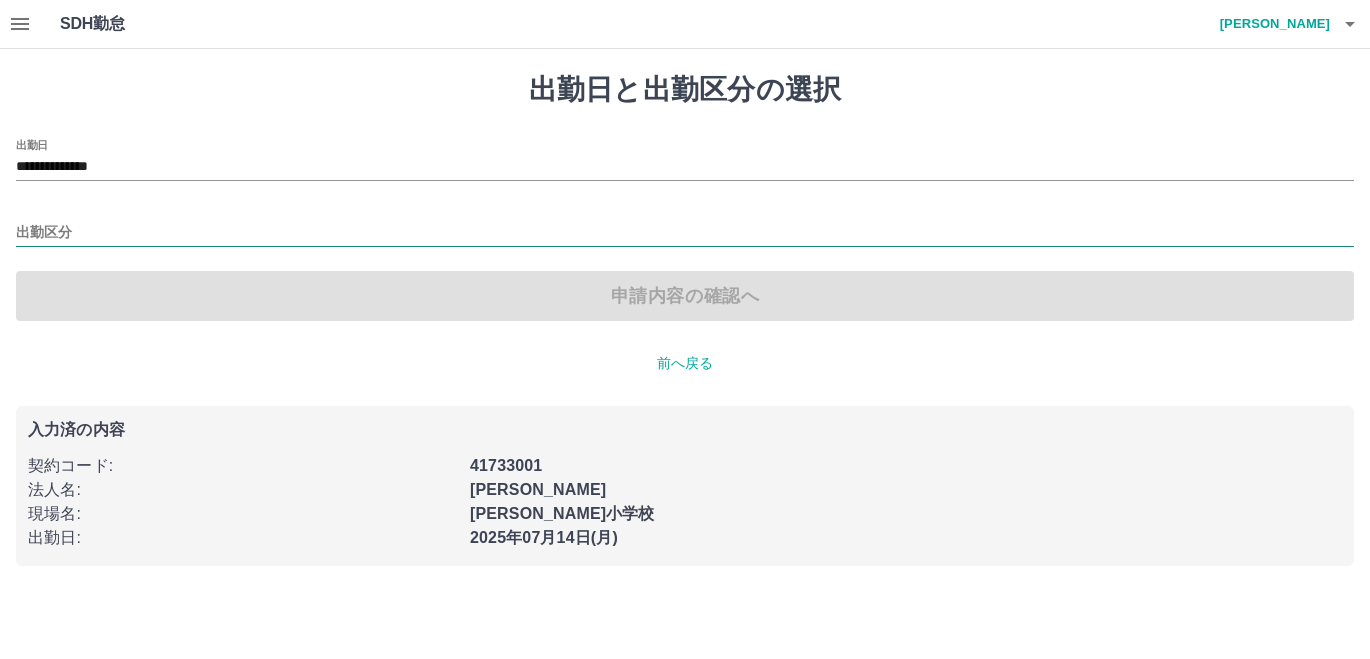 click on "出勤区分" at bounding box center [685, 233] 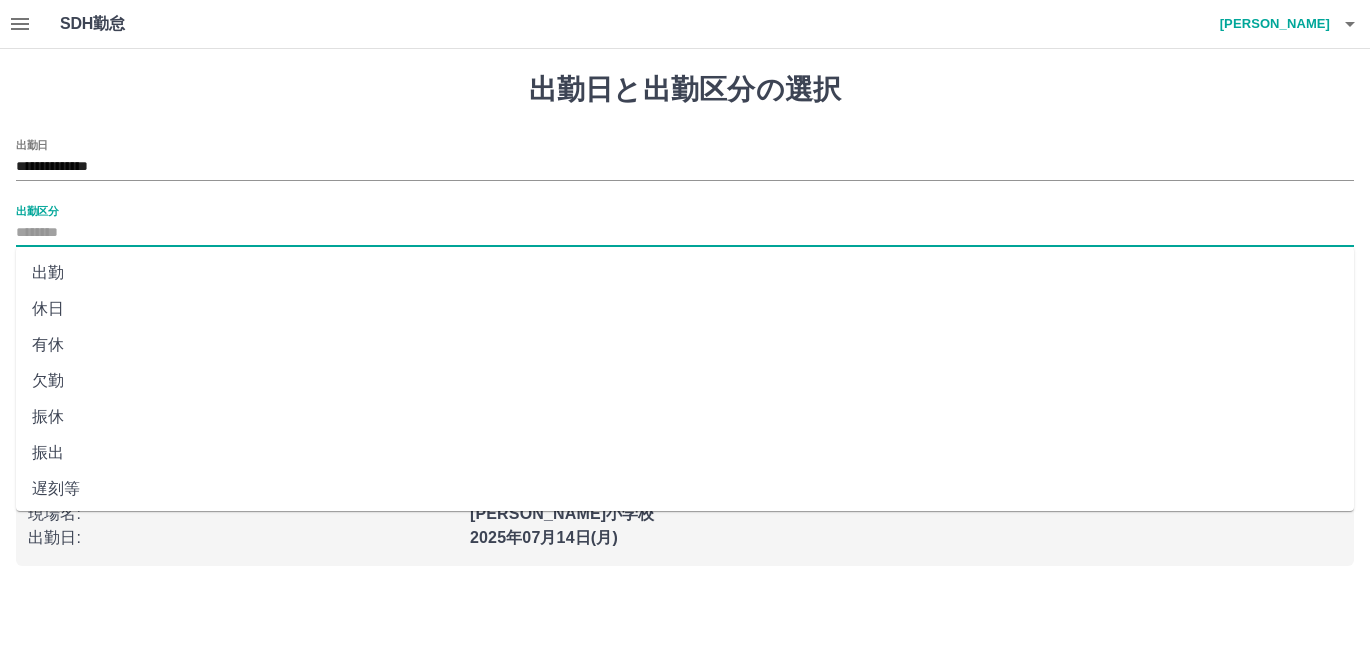 click on "出勤" at bounding box center (685, 273) 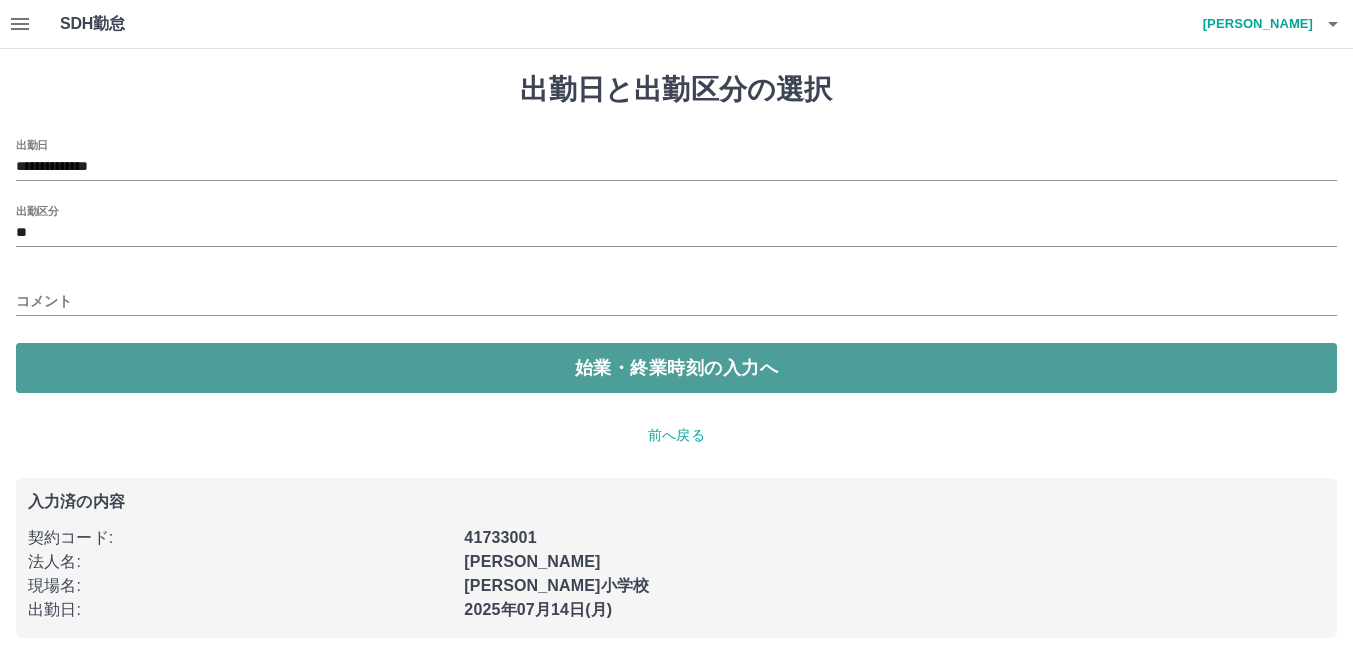 click on "始業・終業時刻の入力へ" at bounding box center [676, 368] 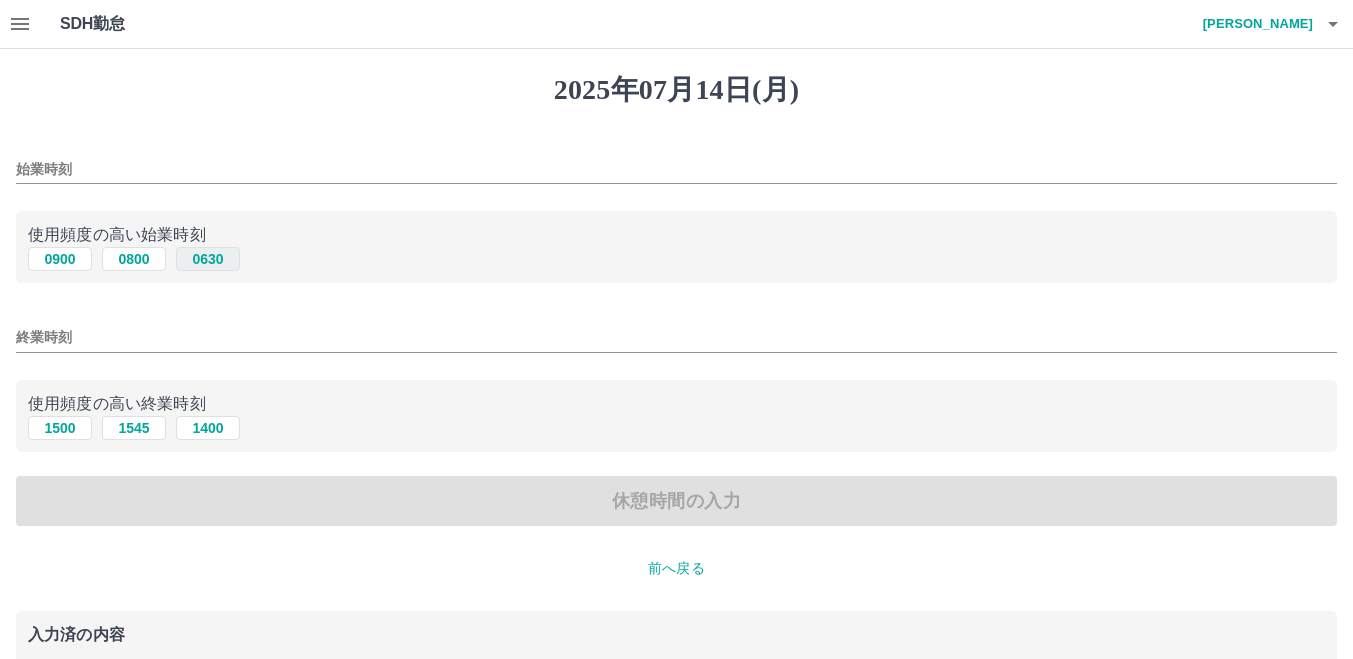 click on "0630" at bounding box center (208, 259) 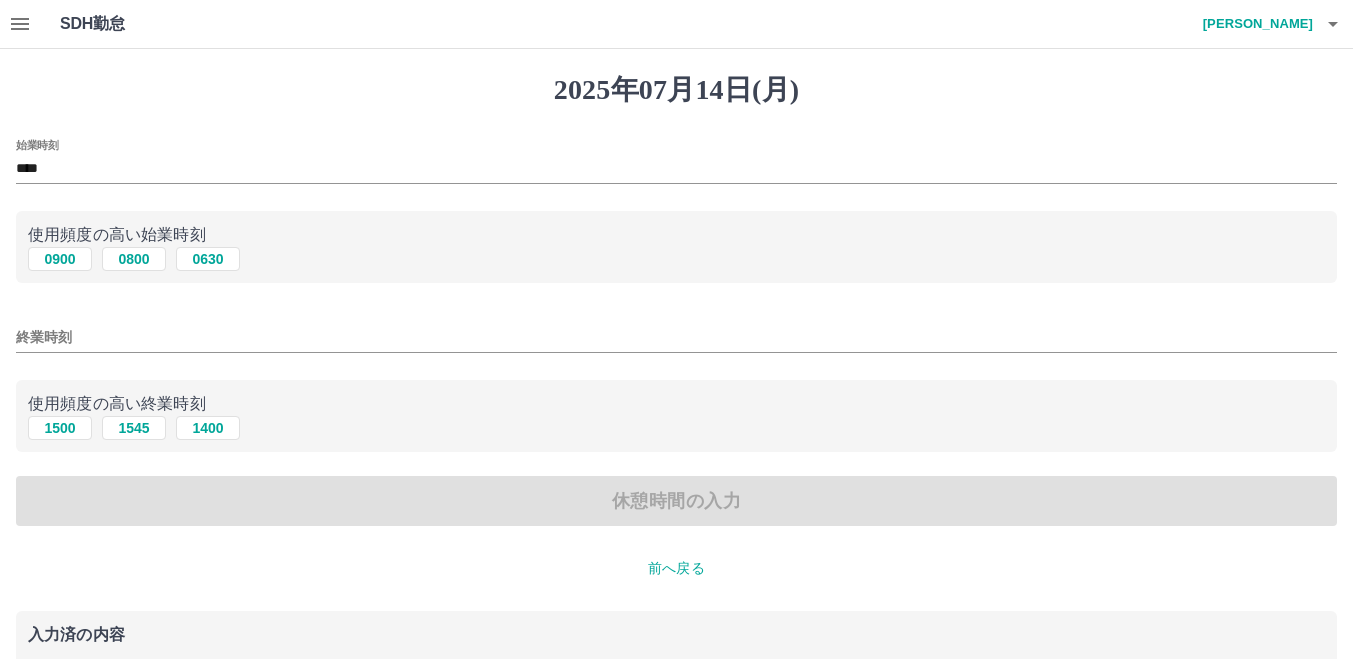 click on "終業時刻" at bounding box center [676, 337] 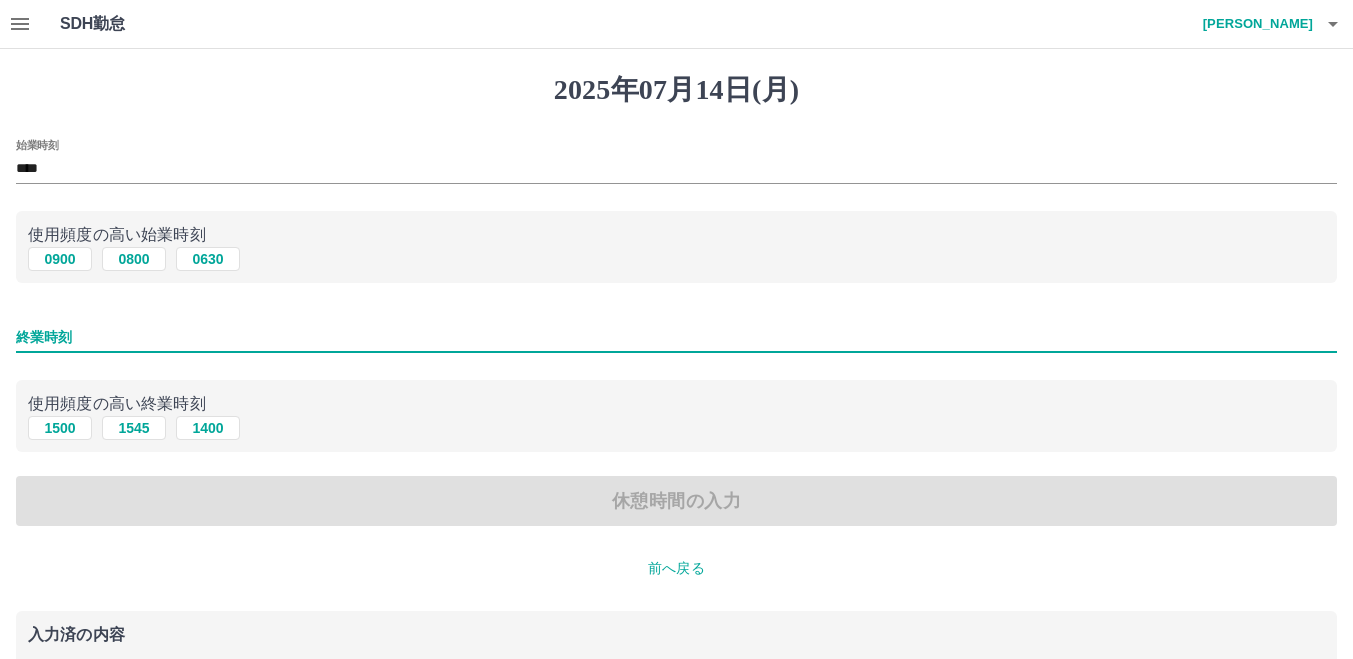 type on "****" 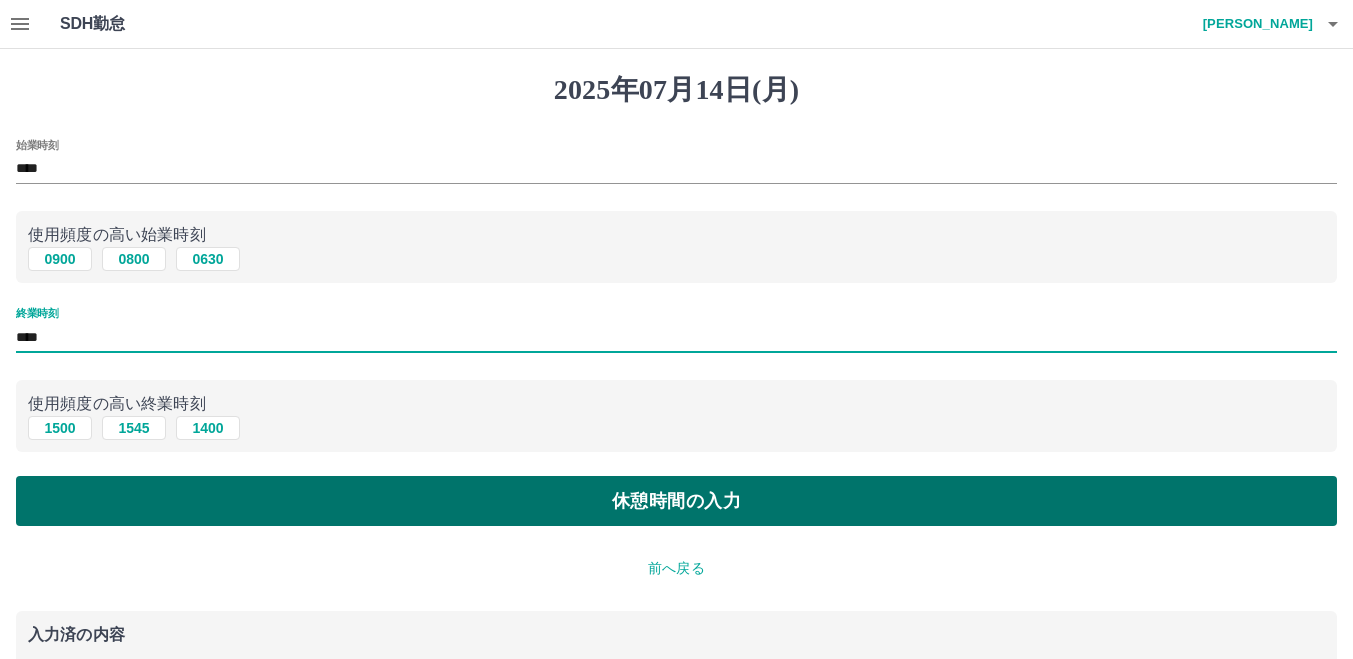click on "休憩時間の入力" at bounding box center (676, 501) 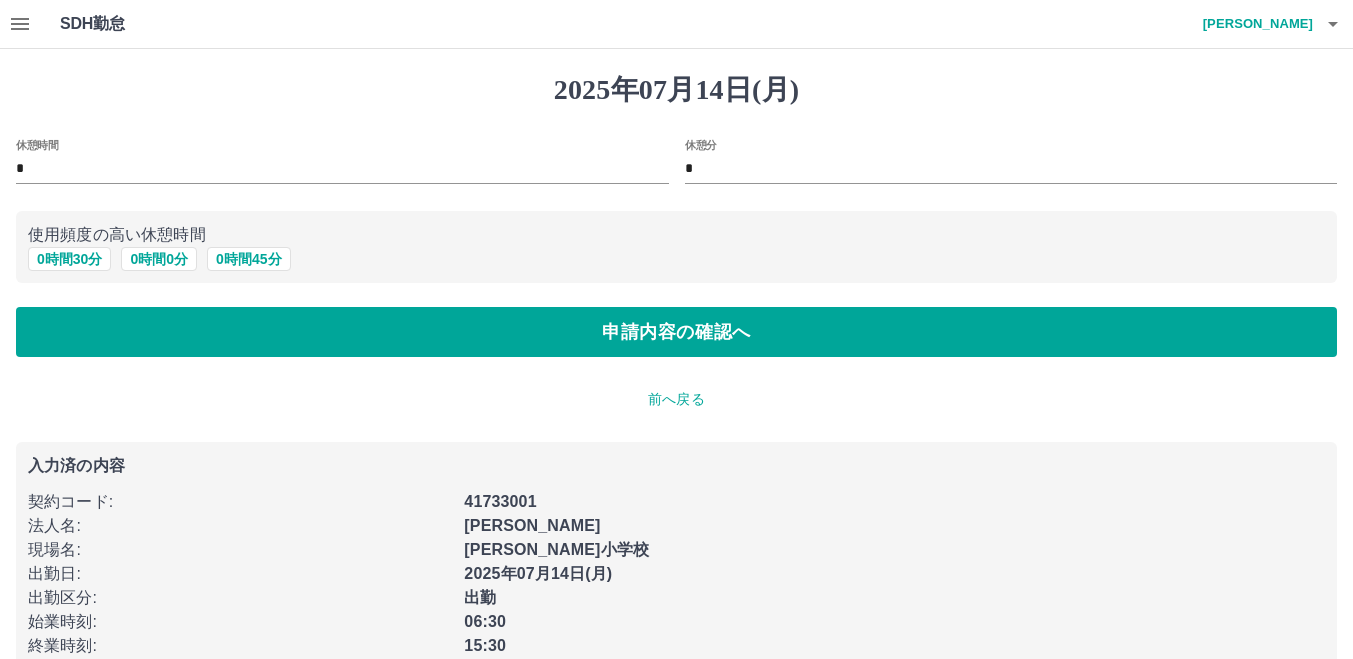 click on "*" at bounding box center (342, 169) 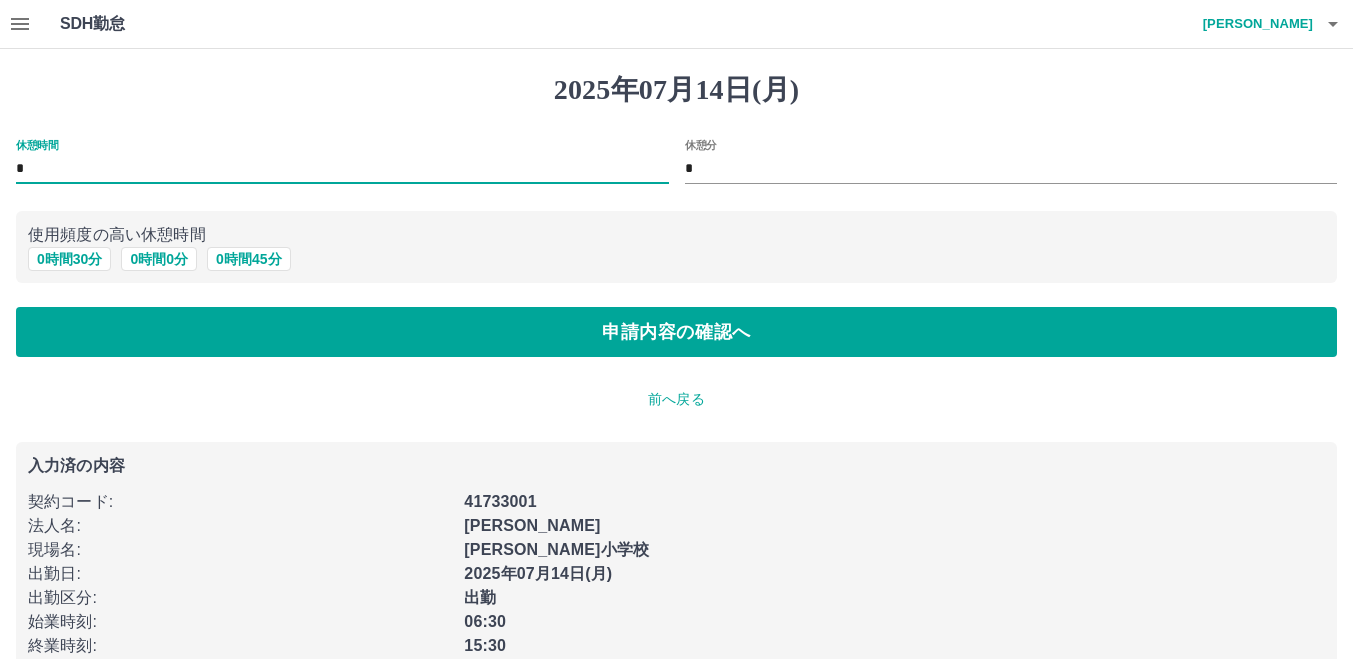 click on "*" at bounding box center (342, 169) 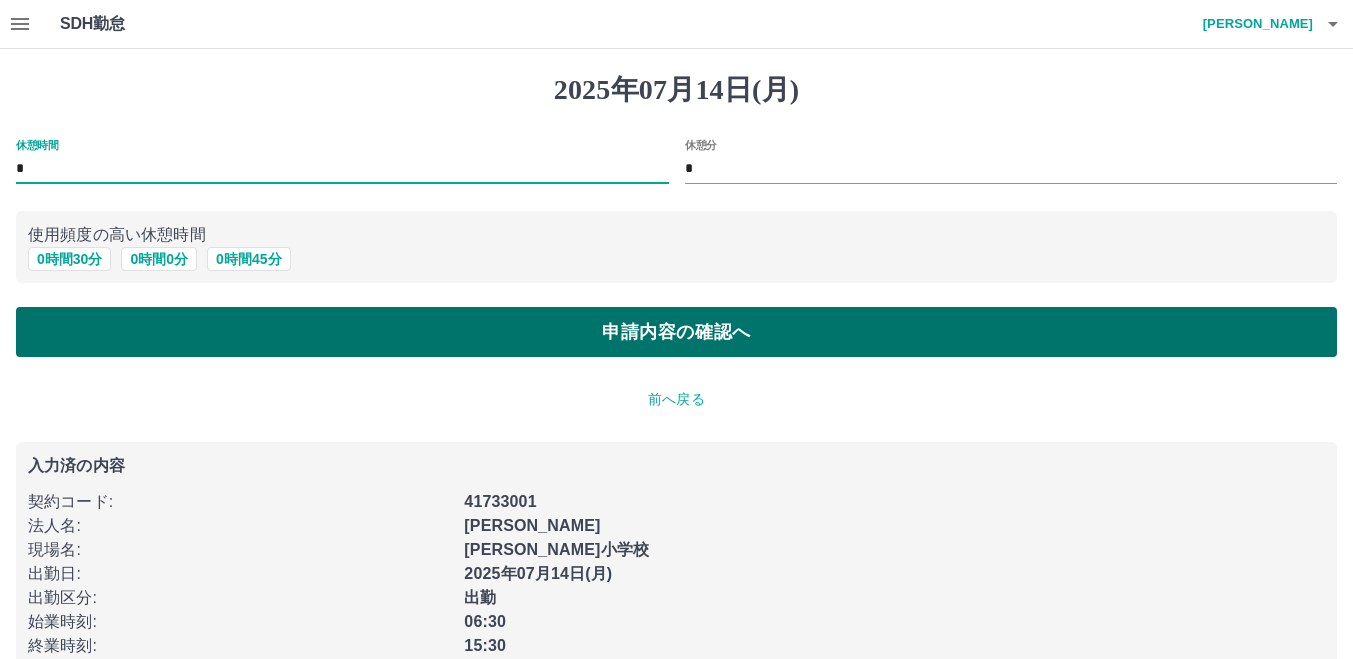 type on "*" 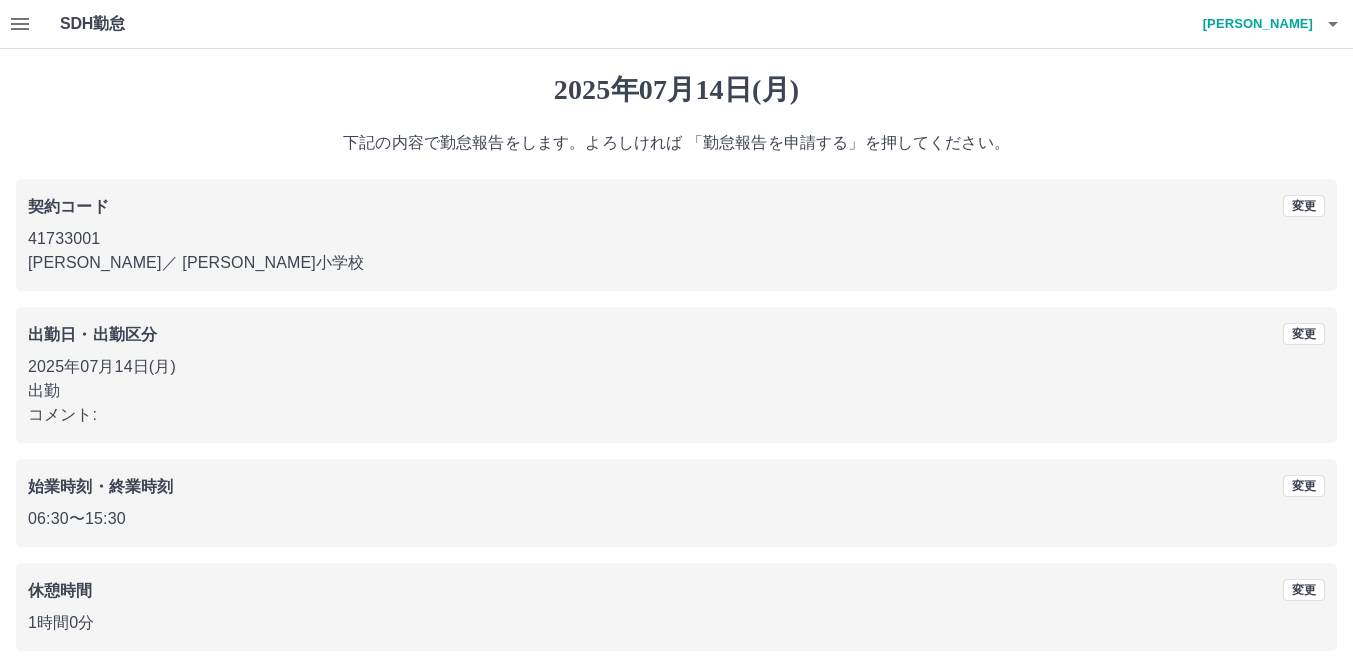 scroll, scrollTop: 90, scrollLeft: 0, axis: vertical 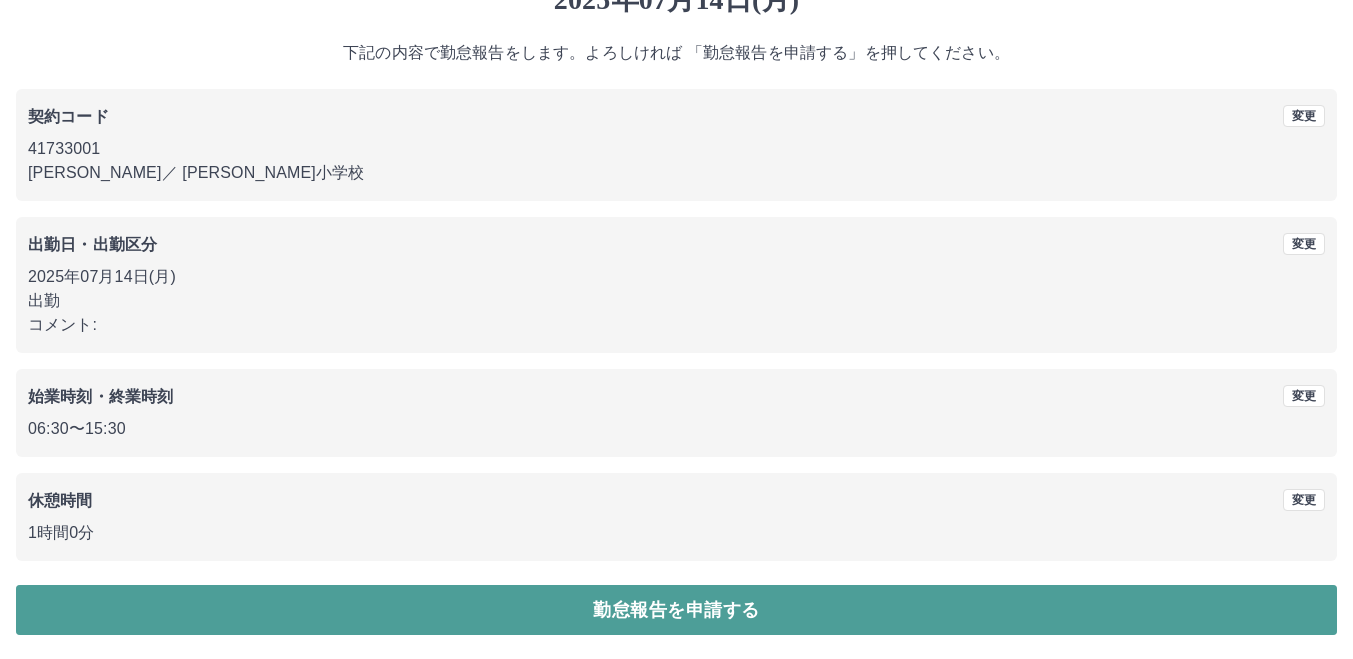 click on "勤怠報告を申請する" at bounding box center [676, 610] 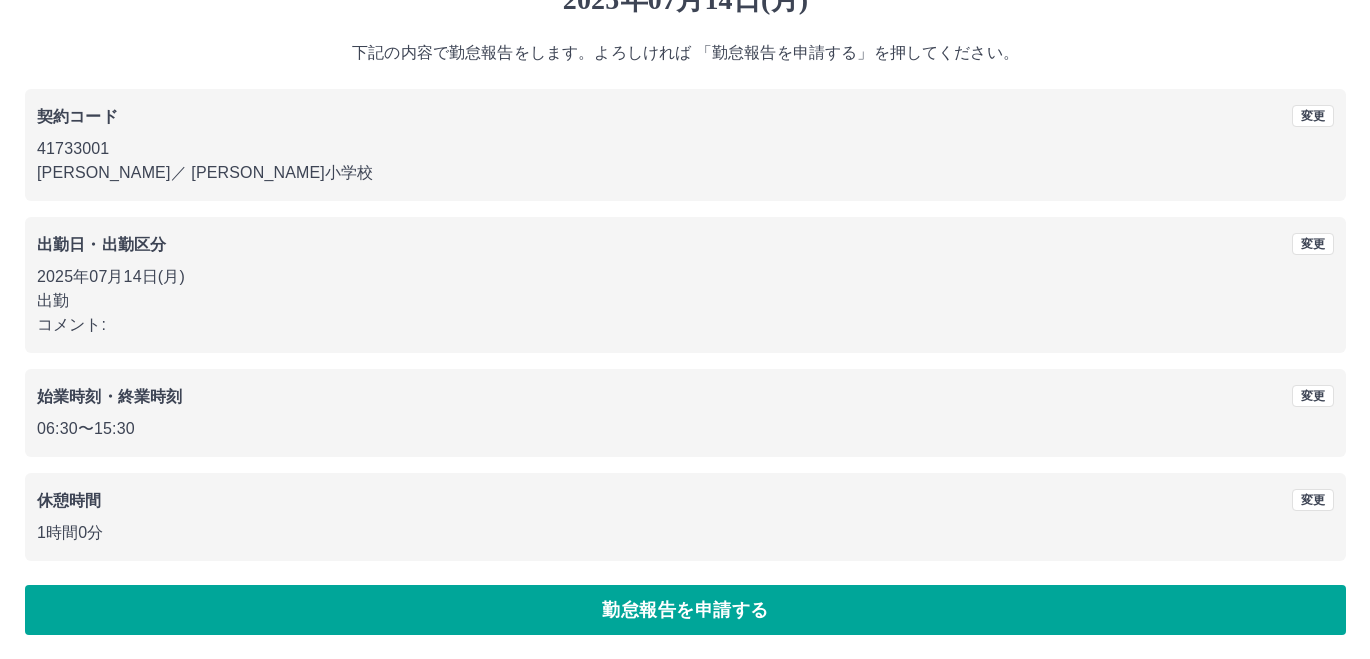 scroll, scrollTop: 0, scrollLeft: 0, axis: both 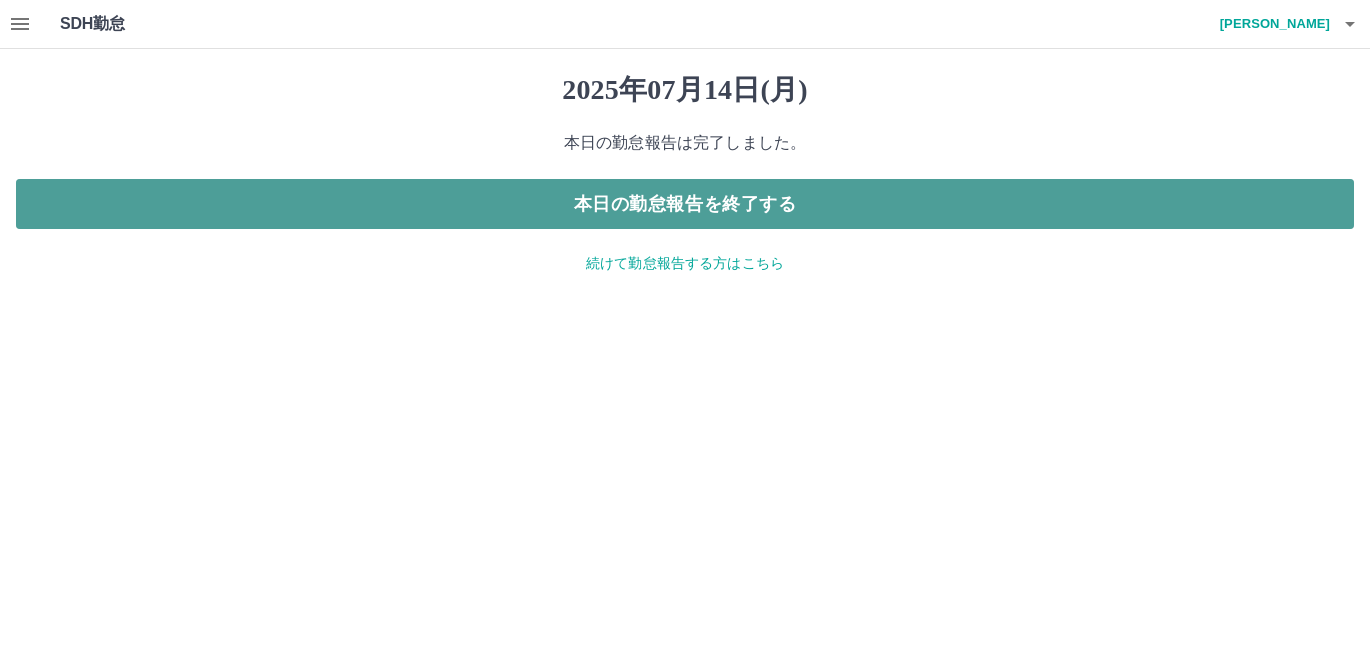 drag, startPoint x: 695, startPoint y: 211, endPoint x: 680, endPoint y: 205, distance: 16.155495 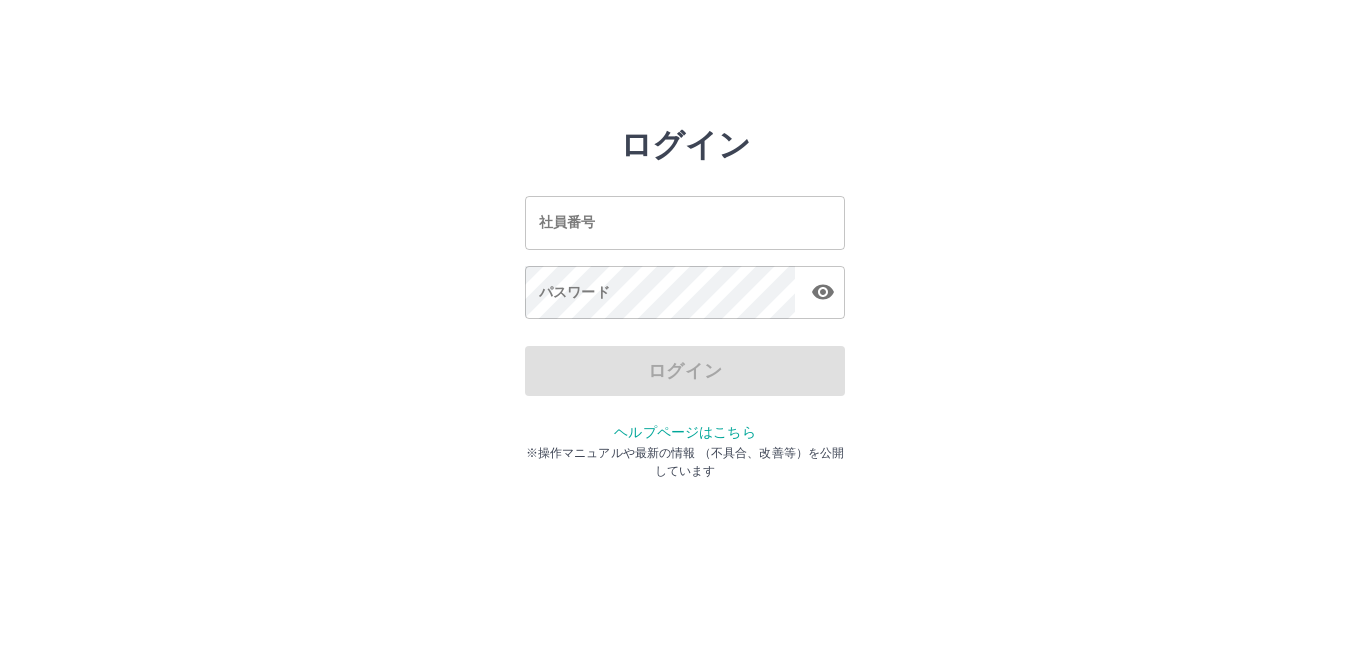scroll, scrollTop: 0, scrollLeft: 0, axis: both 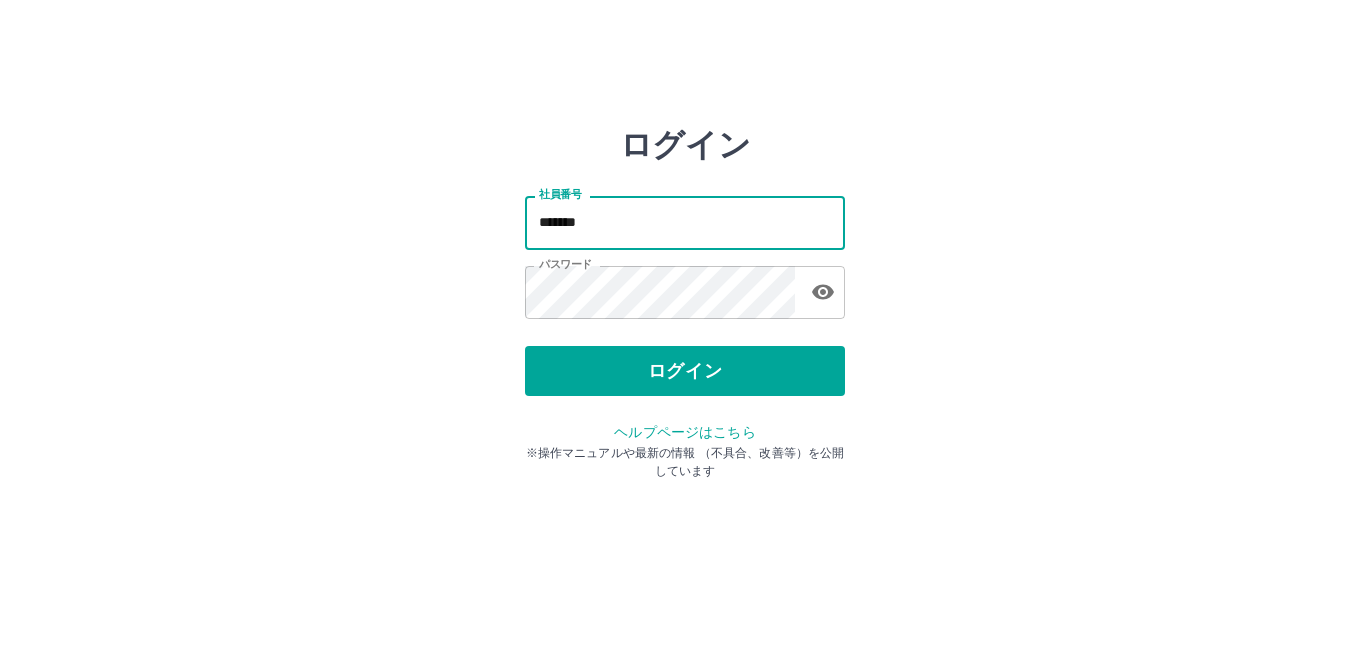 click on "*******" at bounding box center (685, 222) 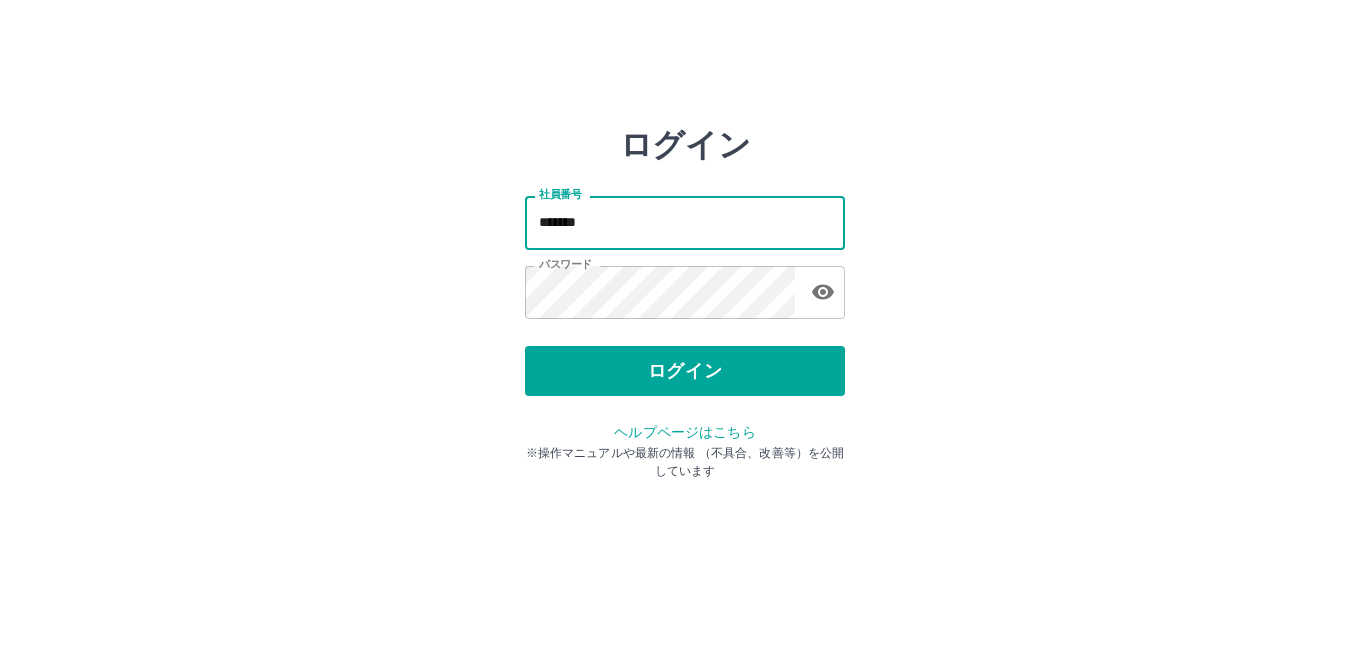 type on "*******" 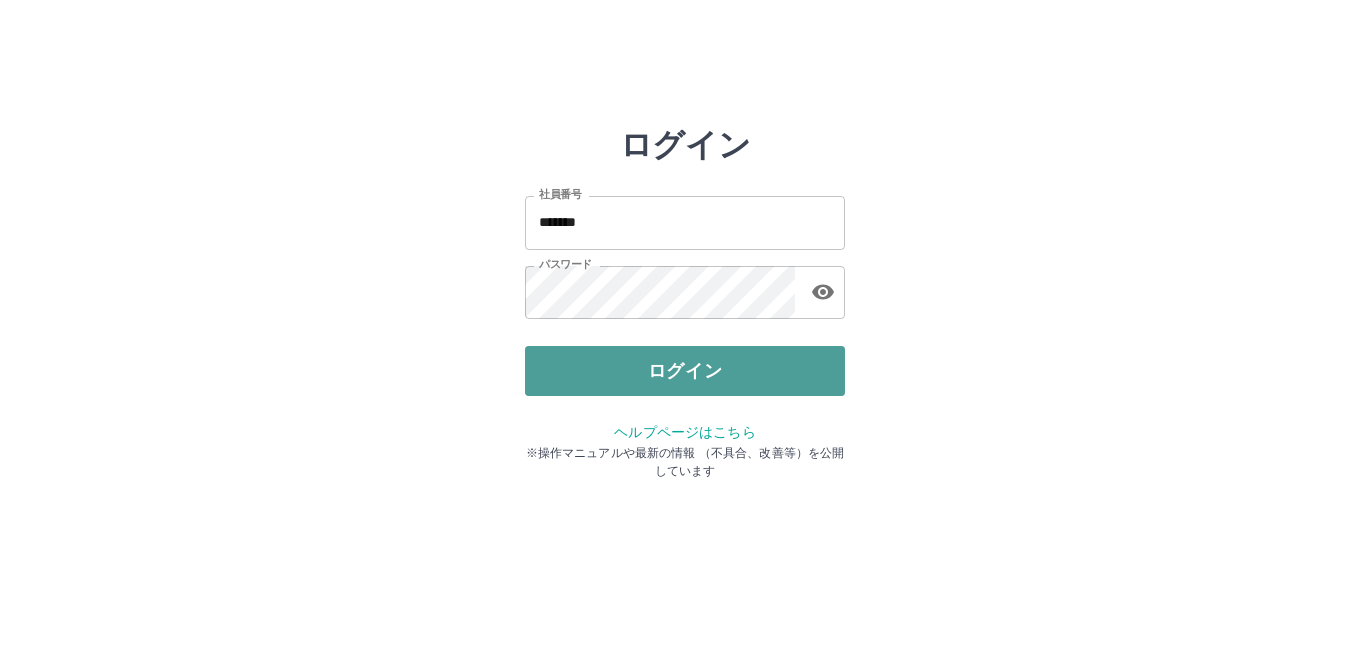 click on "ログイン" at bounding box center [685, 371] 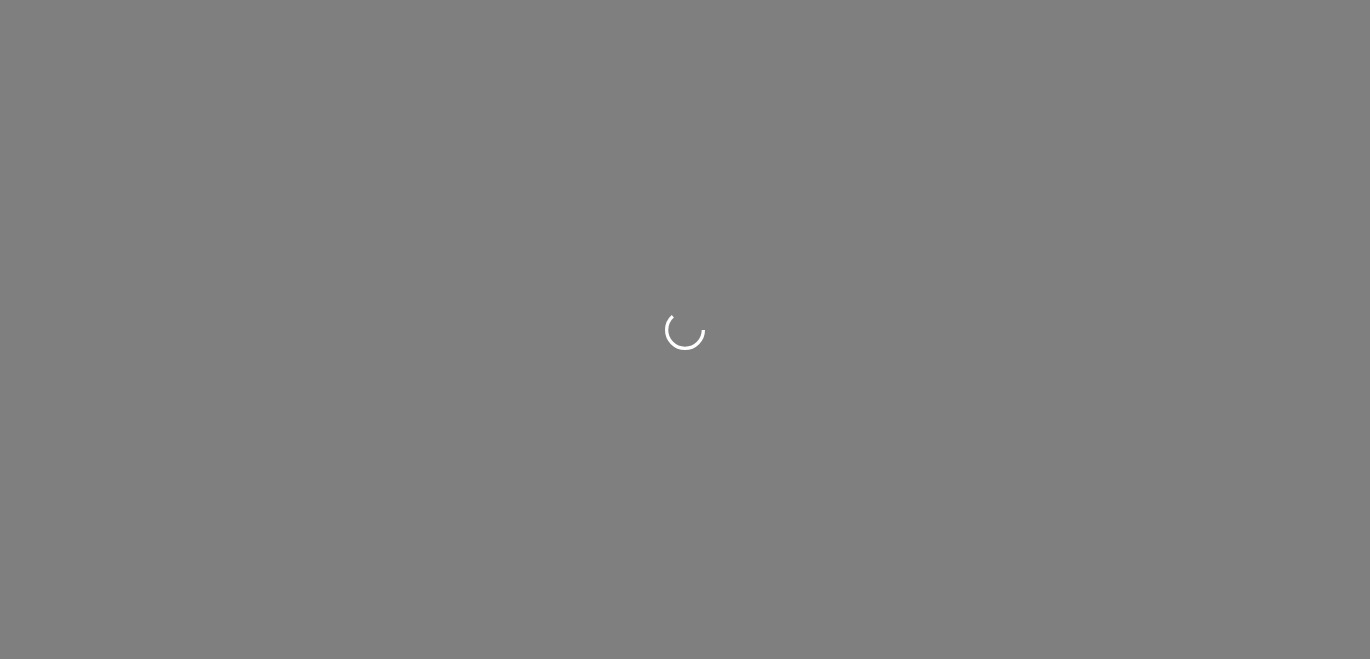 scroll, scrollTop: 0, scrollLeft: 0, axis: both 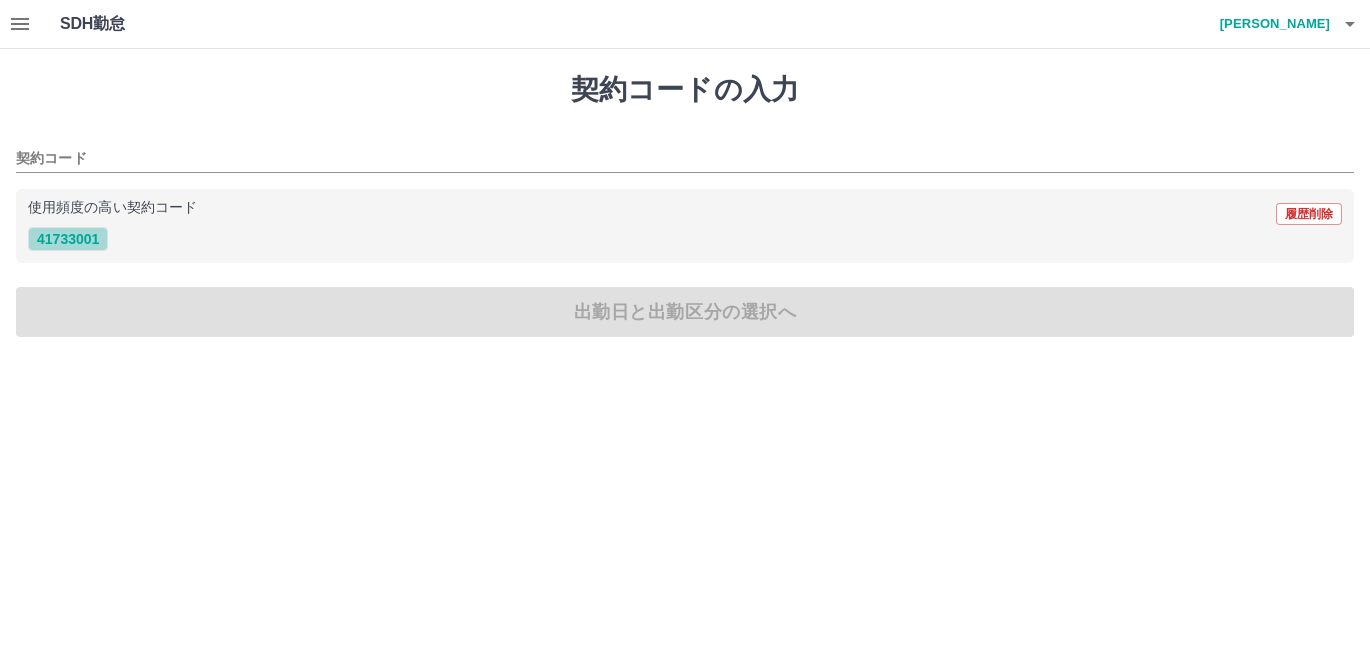click on "41733001" at bounding box center [68, 239] 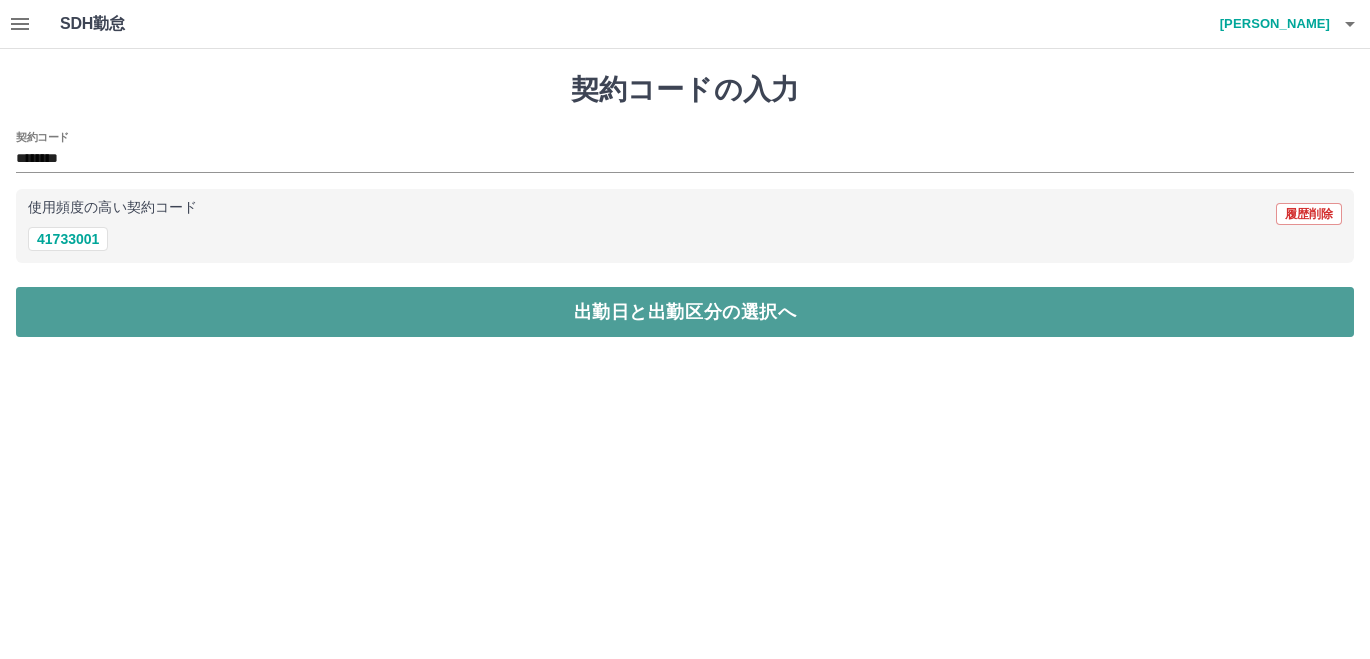 click on "出勤日と出勤区分の選択へ" at bounding box center (685, 312) 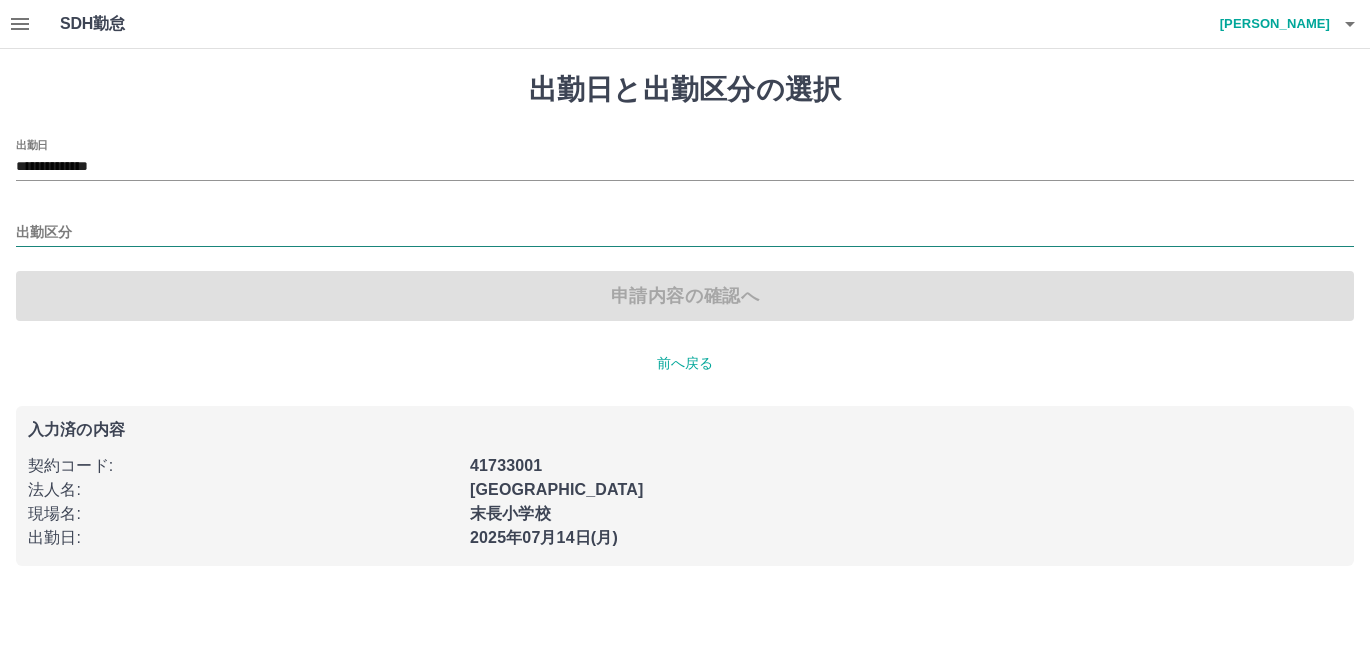 click on "出勤区分" at bounding box center (685, 233) 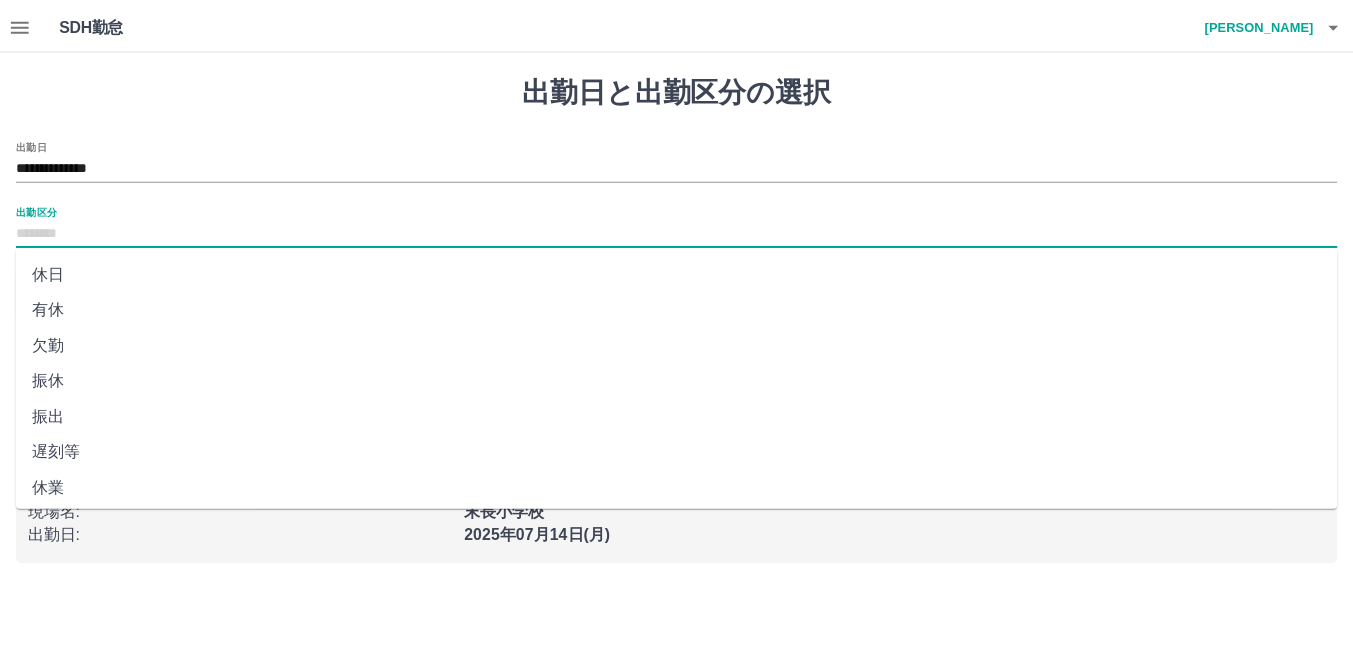 scroll, scrollTop: 0, scrollLeft: 0, axis: both 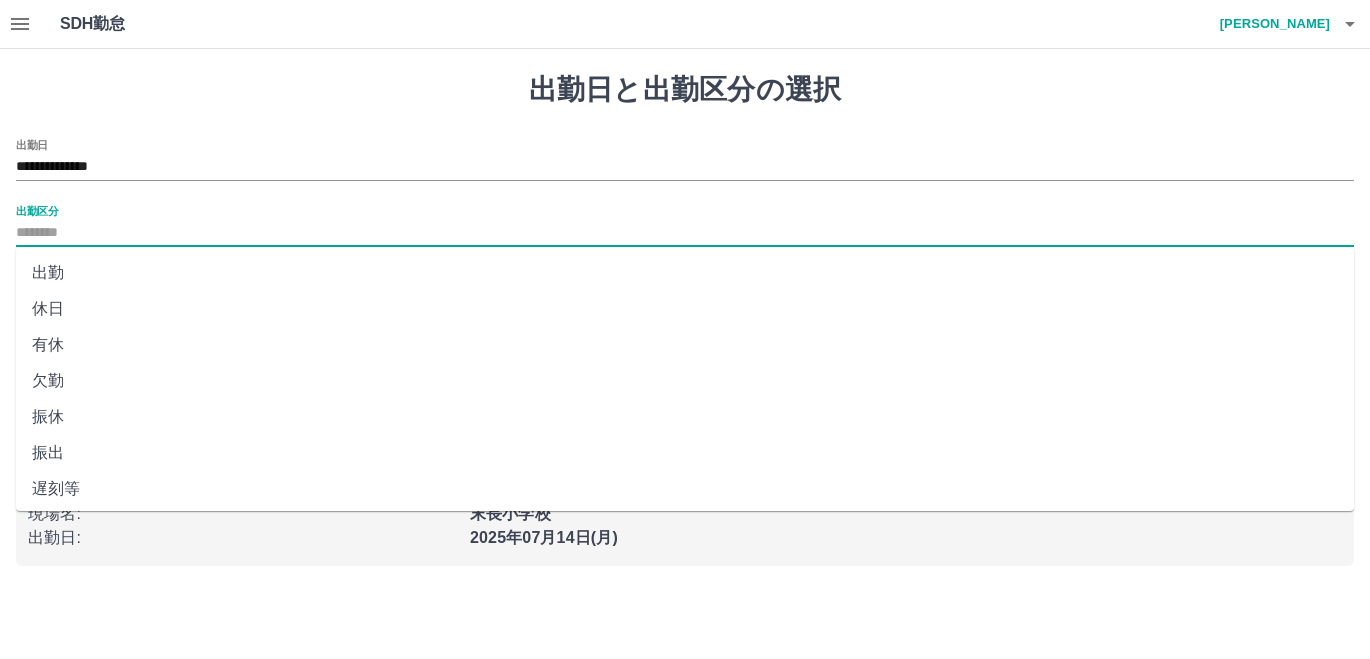 click on "出勤" at bounding box center [685, 273] 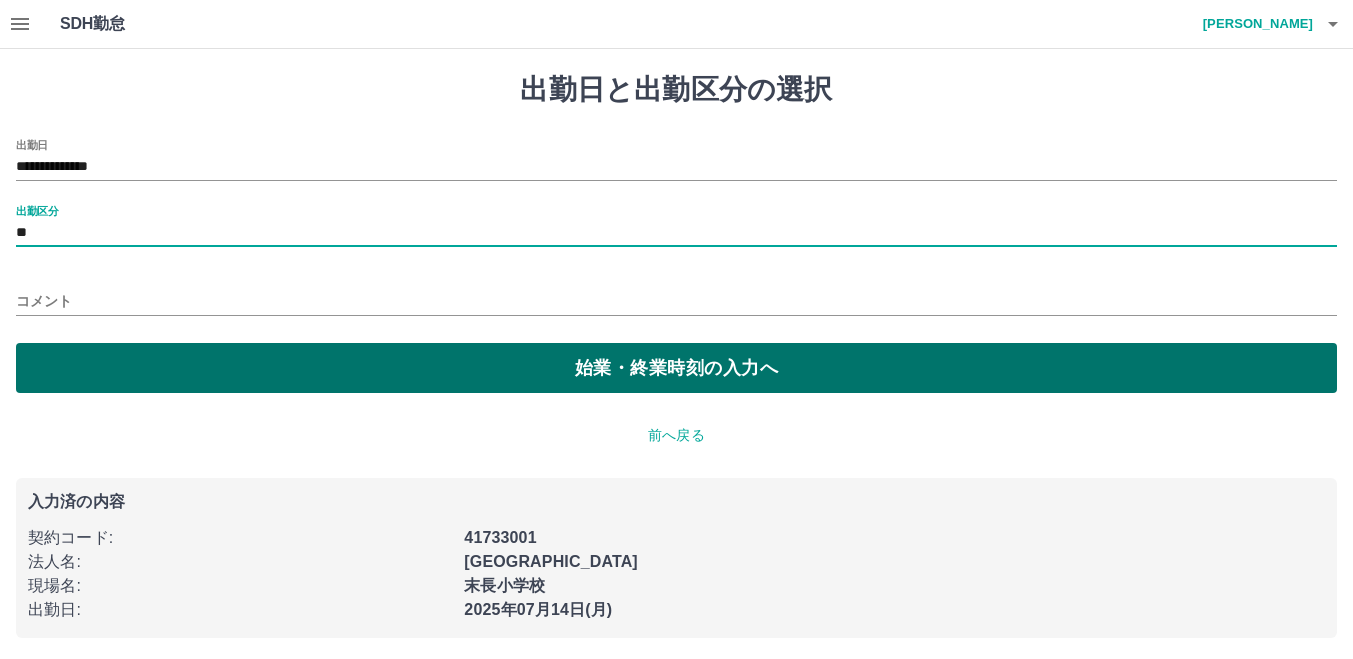 click on "始業・終業時刻の入力へ" at bounding box center [676, 368] 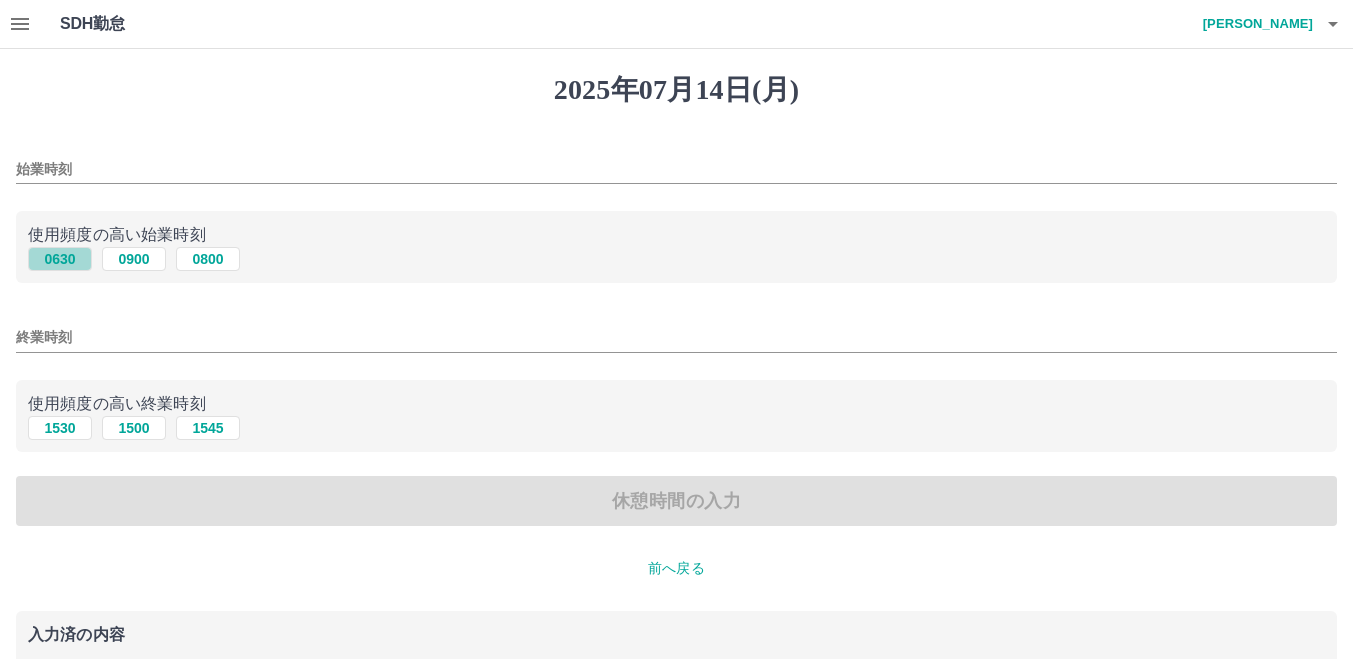 click on "0630" at bounding box center (60, 259) 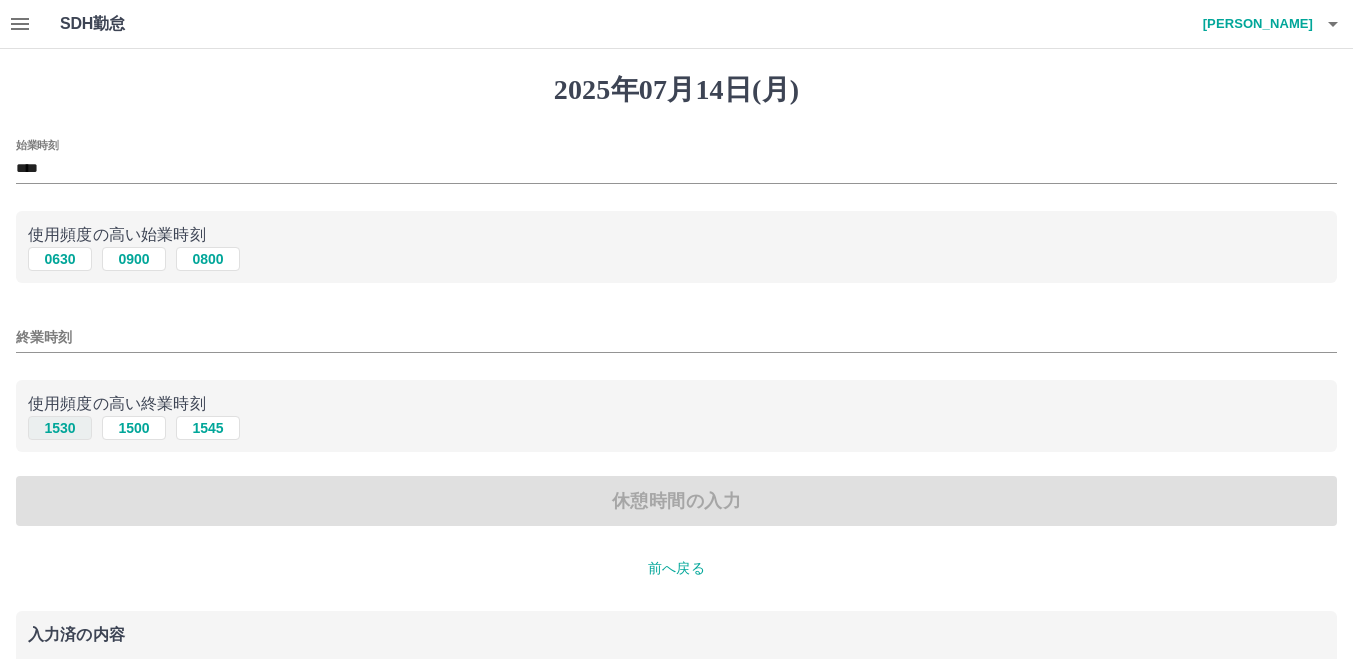click on "1530" at bounding box center (60, 428) 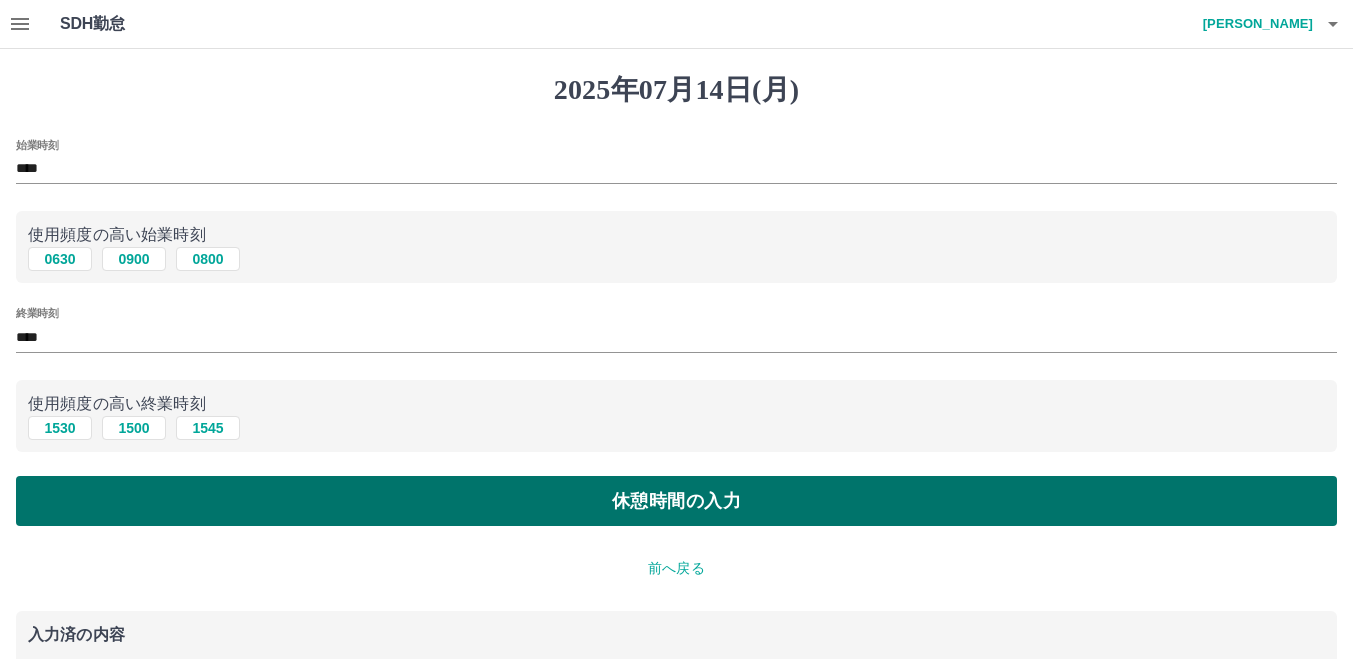 click on "休憩時間の入力" at bounding box center [676, 501] 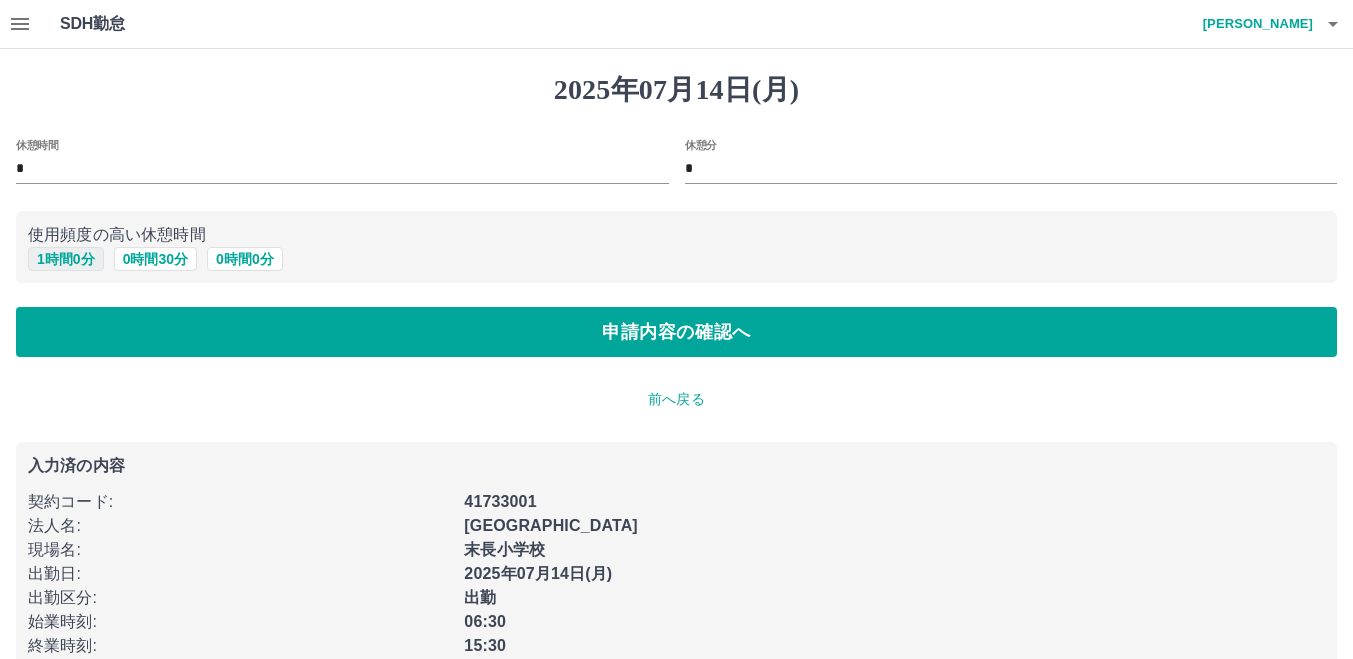 click on "1 時間 0 分" at bounding box center [66, 259] 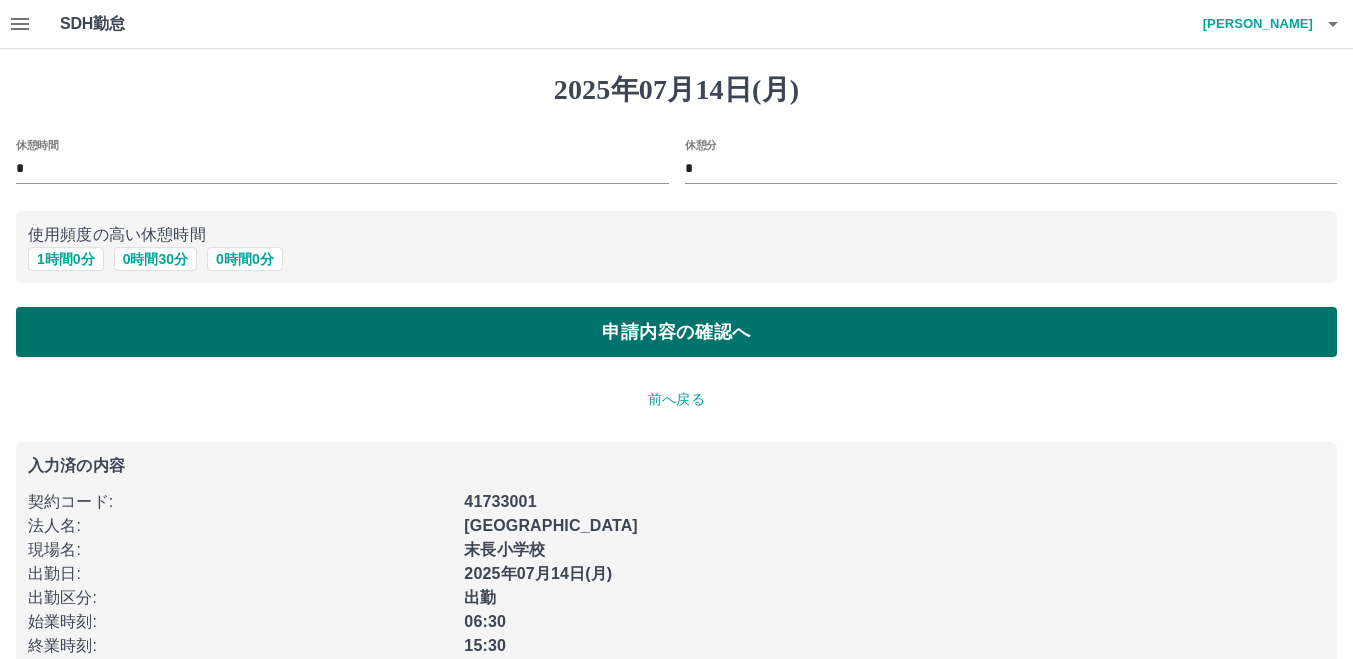 click on "申請内容の確認へ" at bounding box center [676, 332] 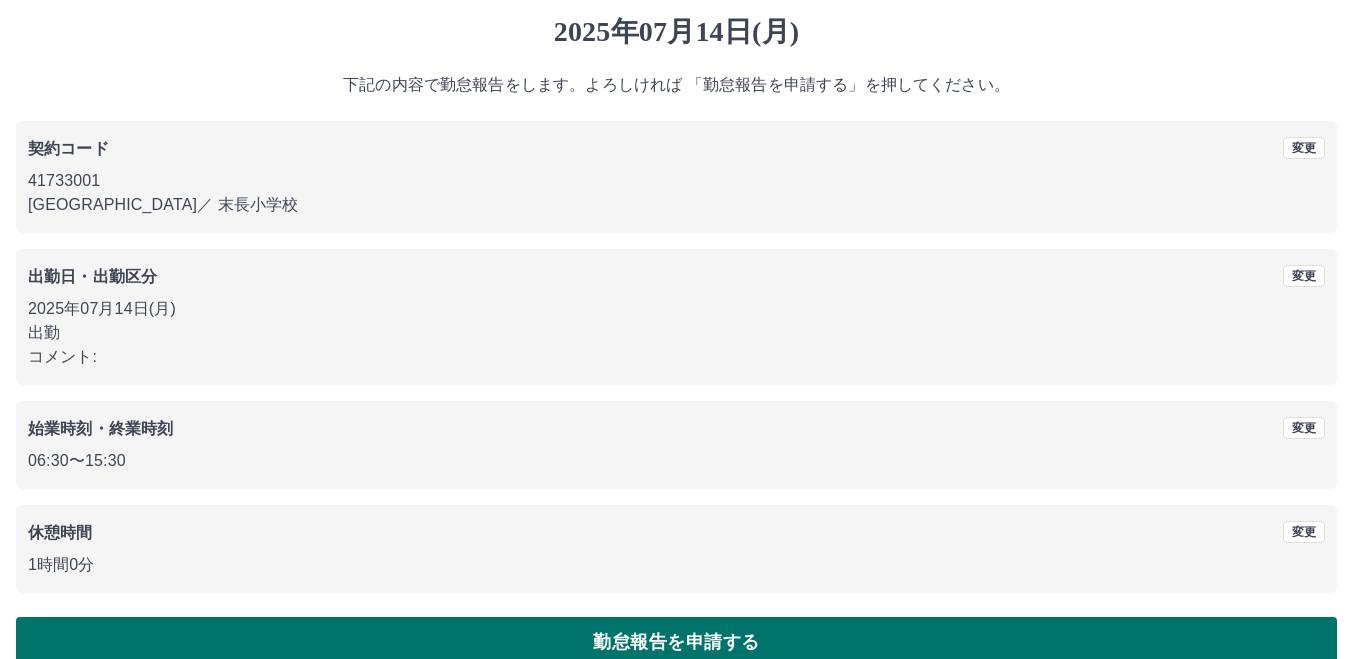 scroll, scrollTop: 90, scrollLeft: 0, axis: vertical 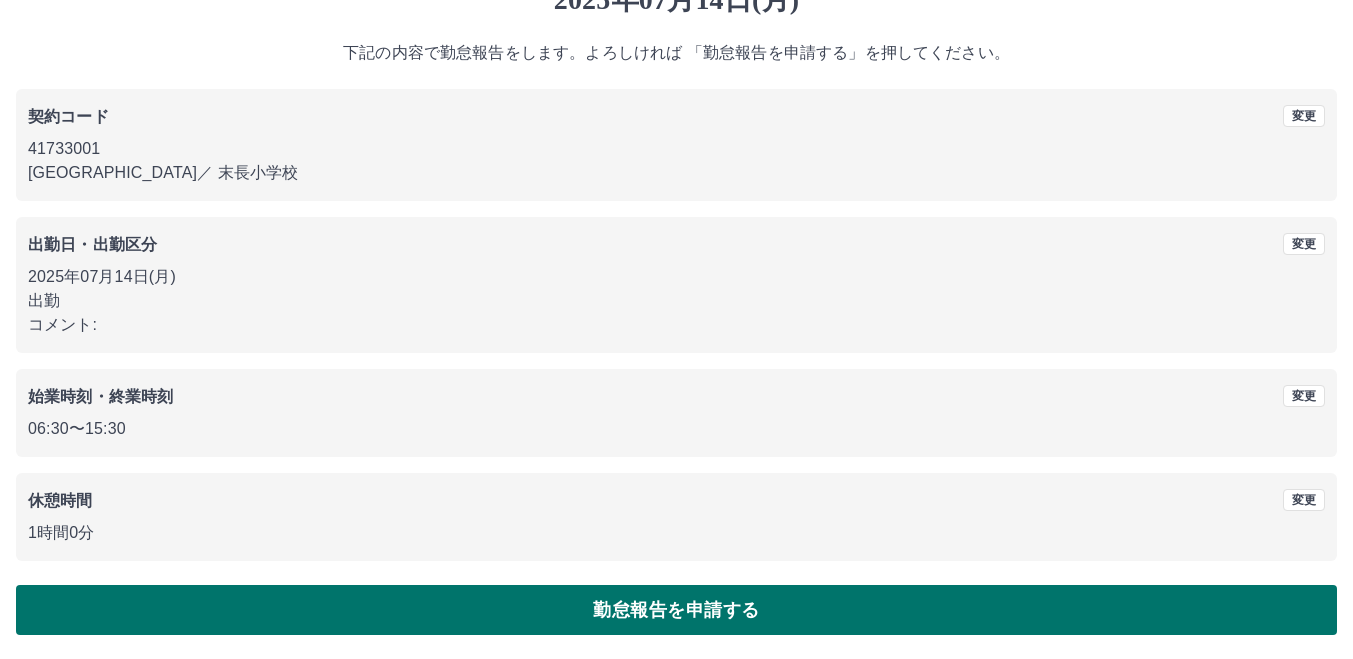 click on "勤怠報告を申請する" at bounding box center [676, 610] 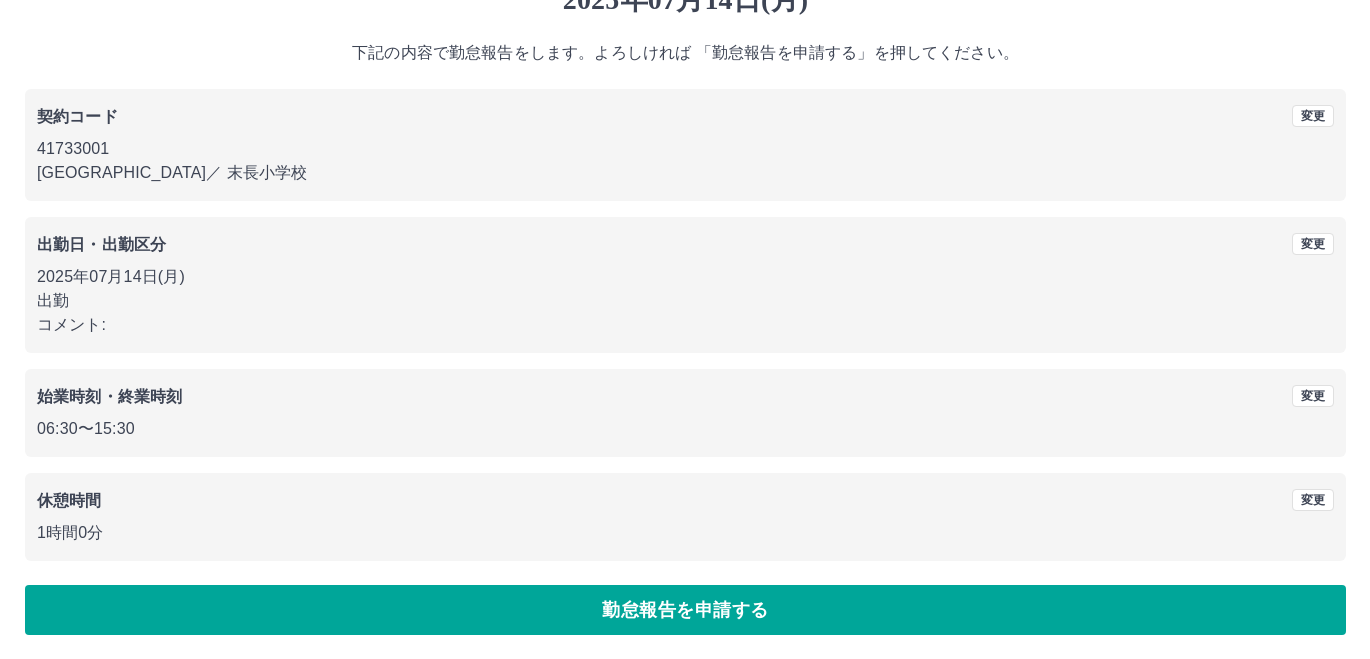 scroll, scrollTop: 0, scrollLeft: 0, axis: both 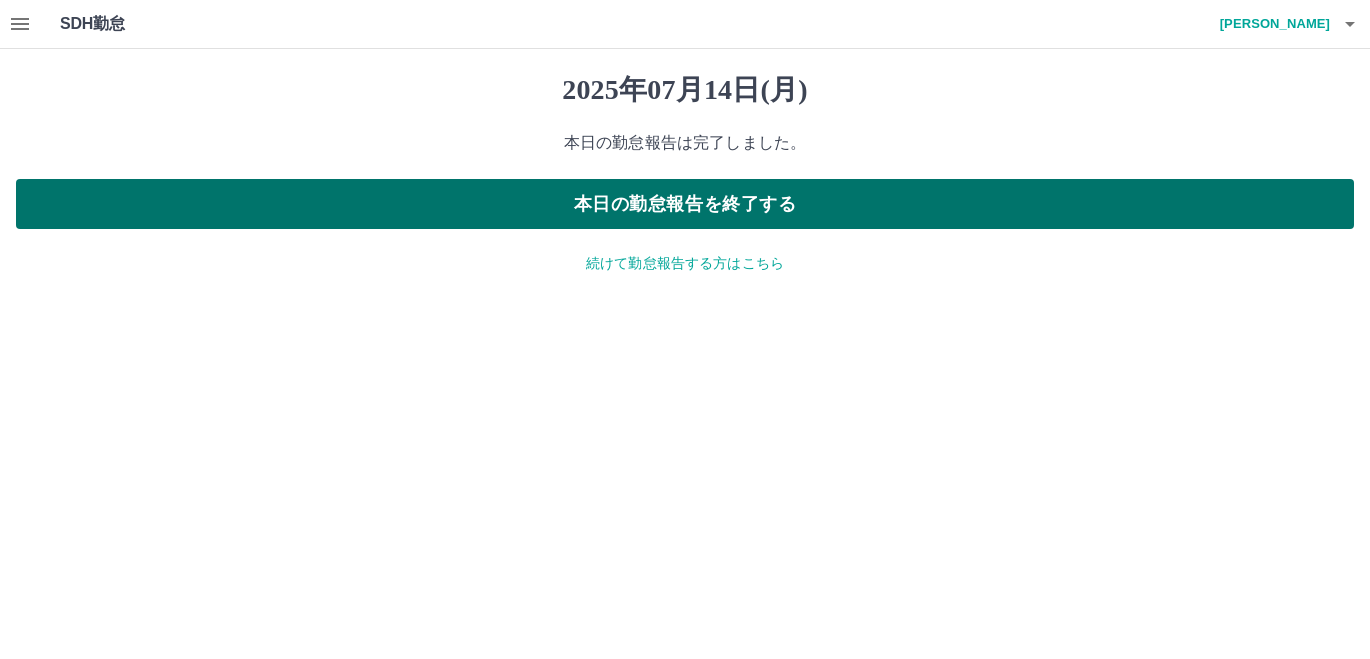 click on "本日の勤怠報告を終了する" at bounding box center (685, 204) 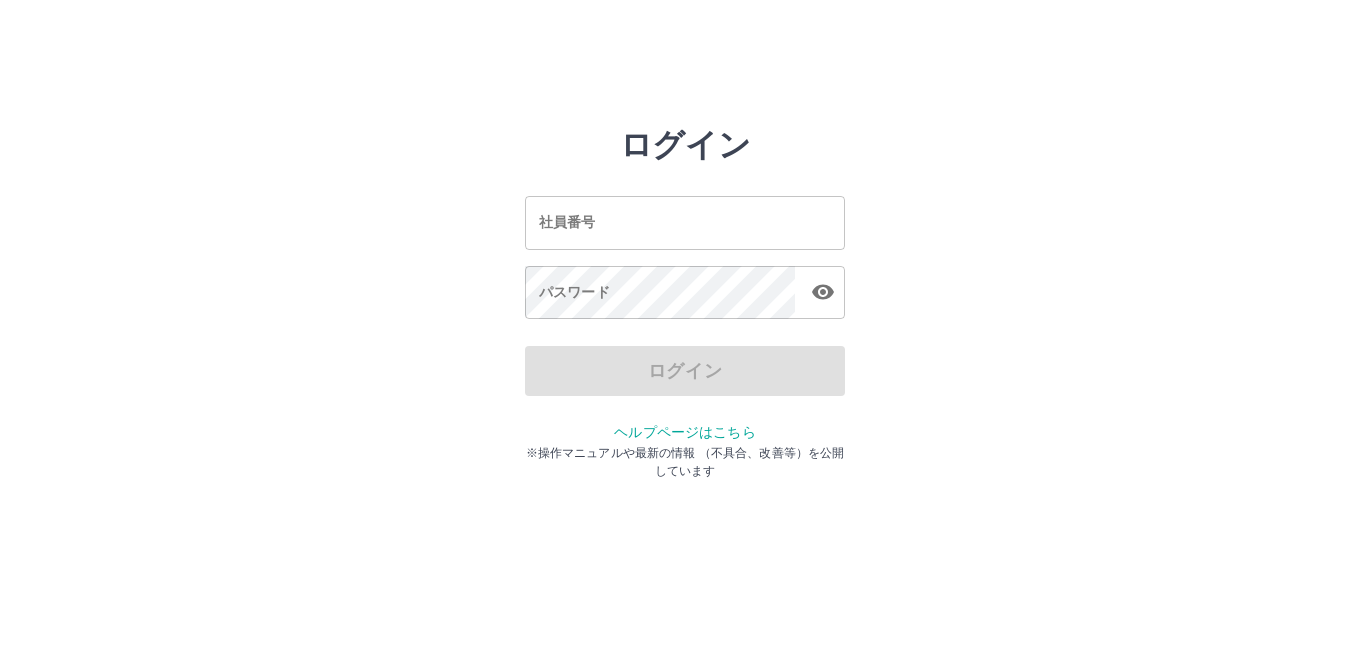 scroll, scrollTop: 0, scrollLeft: 0, axis: both 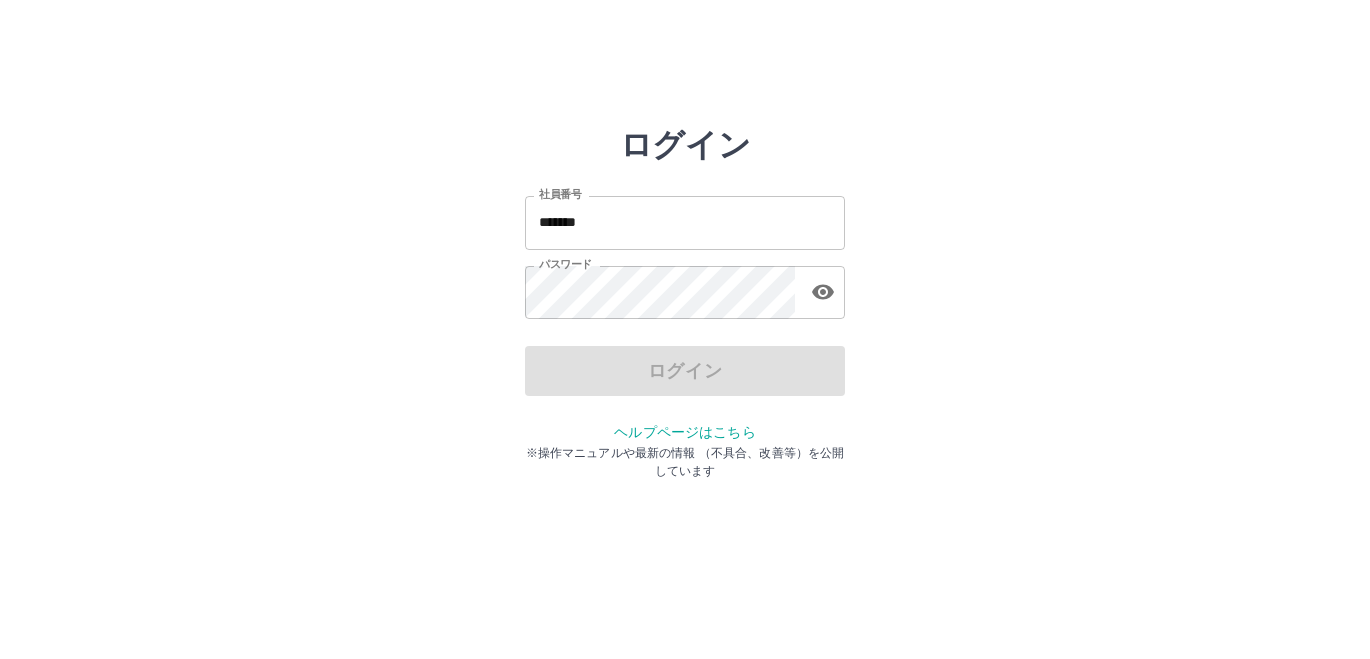 click on "*******" at bounding box center [685, 222] 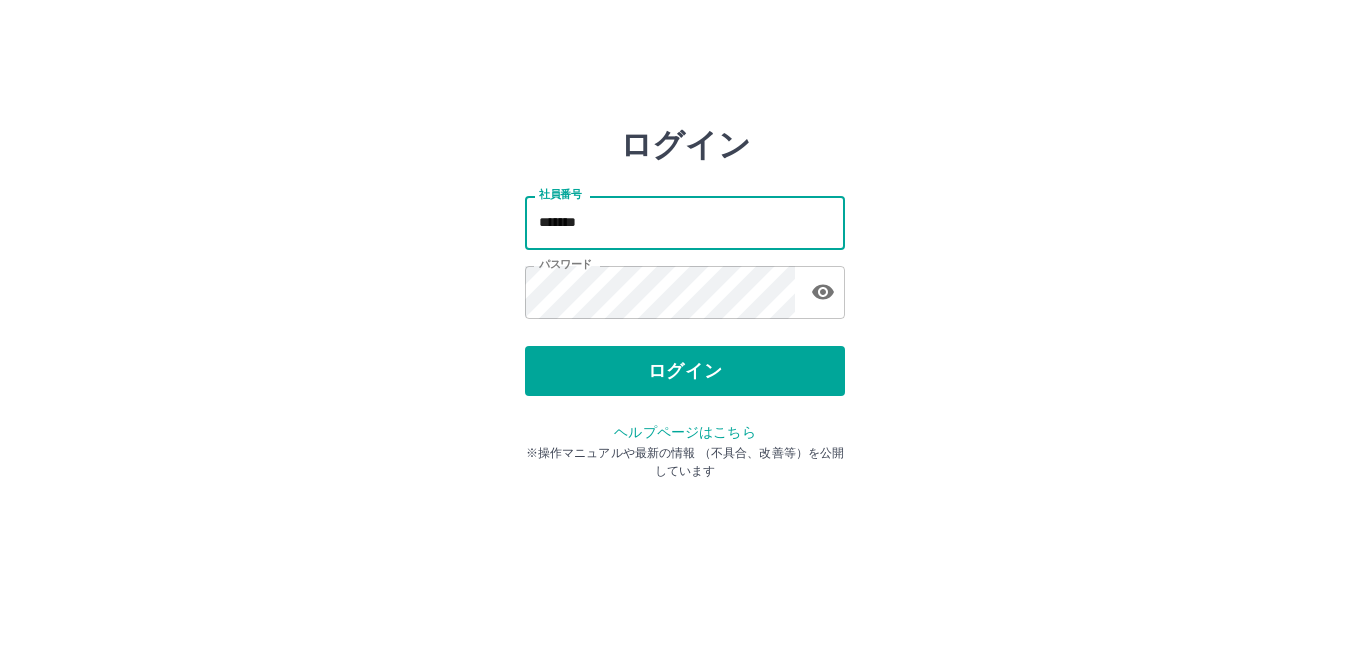 type on "*******" 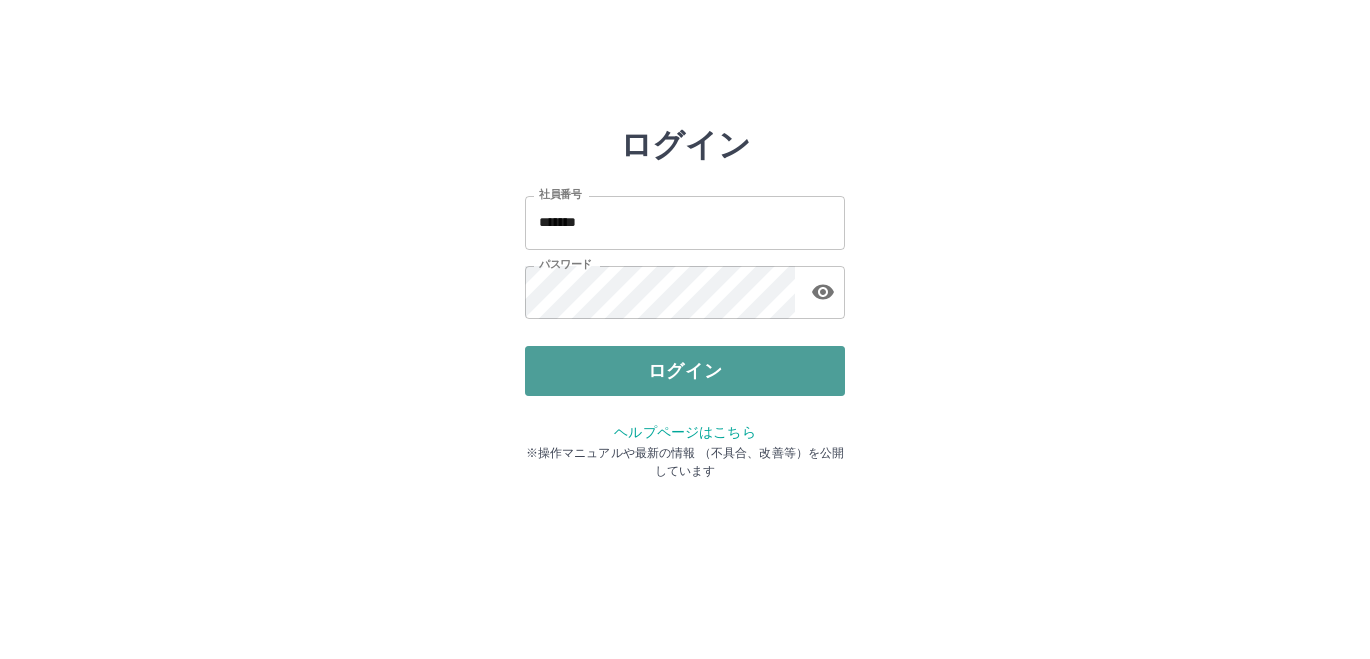 click on "ログイン" at bounding box center (685, 371) 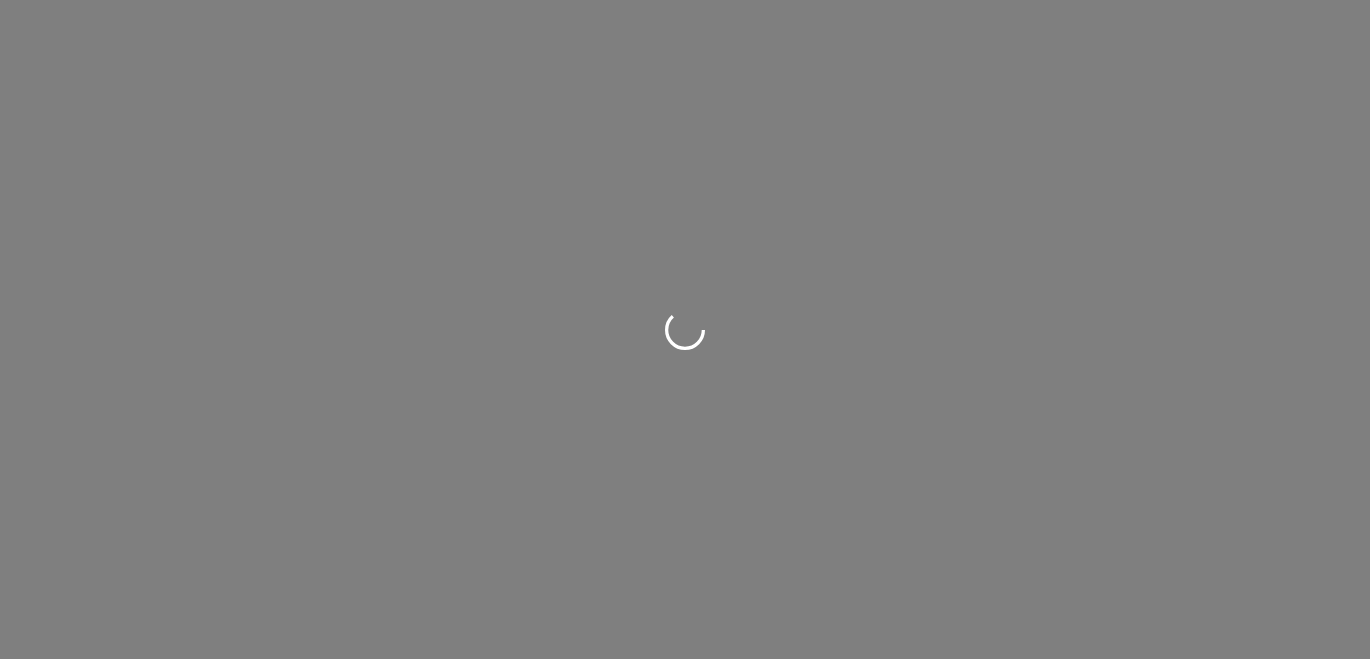scroll, scrollTop: 0, scrollLeft: 0, axis: both 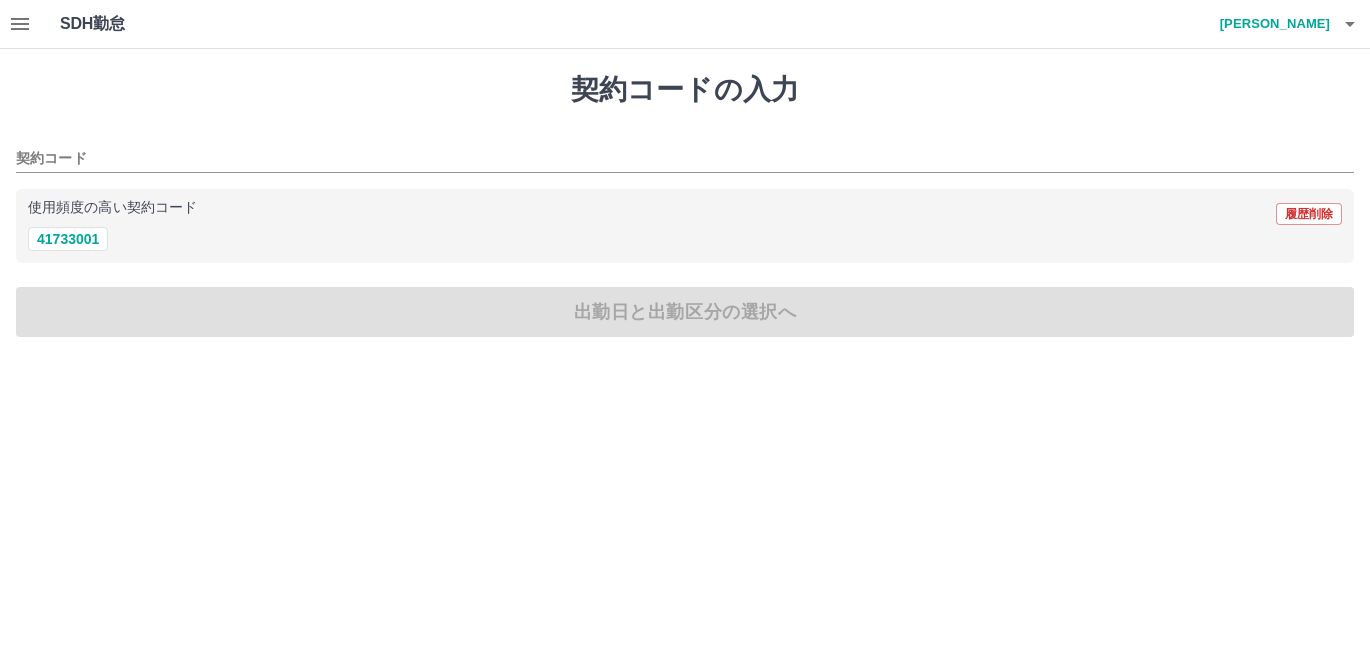 click 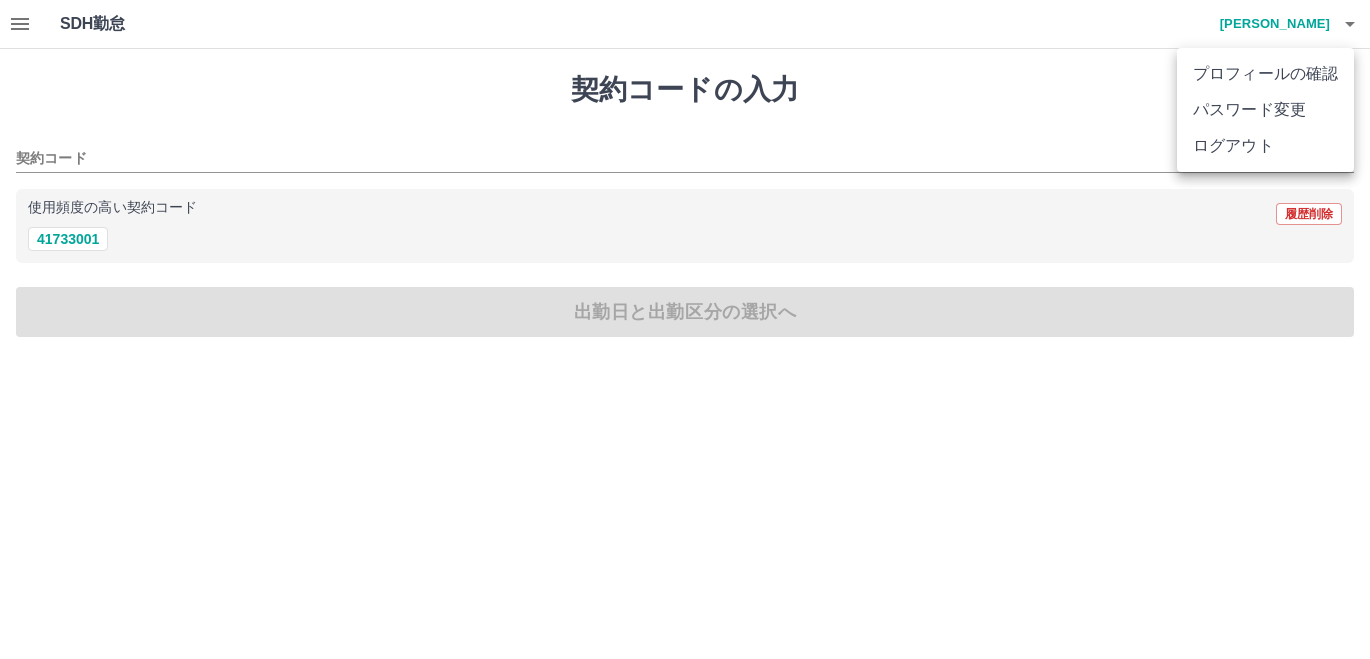 click on "ログアウト" at bounding box center (1265, 146) 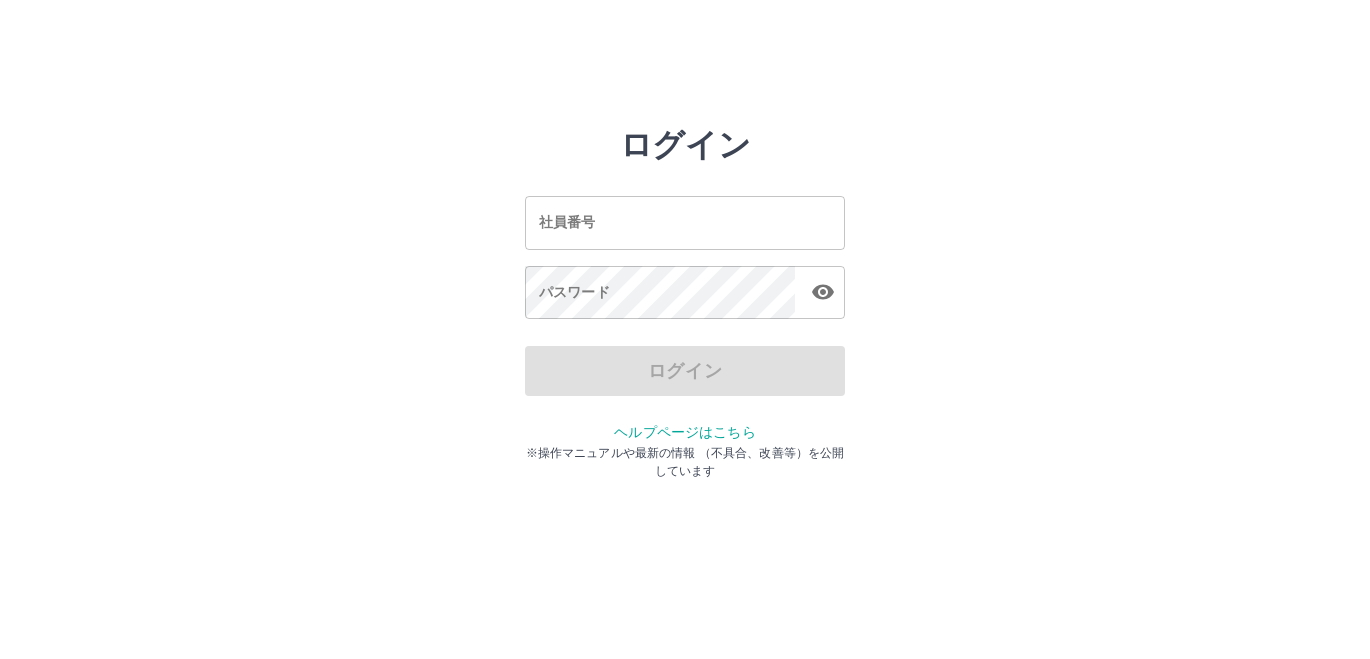 scroll, scrollTop: 0, scrollLeft: 0, axis: both 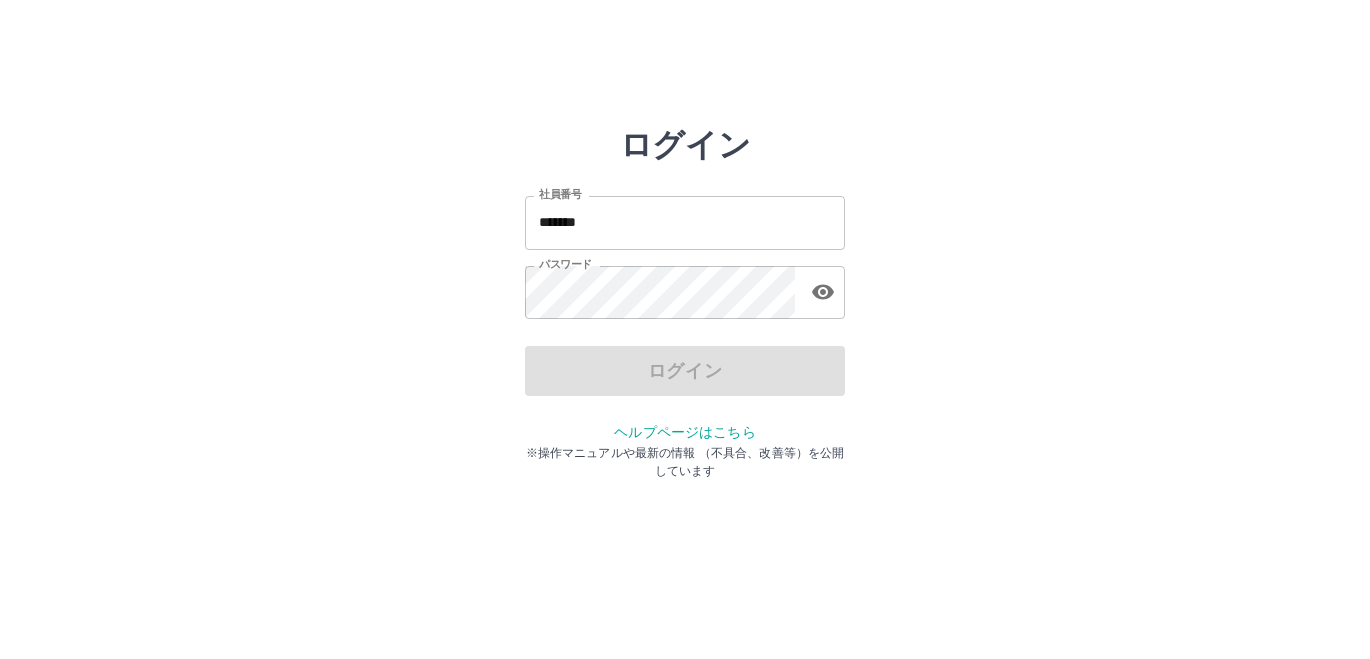 click on "*******" at bounding box center (685, 222) 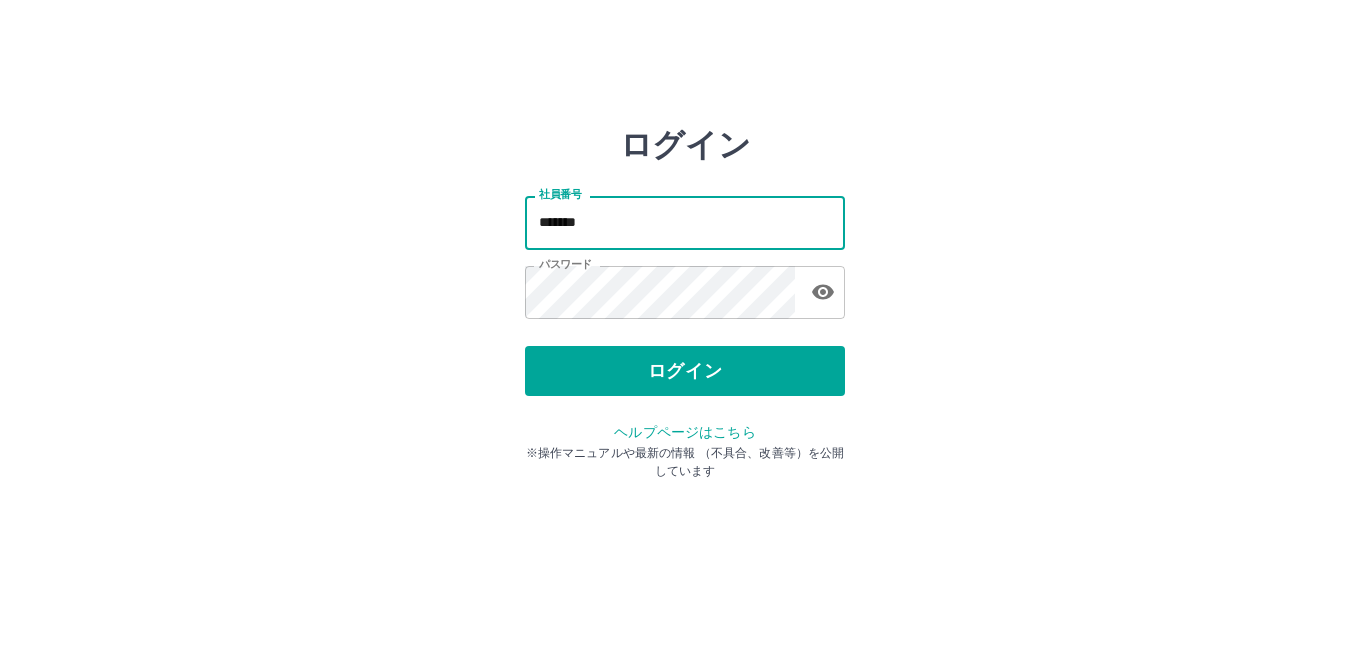 type on "*******" 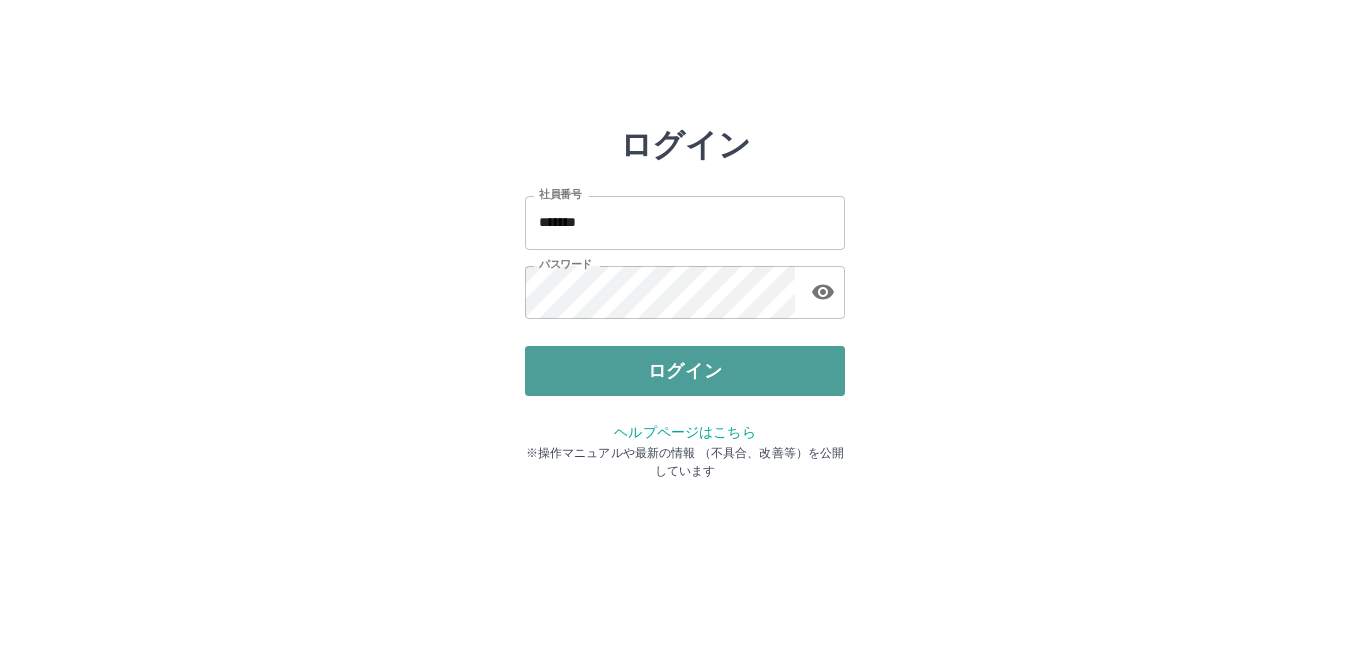 click on "ログイン" at bounding box center [685, 371] 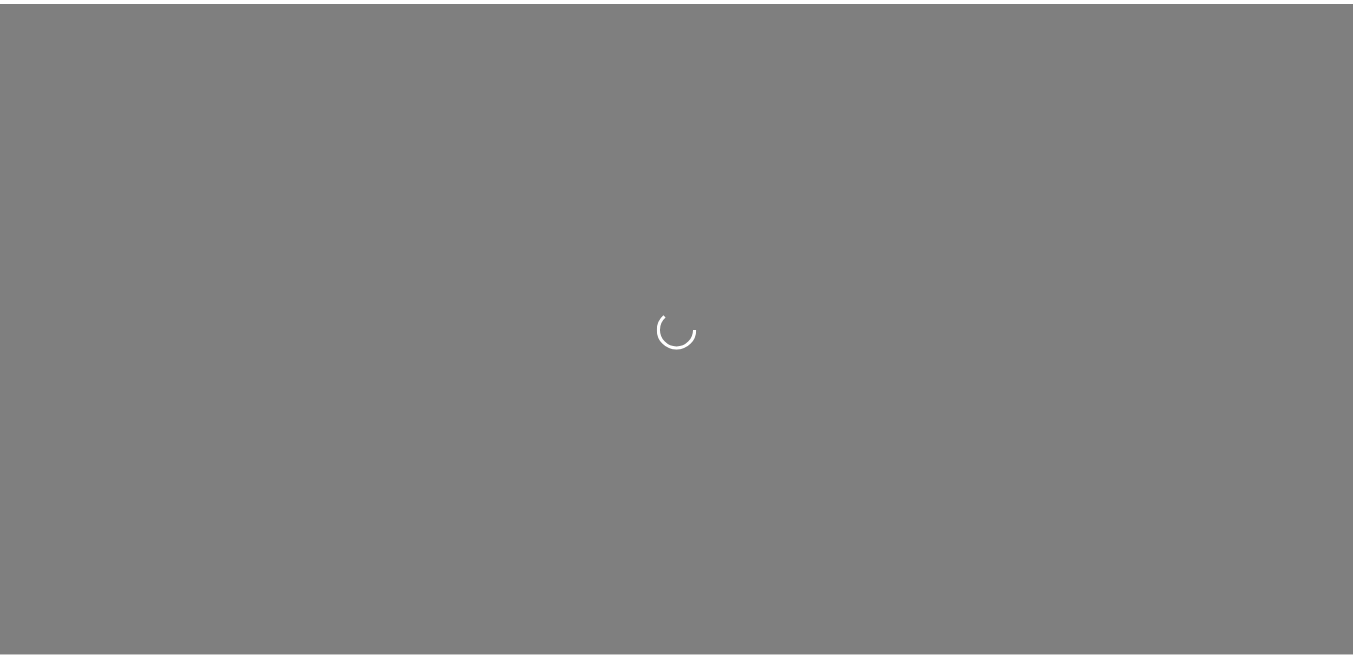 scroll, scrollTop: 0, scrollLeft: 0, axis: both 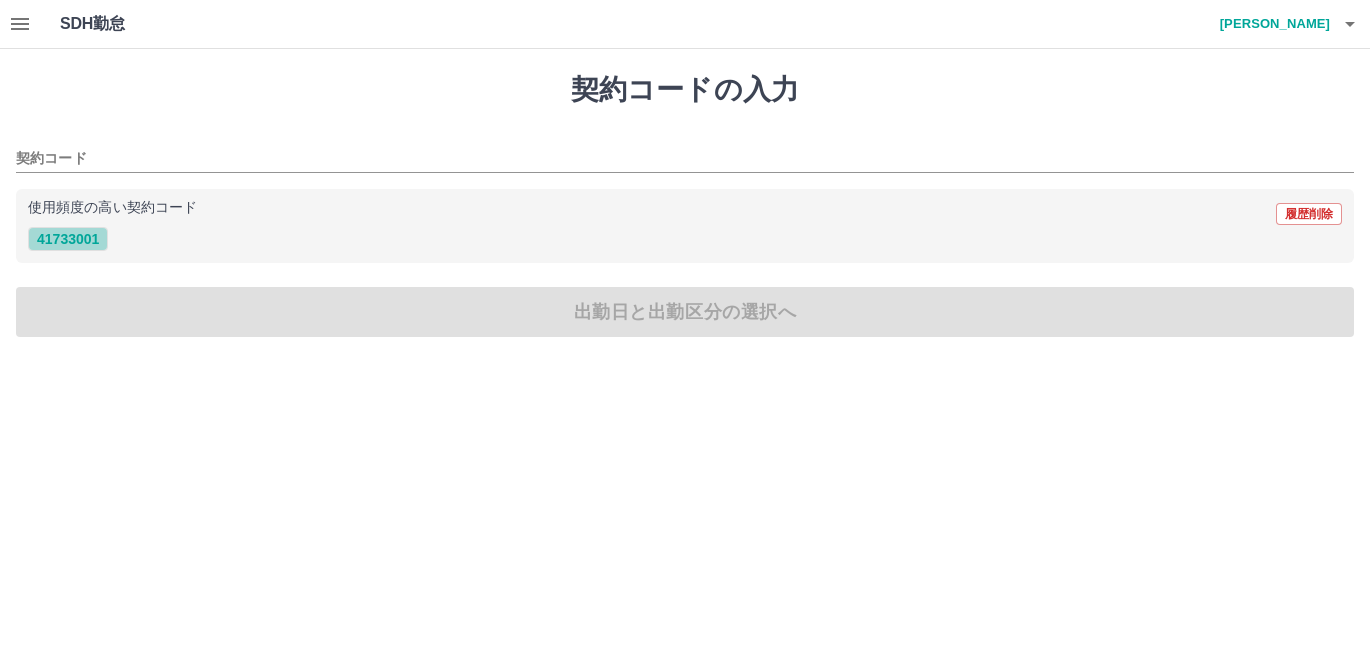 click on "41733001" at bounding box center (68, 239) 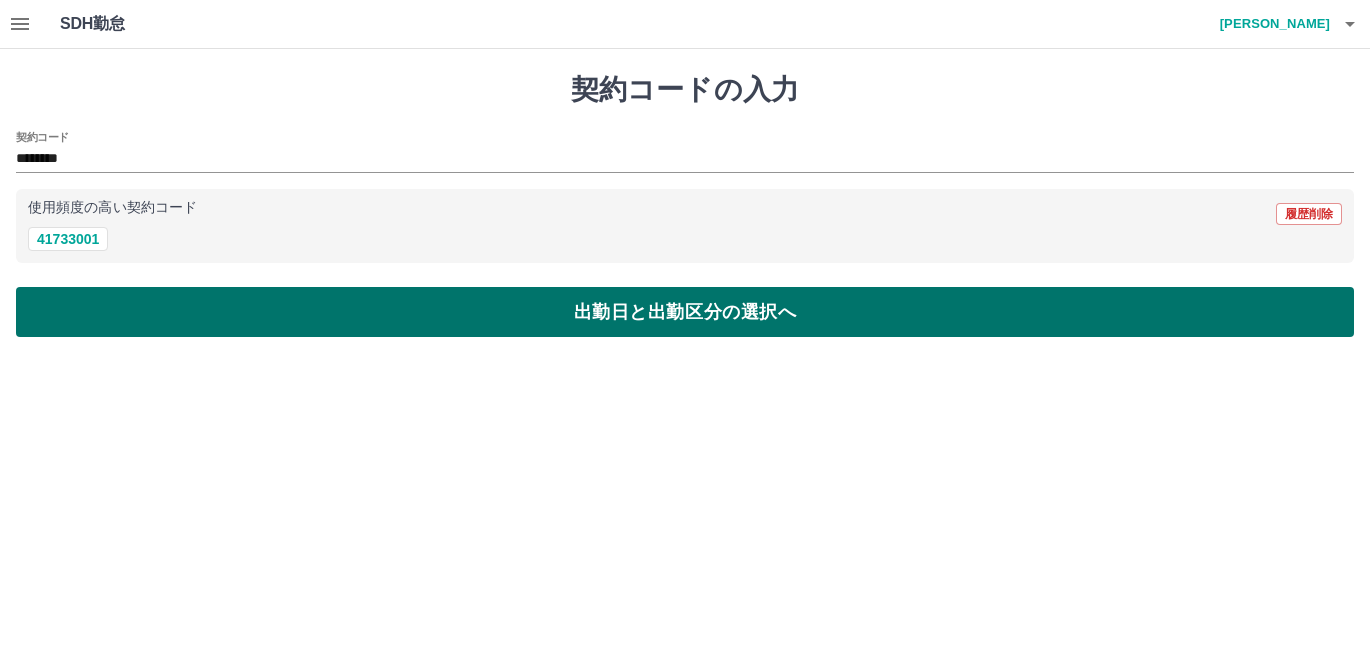 click on "出勤日と出勤区分の選択へ" at bounding box center [685, 312] 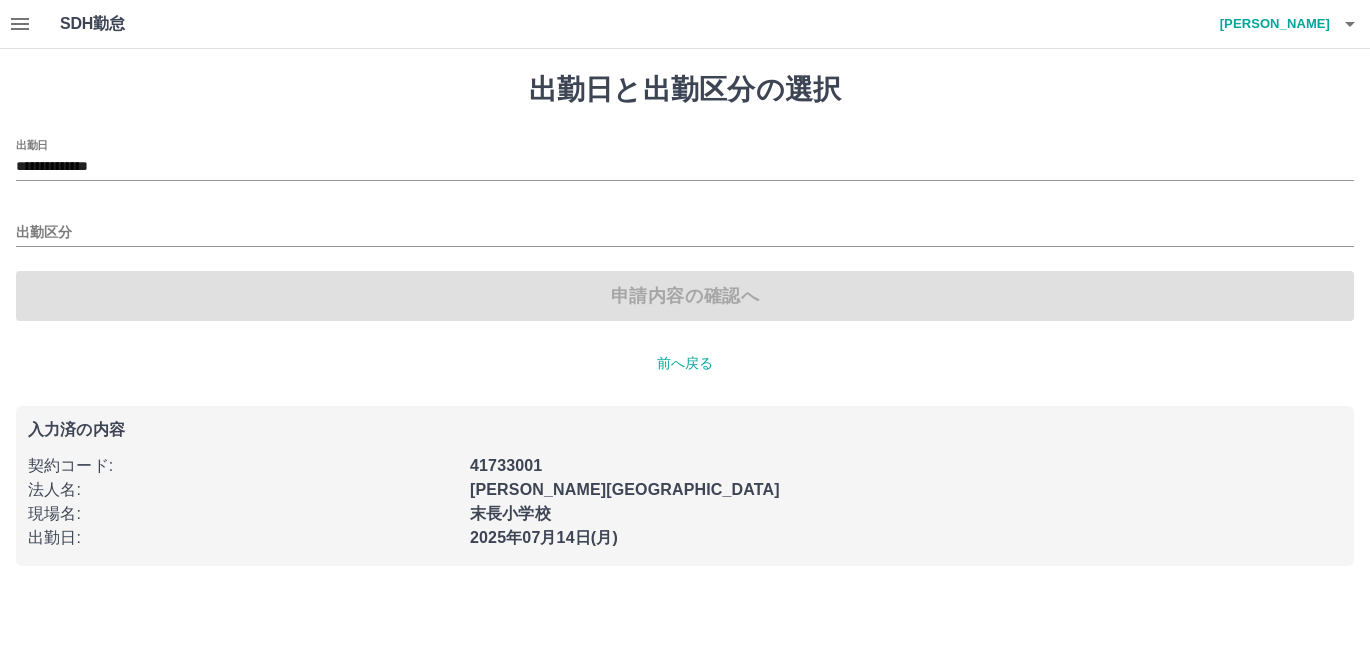 click on "**********" at bounding box center (685, 230) 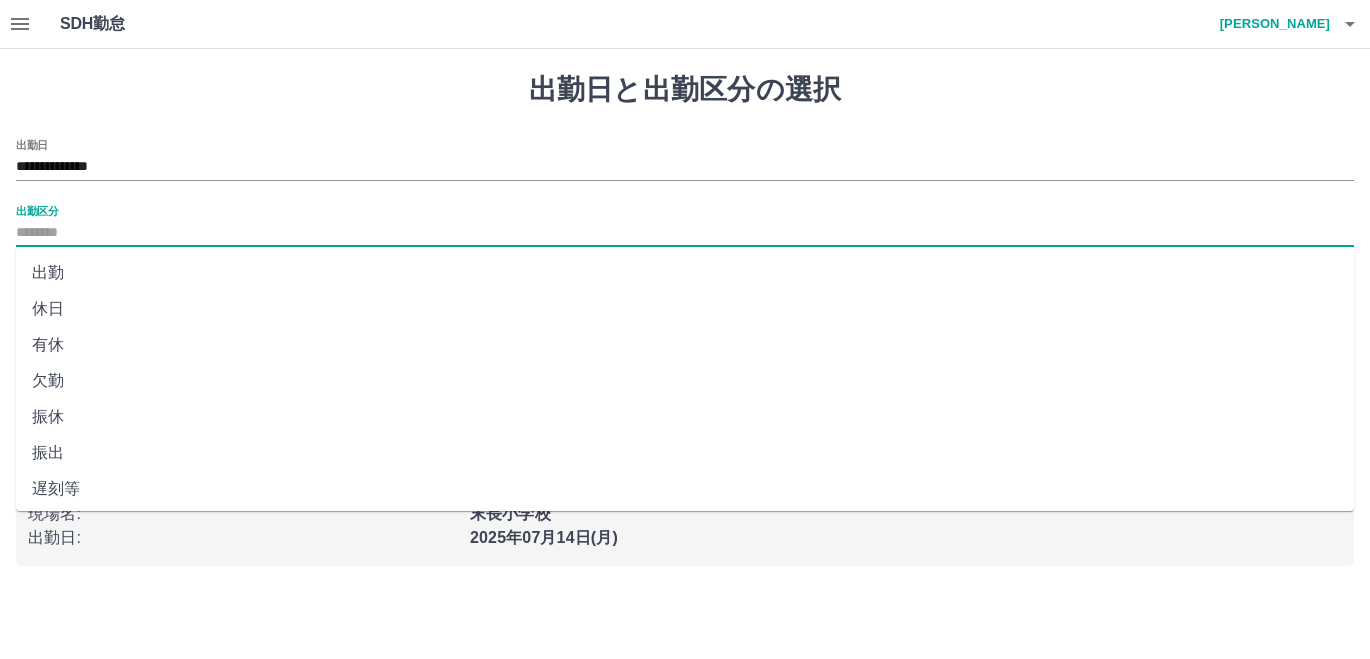 click on "出勤区分" at bounding box center (685, 233) 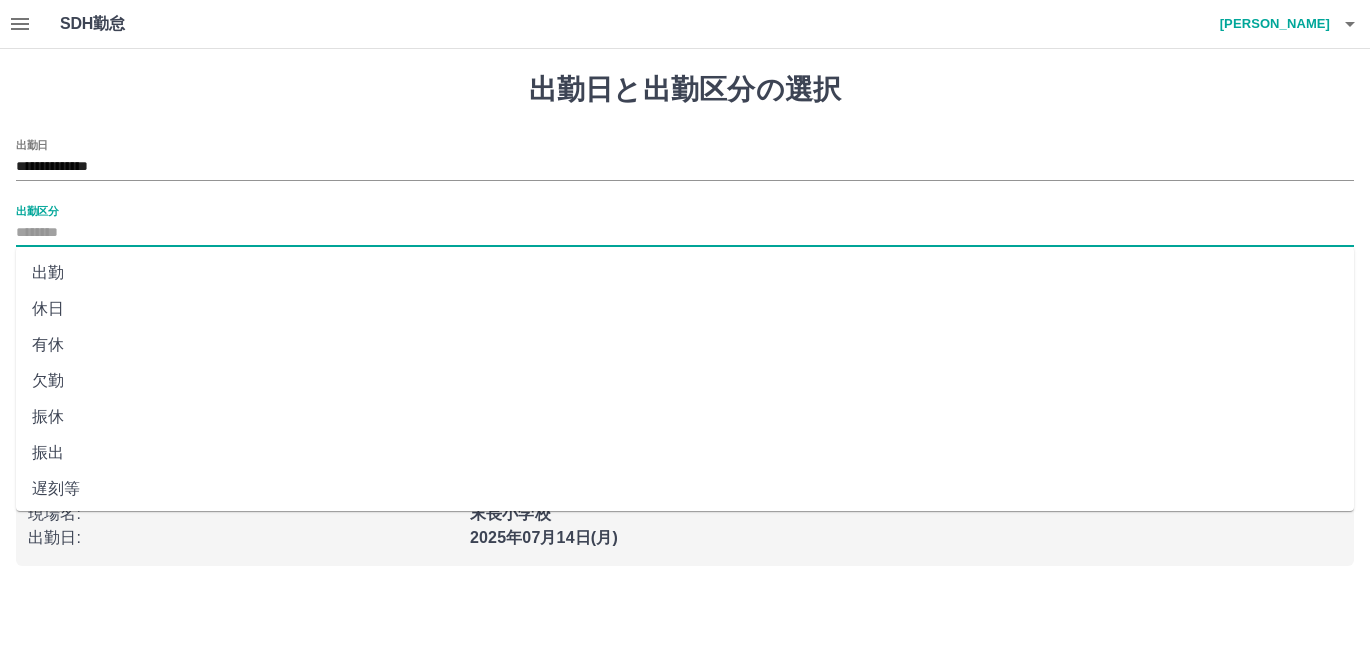 click on "出勤" at bounding box center (685, 273) 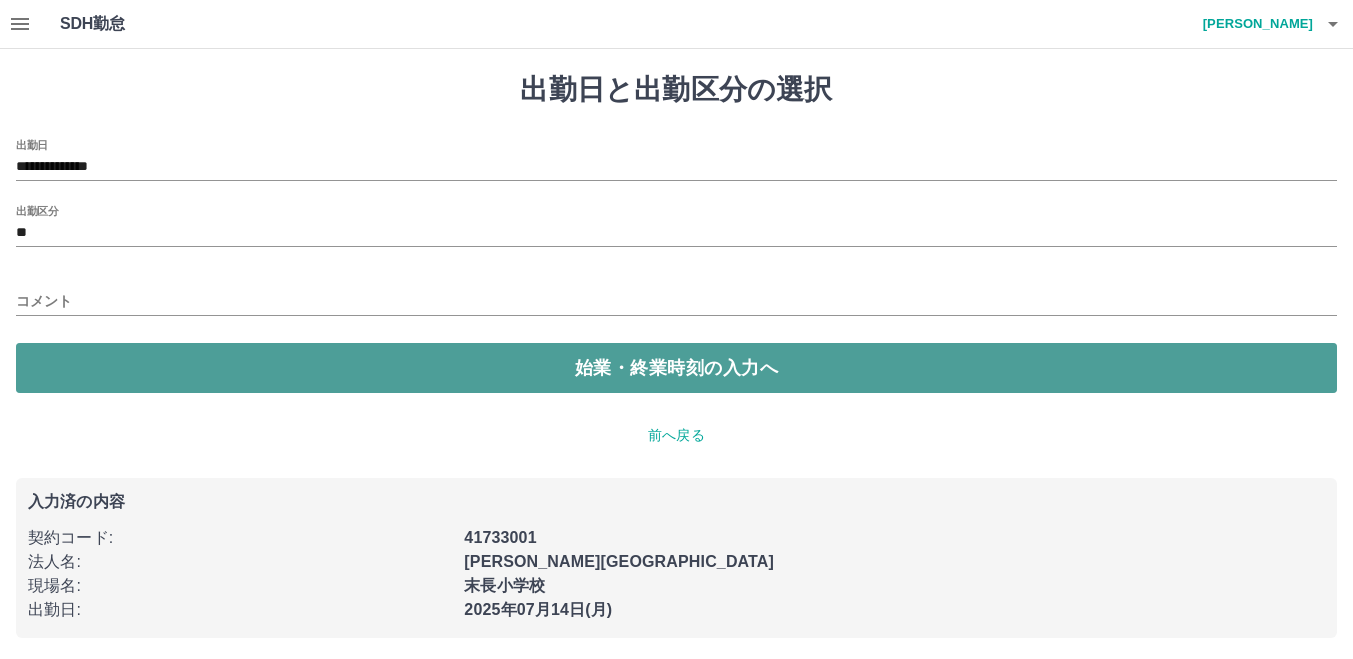 click on "始業・終業時刻の入力へ" at bounding box center [676, 368] 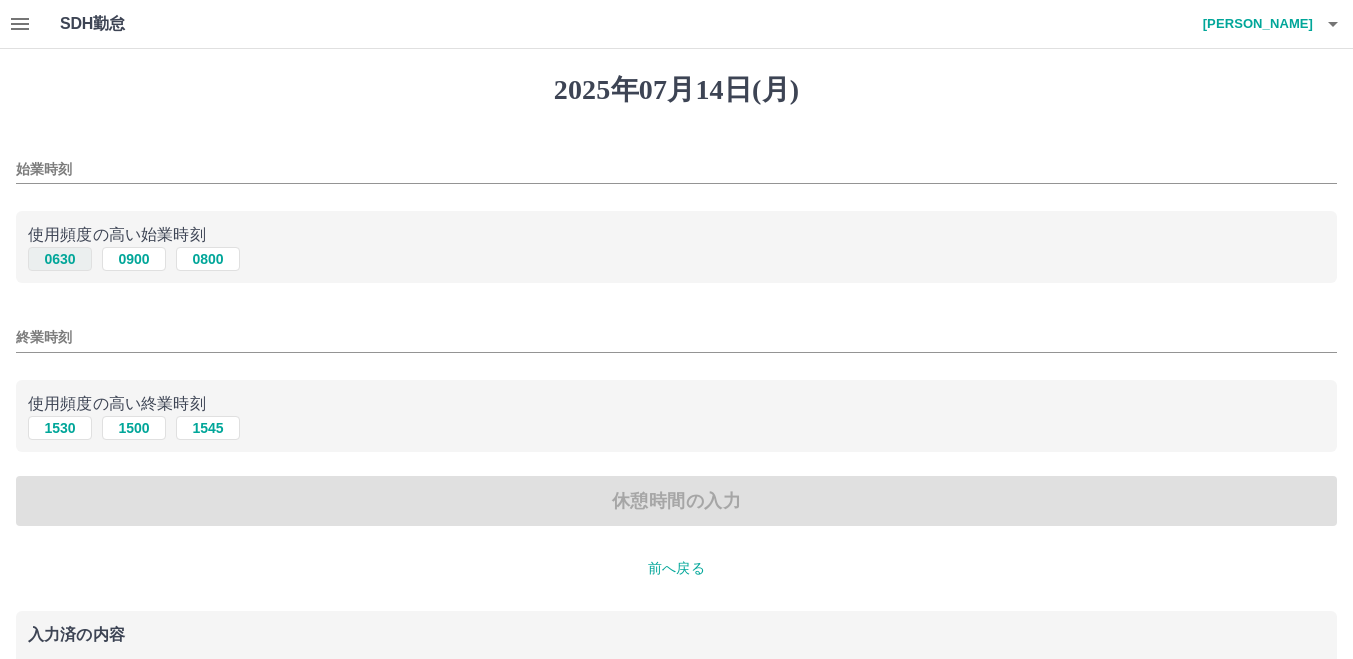 click on "0630" at bounding box center [60, 259] 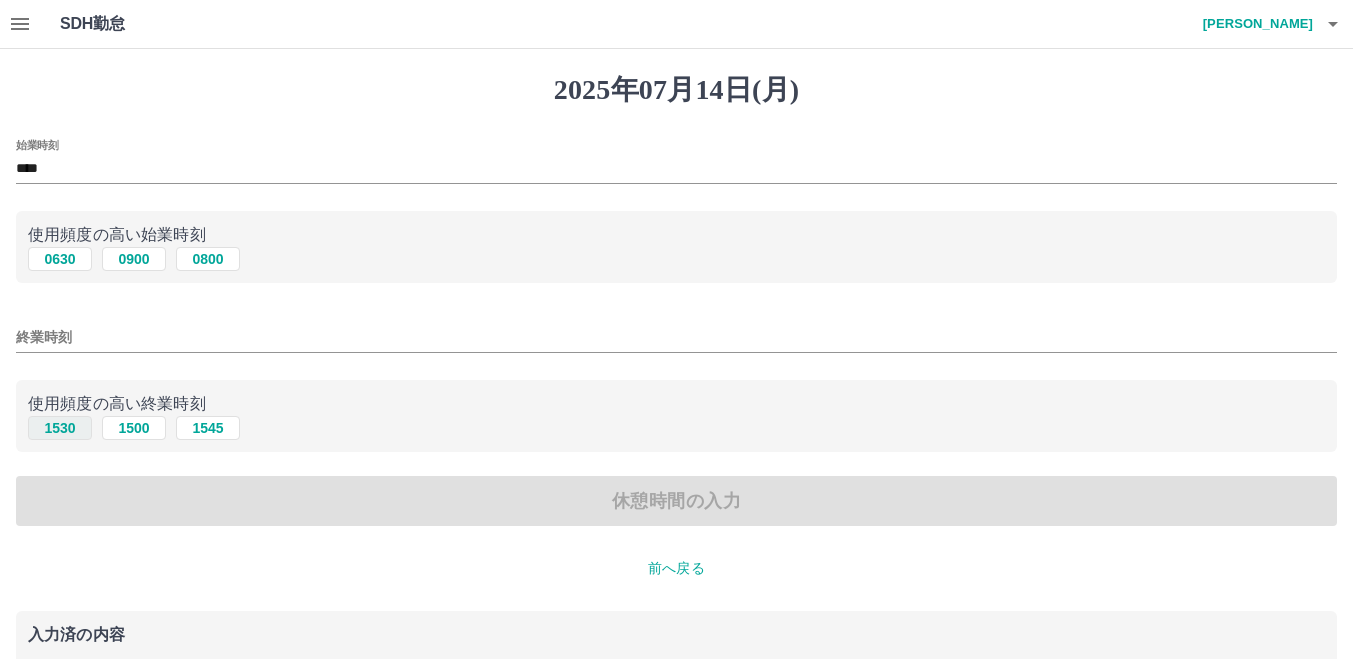 click on "1530" at bounding box center [60, 428] 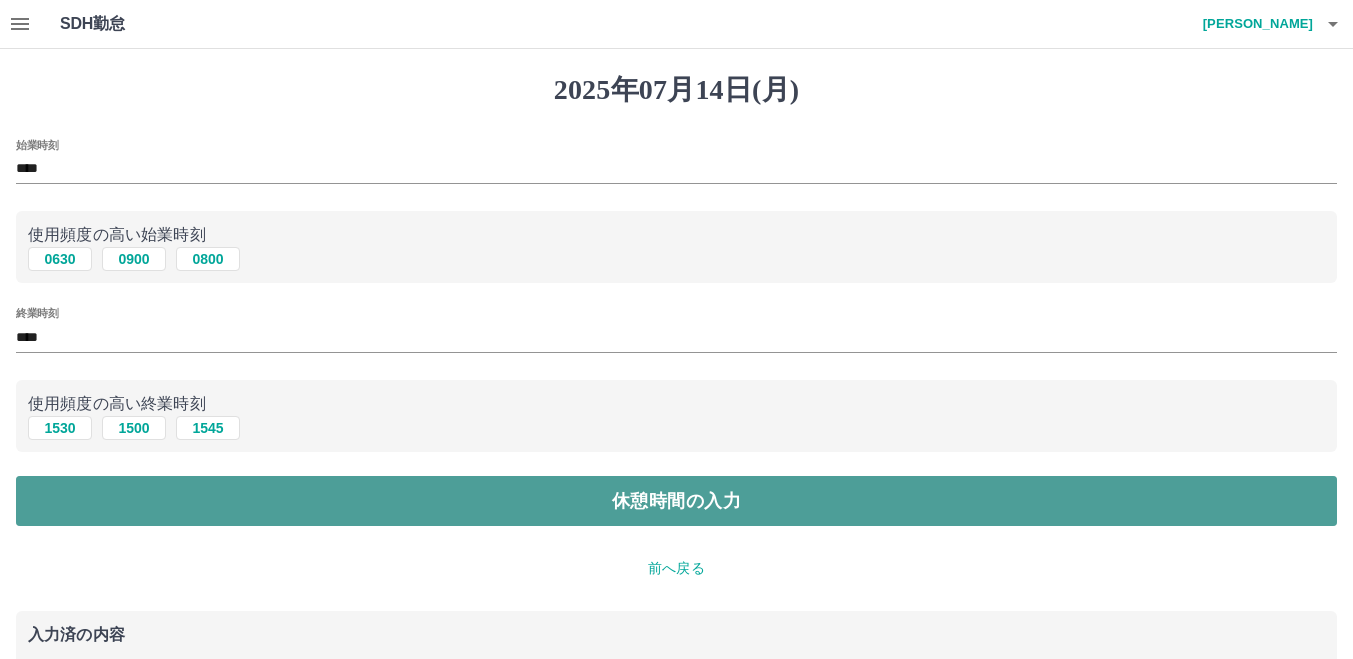 click on "休憩時間の入力" at bounding box center [676, 501] 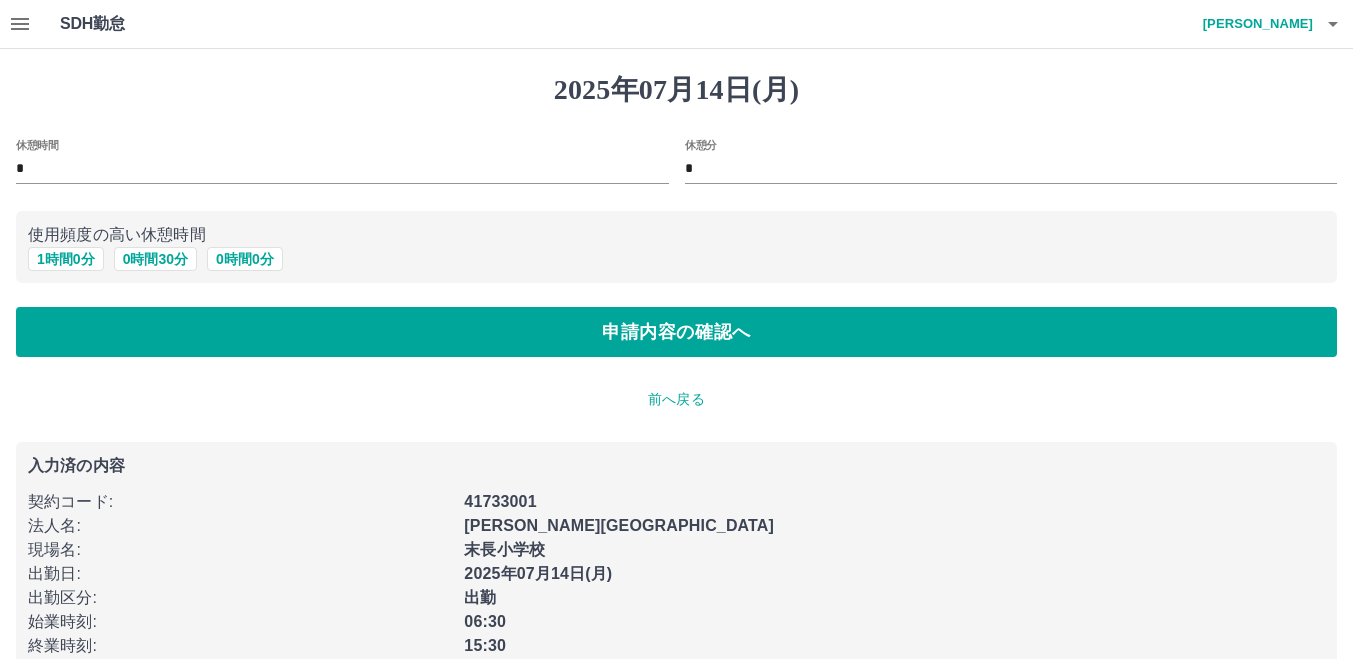 click on "使用頻度の高い休憩時間 1 時間 0 分 0 時間 30 分 0 時間 0 分" at bounding box center [676, 247] 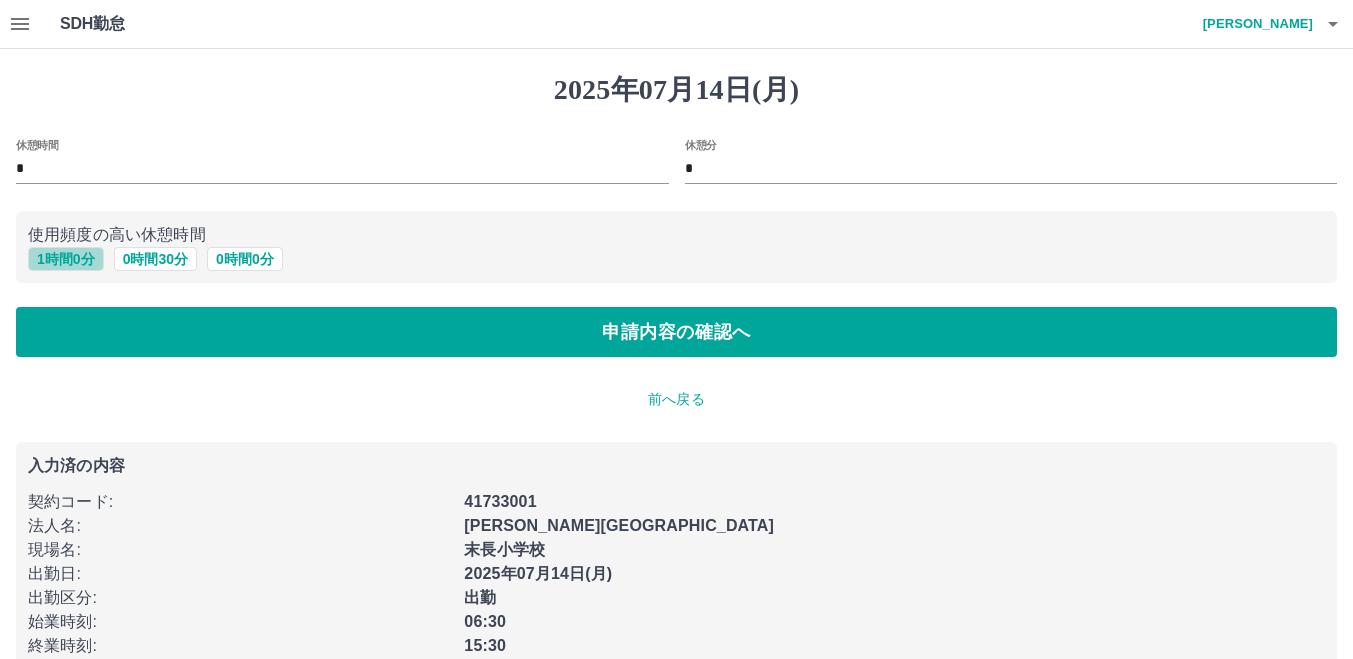 click on "1 時間 0 分" at bounding box center (66, 259) 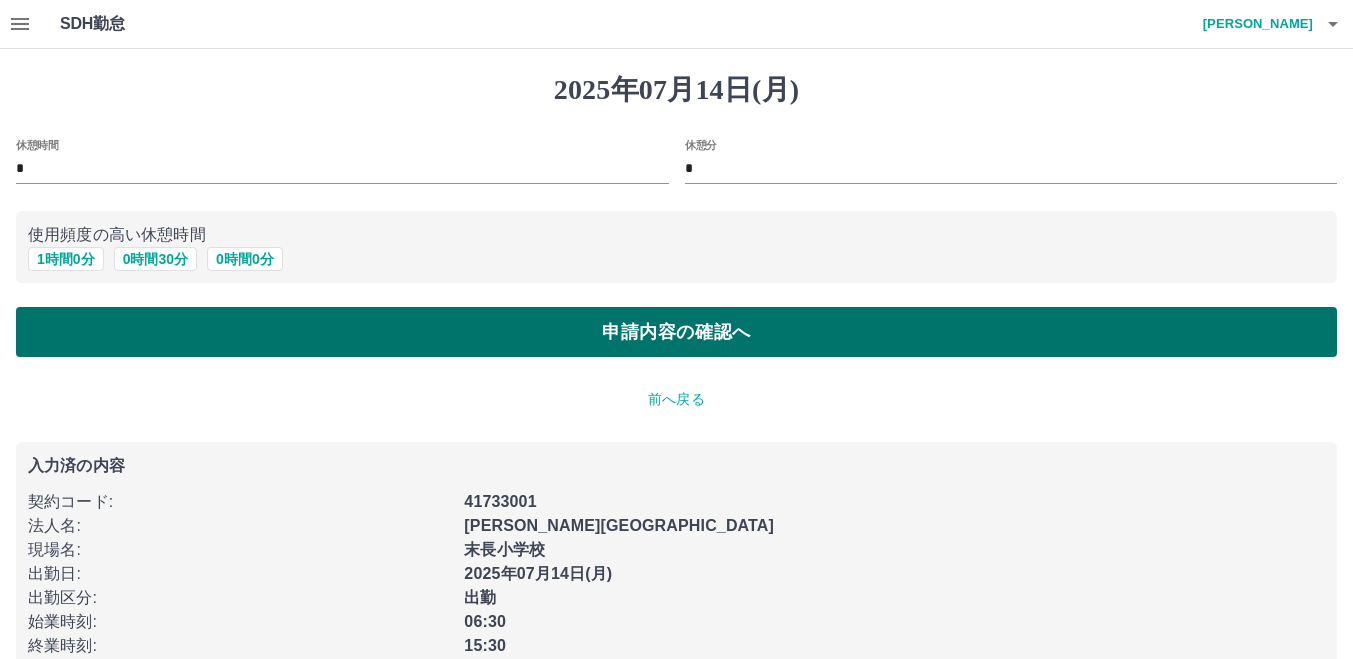 click on "申請内容の確認へ" at bounding box center (676, 332) 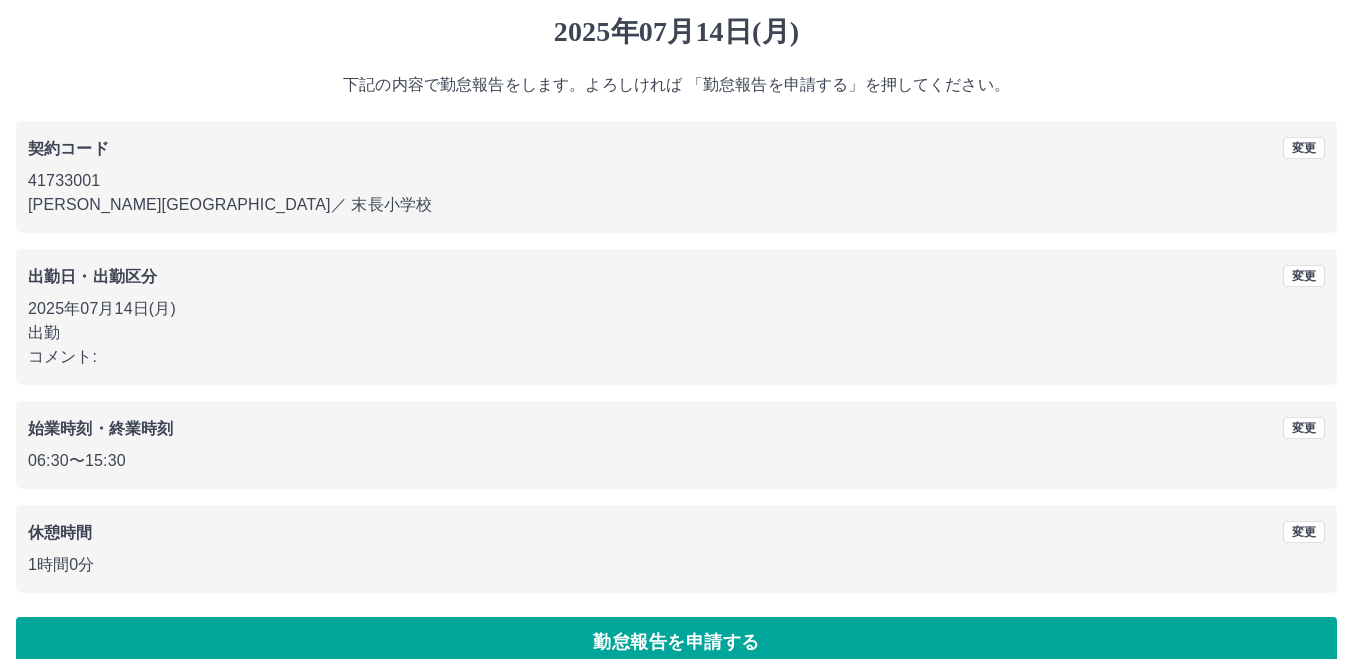 scroll, scrollTop: 90, scrollLeft: 0, axis: vertical 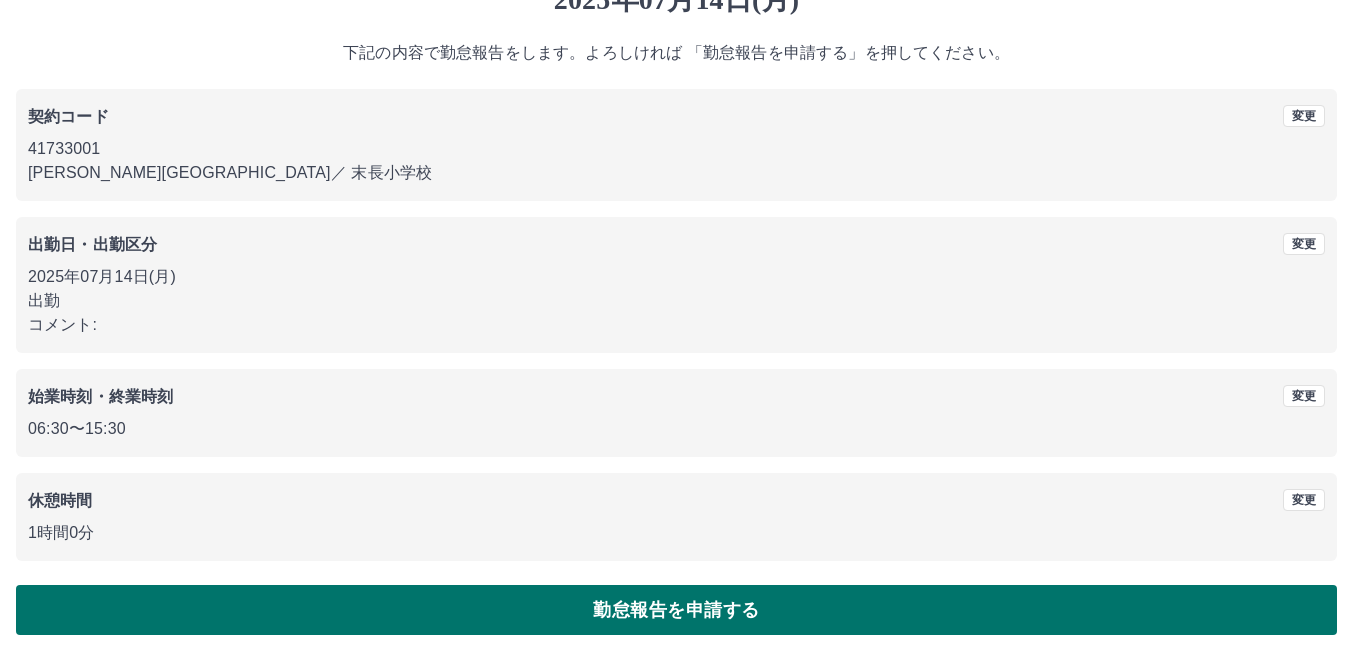 click on "勤怠報告を申請する" at bounding box center [676, 610] 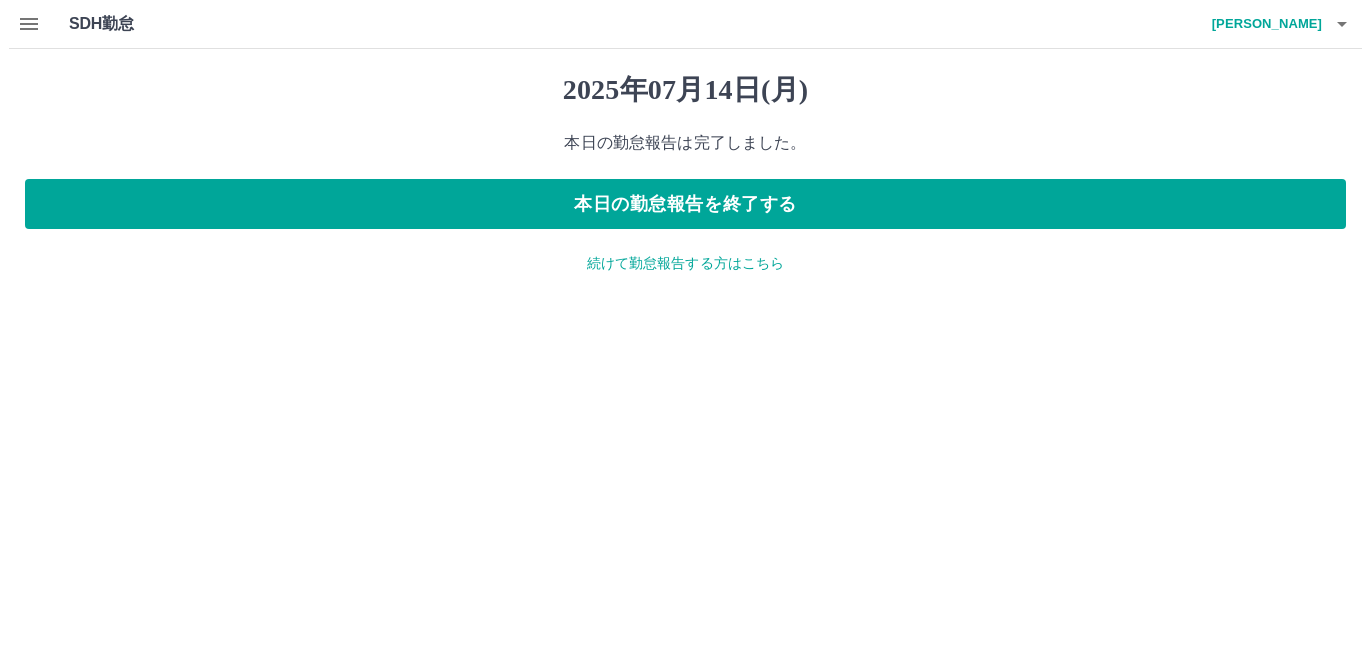 scroll, scrollTop: 0, scrollLeft: 0, axis: both 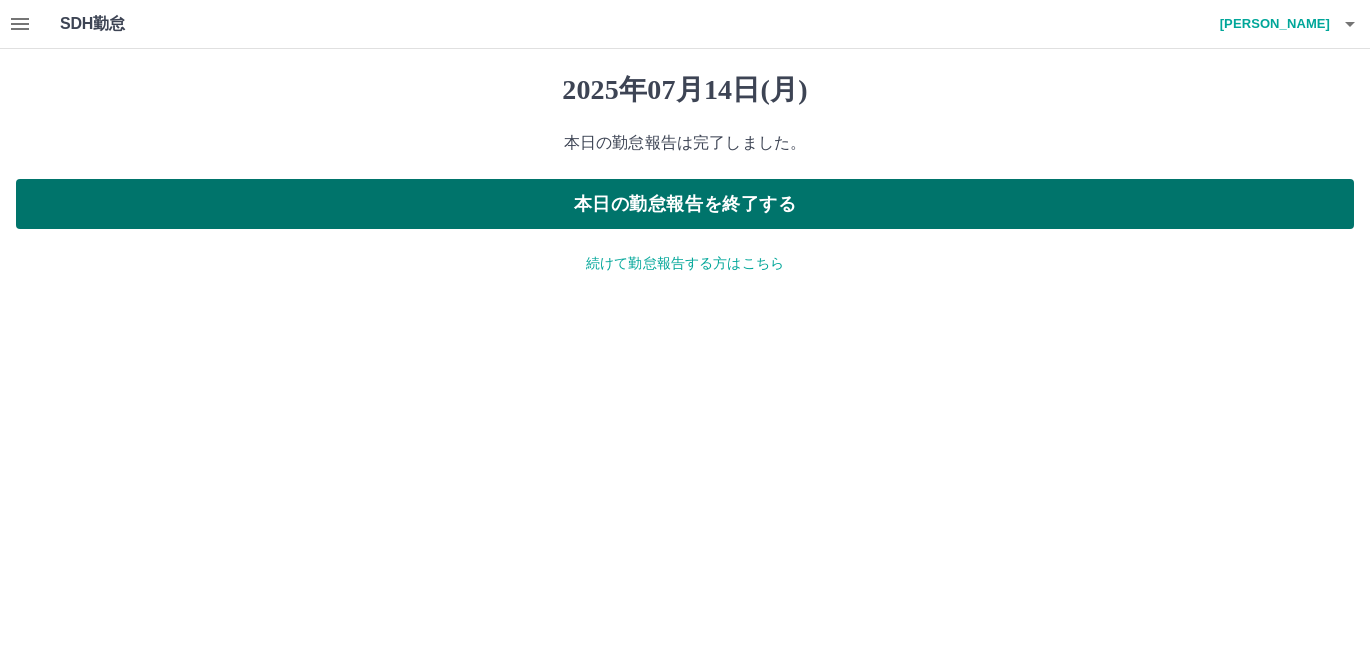 click on "本日の勤怠報告を終了する" at bounding box center [685, 204] 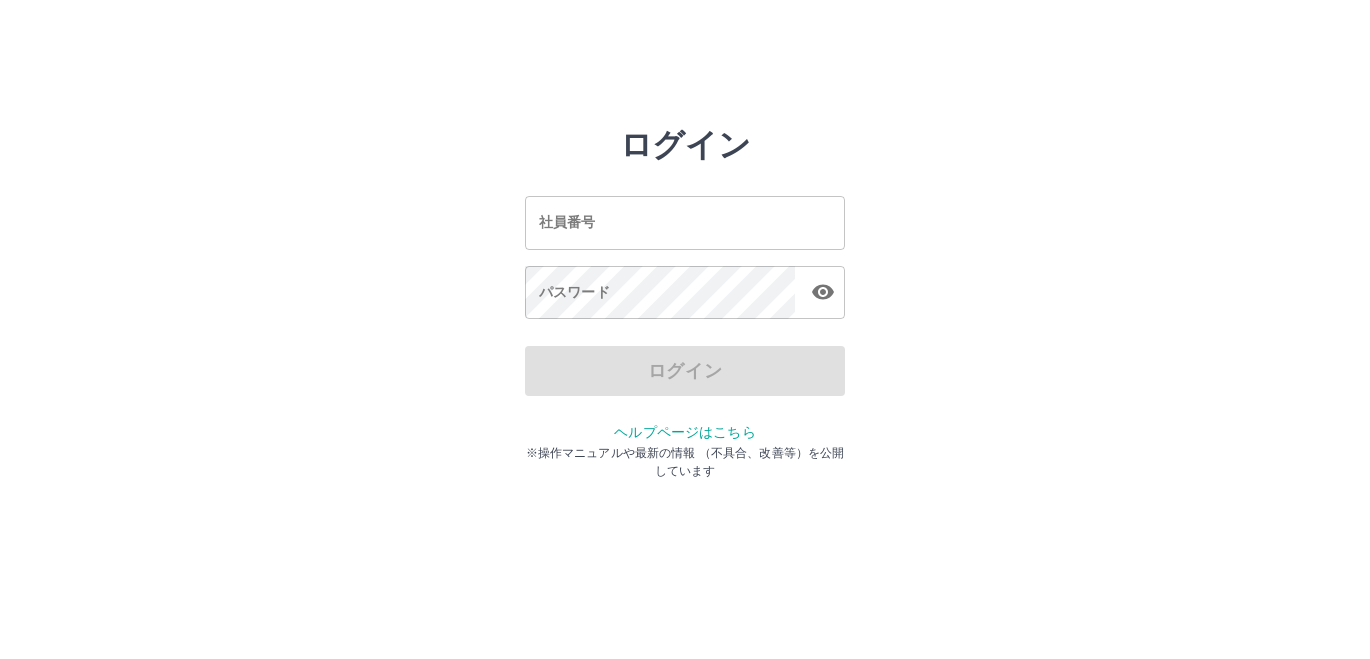scroll, scrollTop: 0, scrollLeft: 0, axis: both 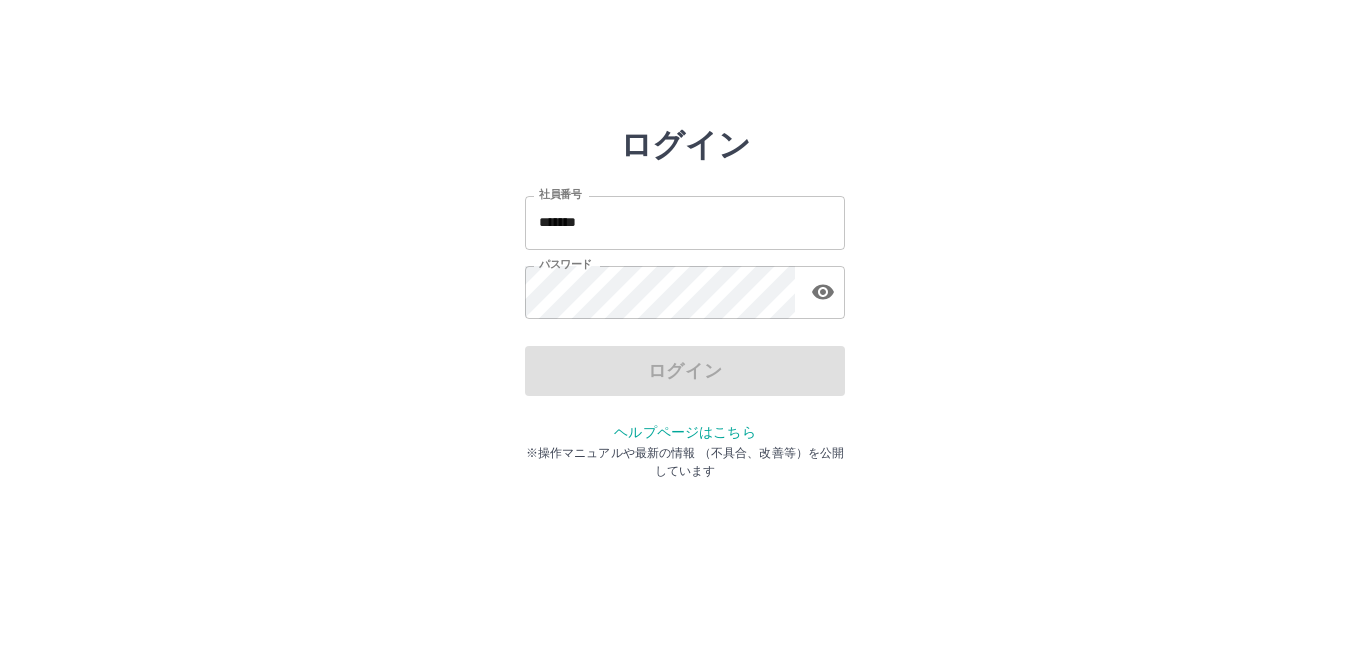 click on "*******" at bounding box center [685, 222] 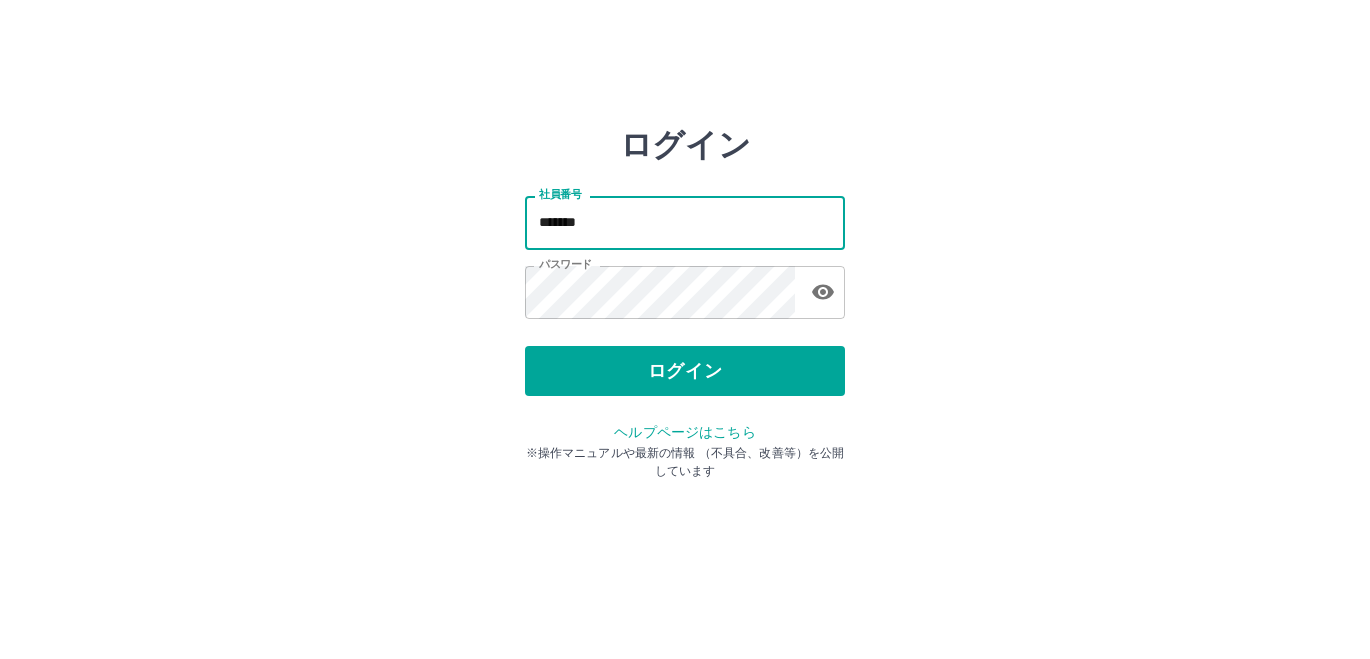 type on "*******" 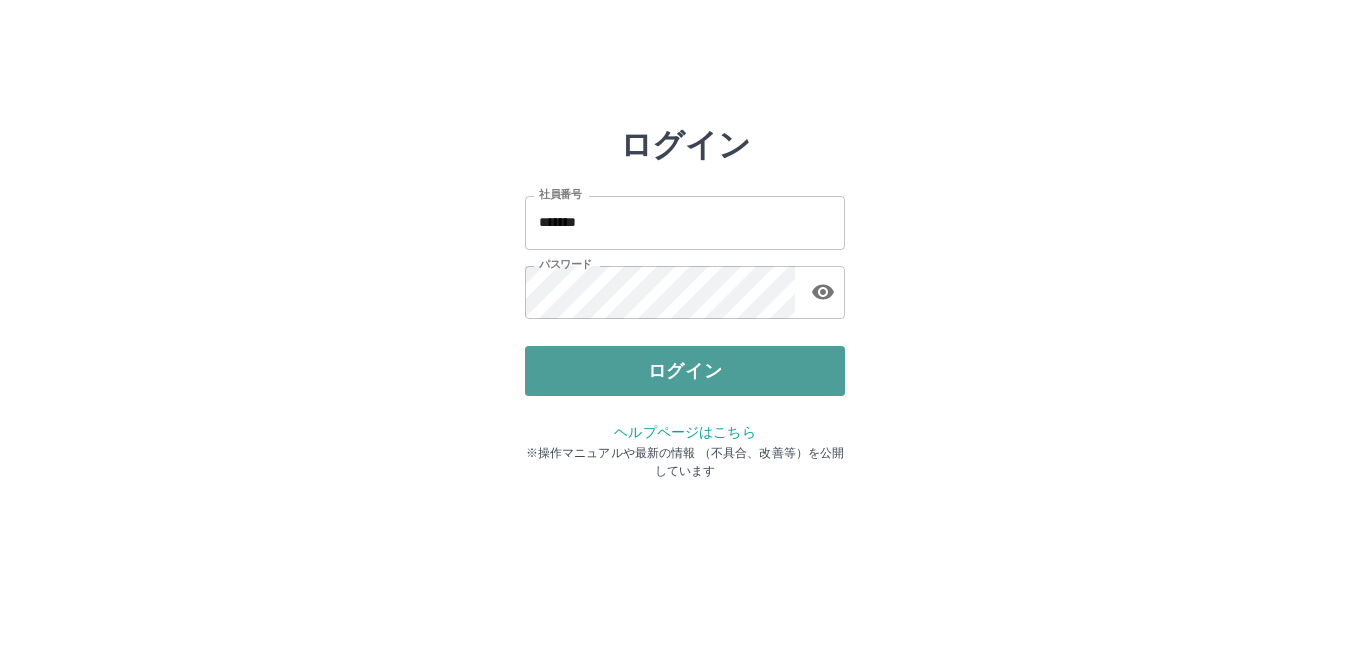 click on "ログイン" at bounding box center [685, 371] 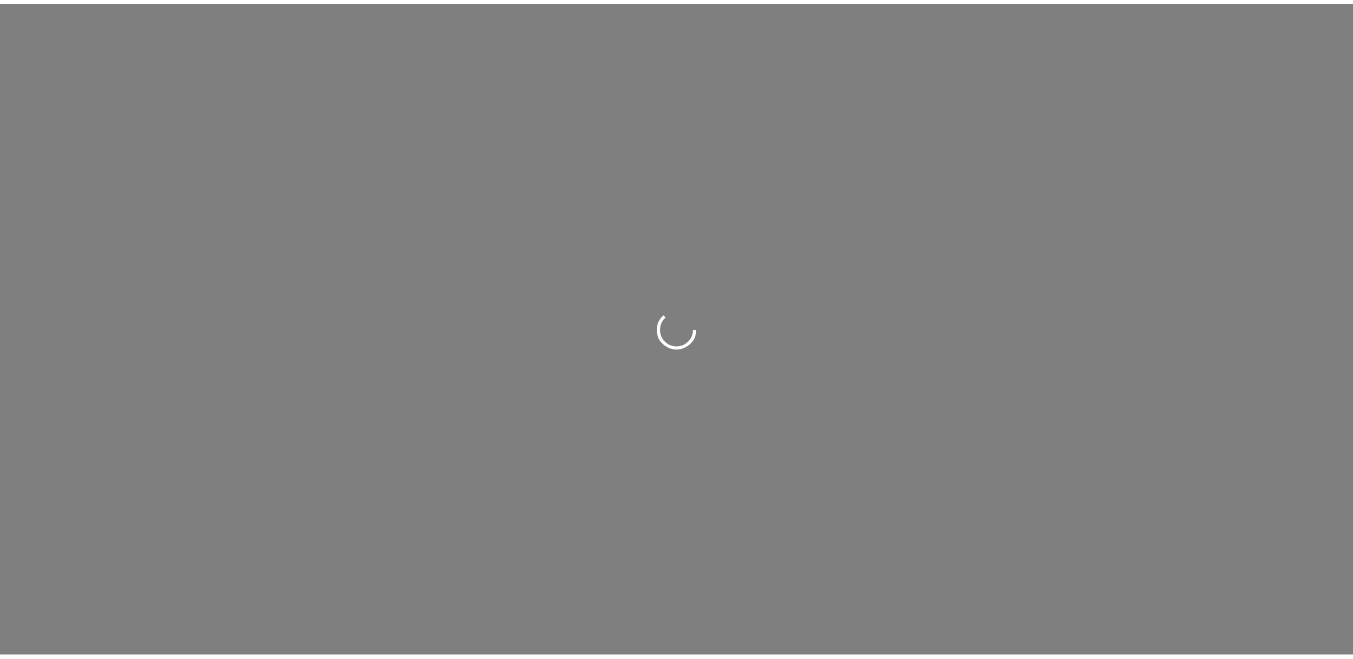 scroll, scrollTop: 0, scrollLeft: 0, axis: both 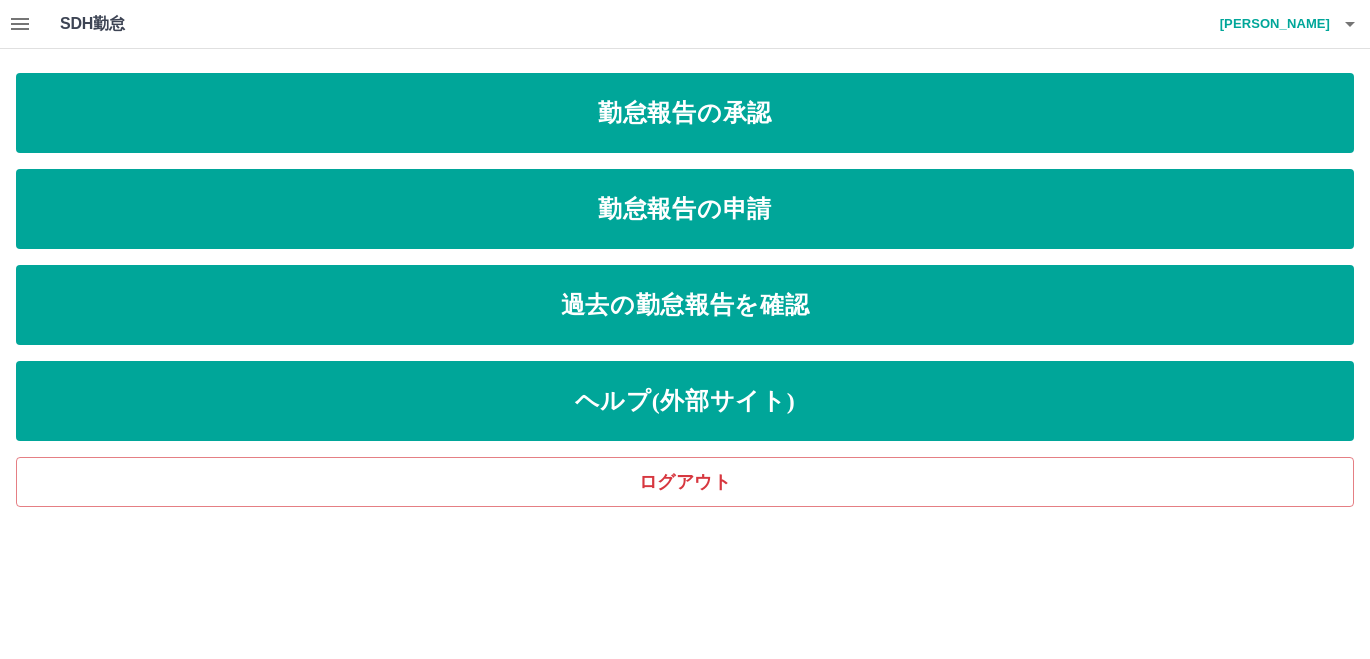 click 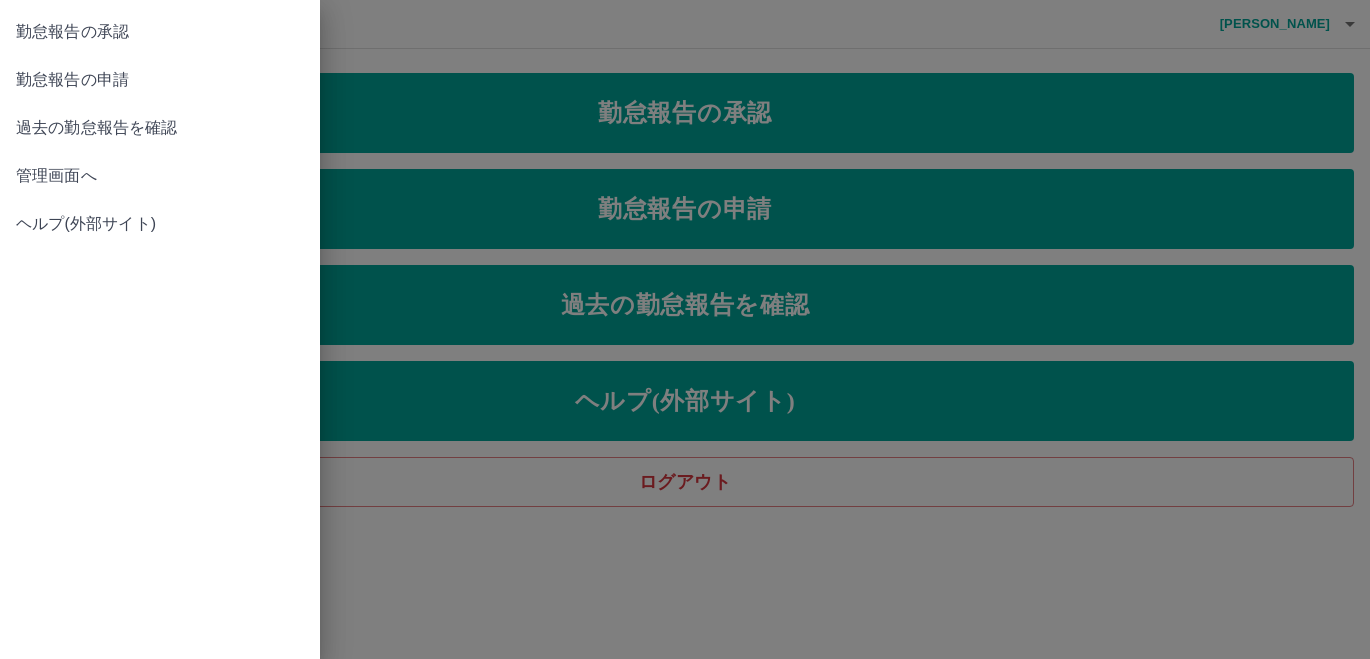 drag, startPoint x: 88, startPoint y: 175, endPoint x: 77, endPoint y: 170, distance: 12.083046 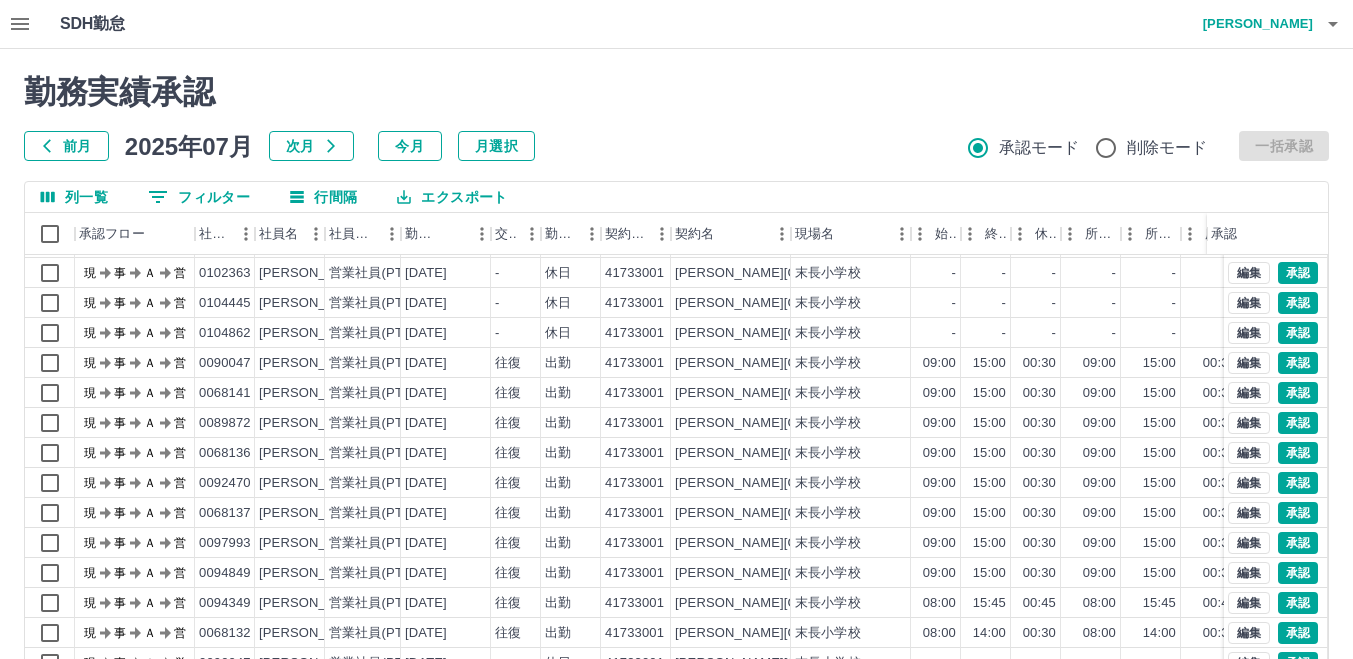 scroll, scrollTop: 104, scrollLeft: 0, axis: vertical 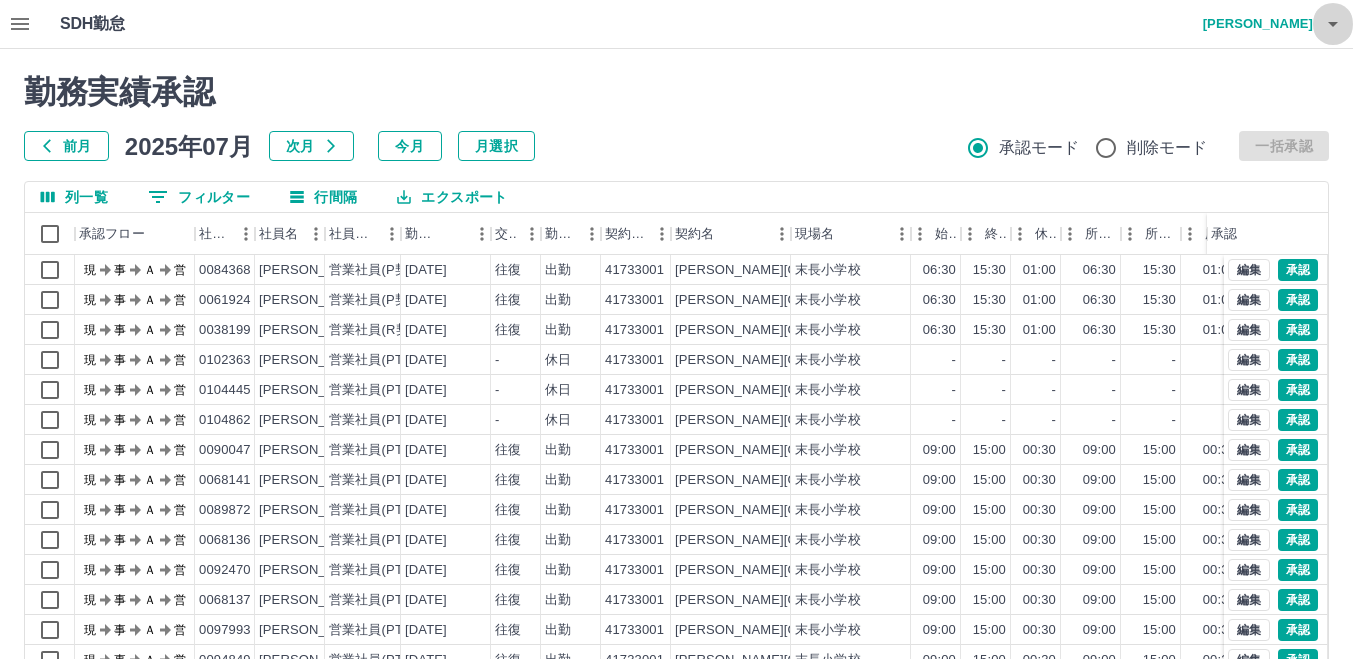 click 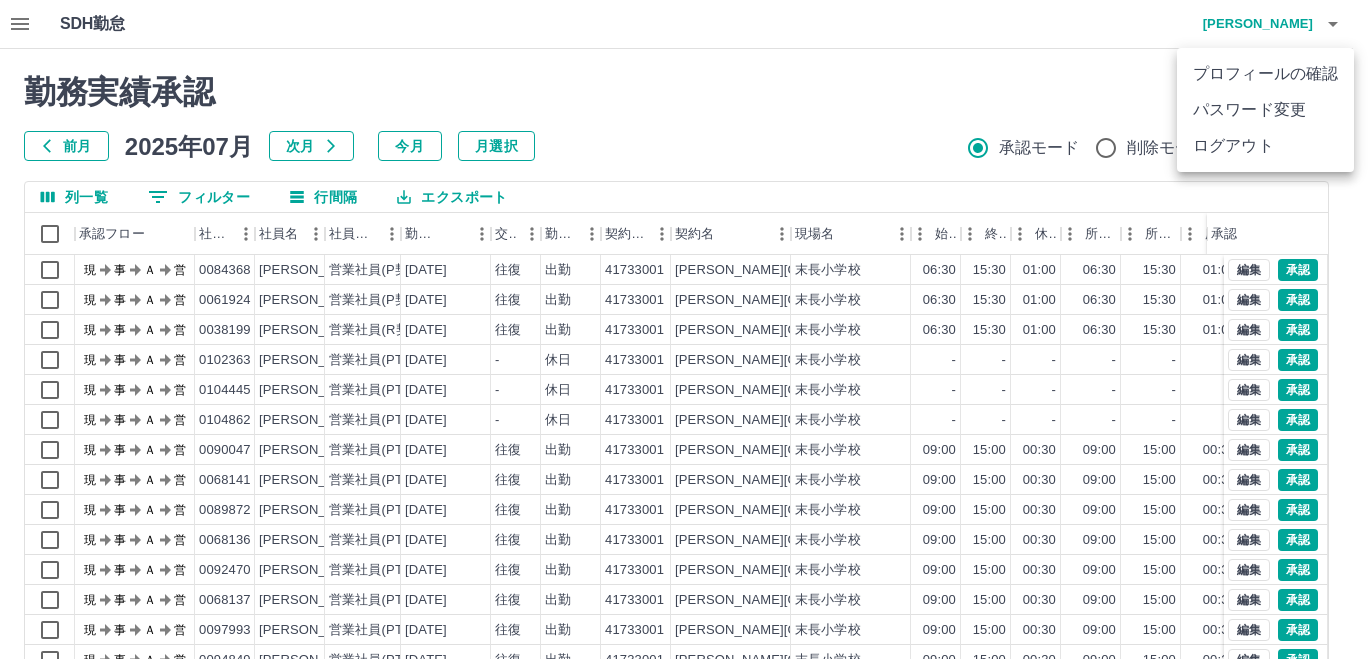 click on "ログアウト" at bounding box center [1265, 146] 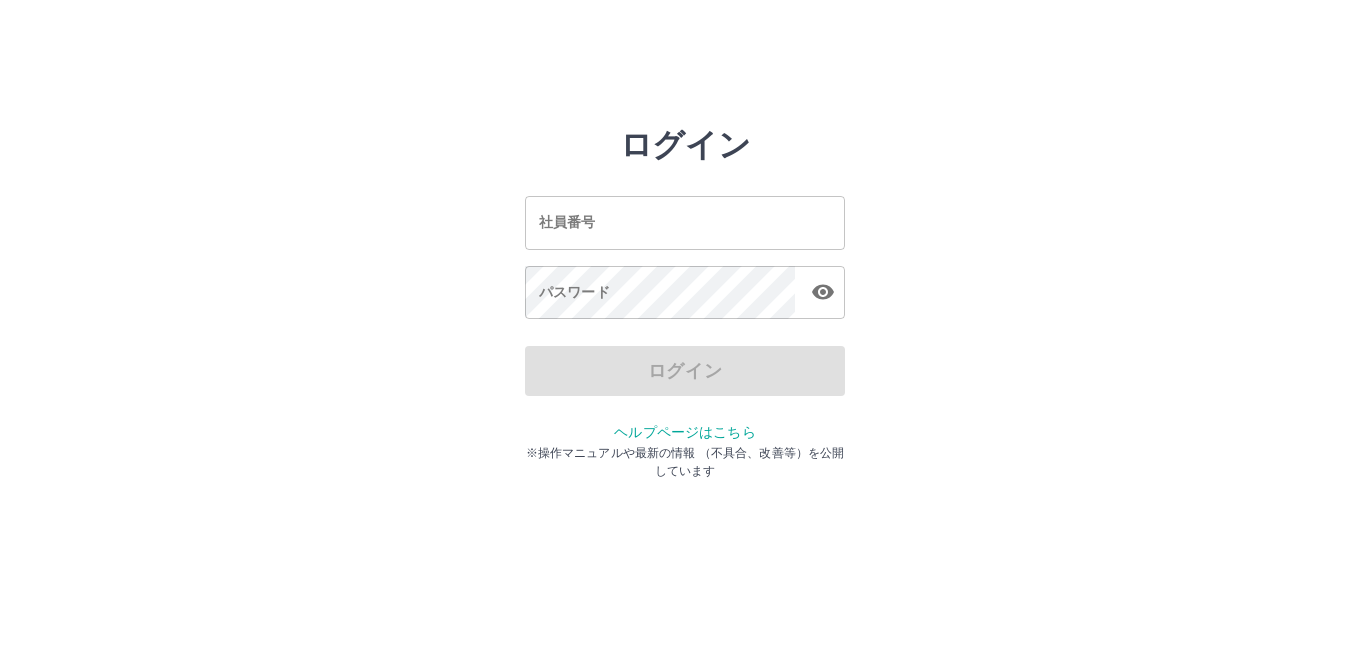 scroll, scrollTop: 0, scrollLeft: 0, axis: both 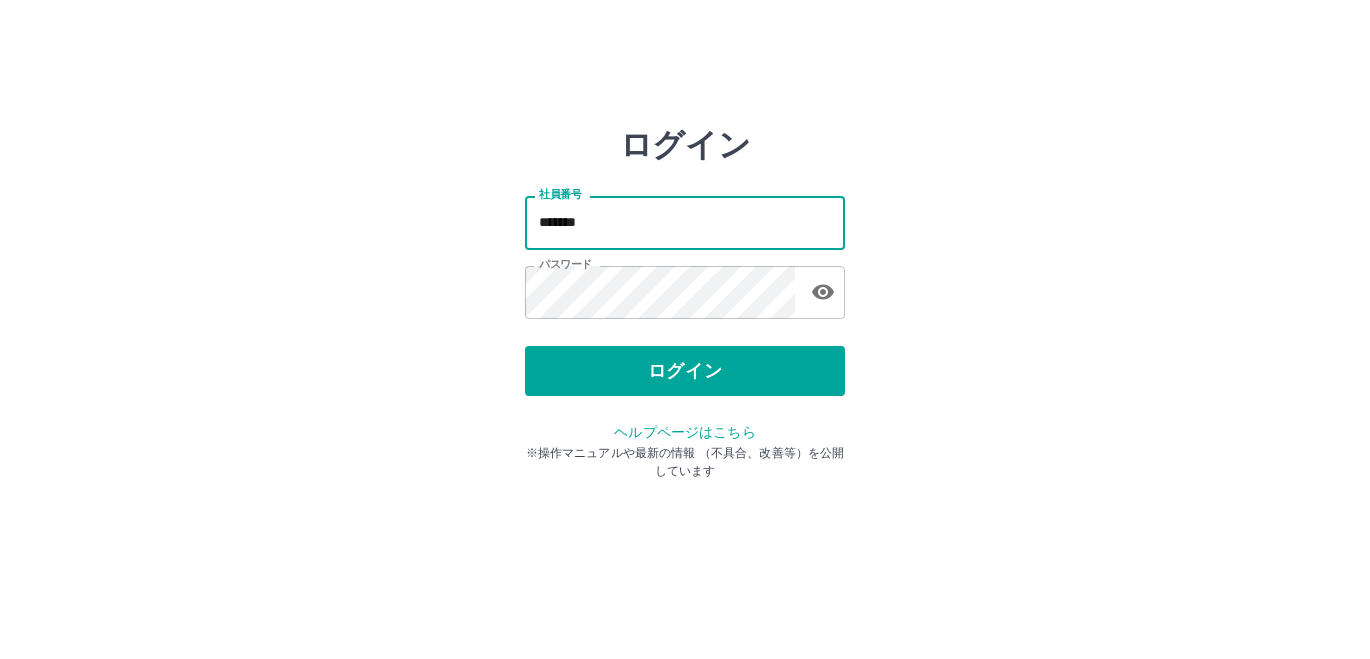 click on "*******" at bounding box center [685, 222] 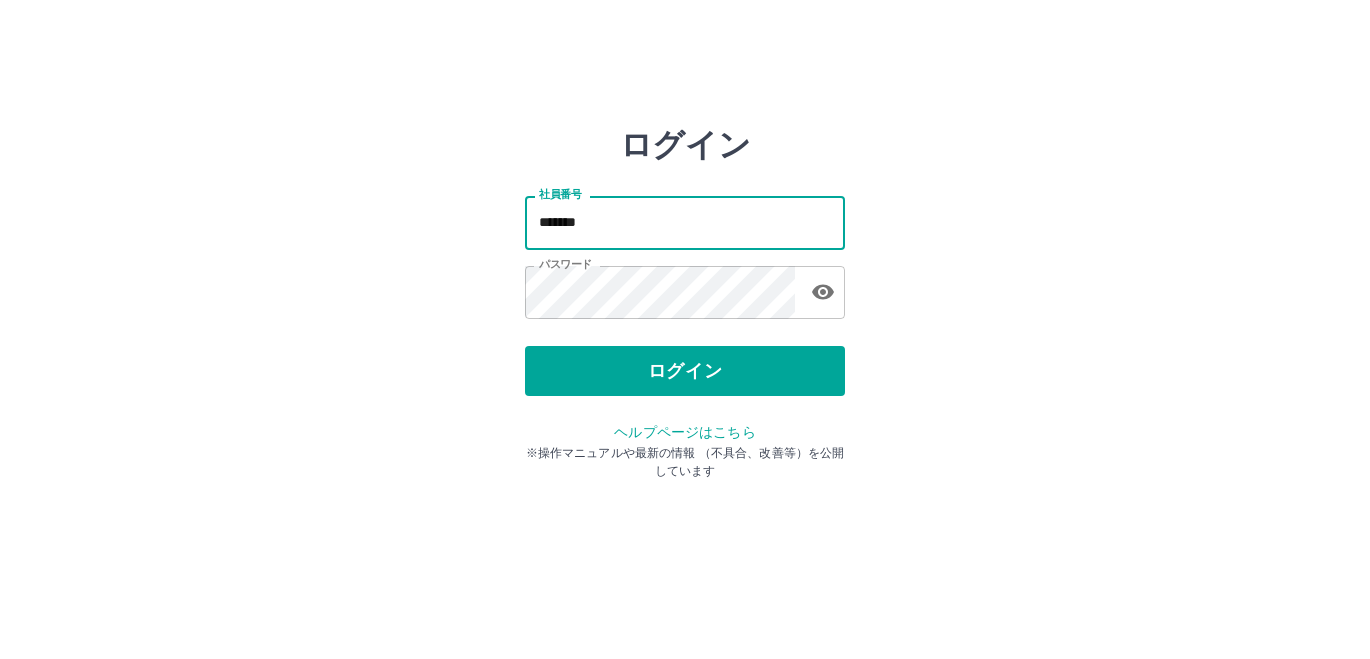 type on "*******" 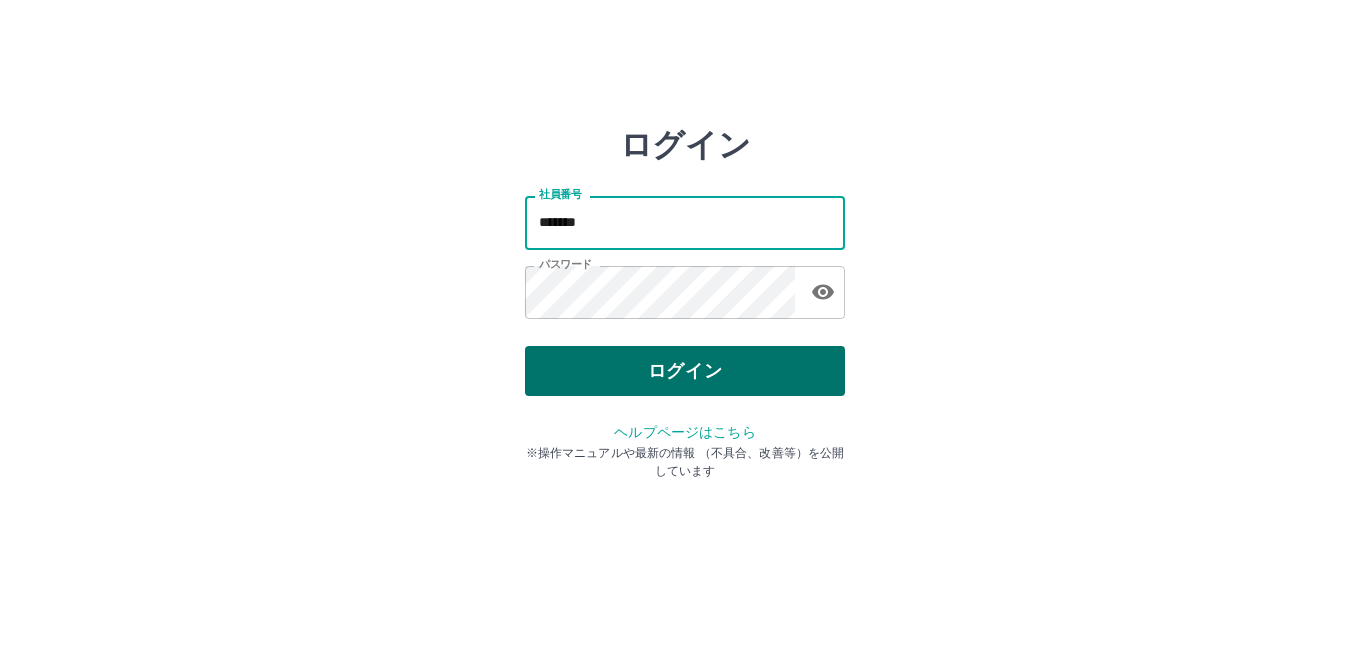 click on "ログイン" at bounding box center [685, 371] 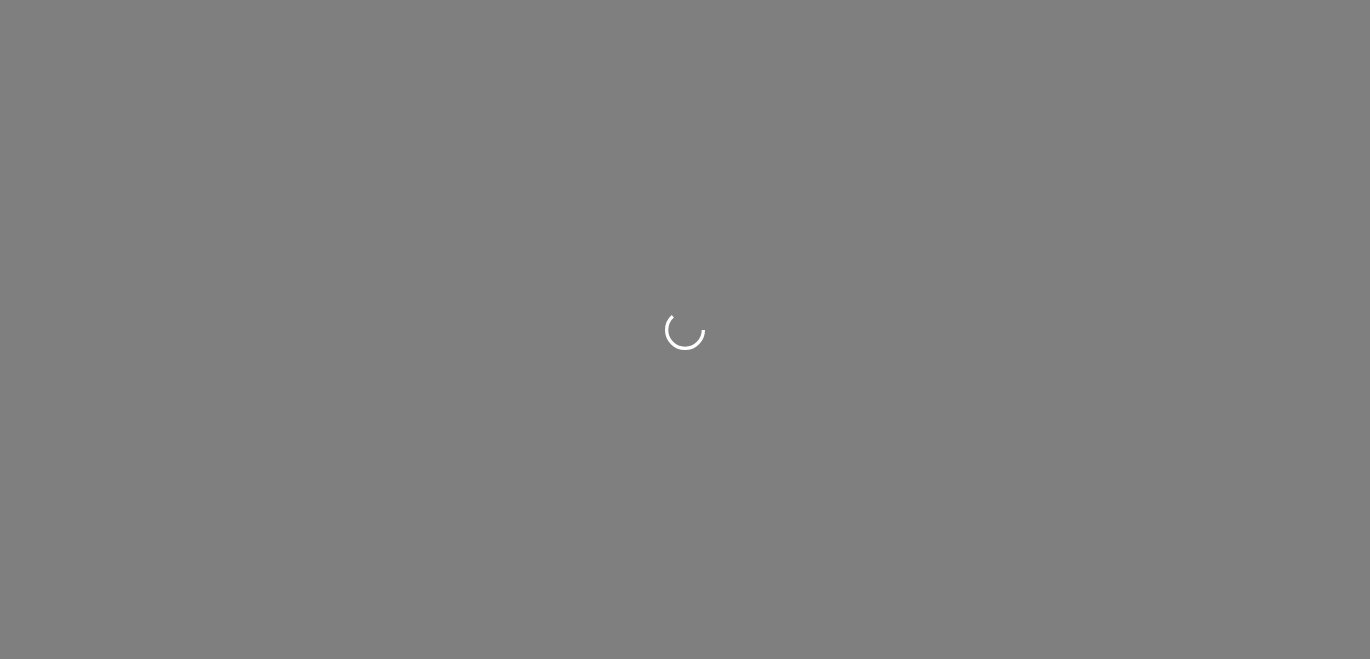 scroll, scrollTop: 0, scrollLeft: 0, axis: both 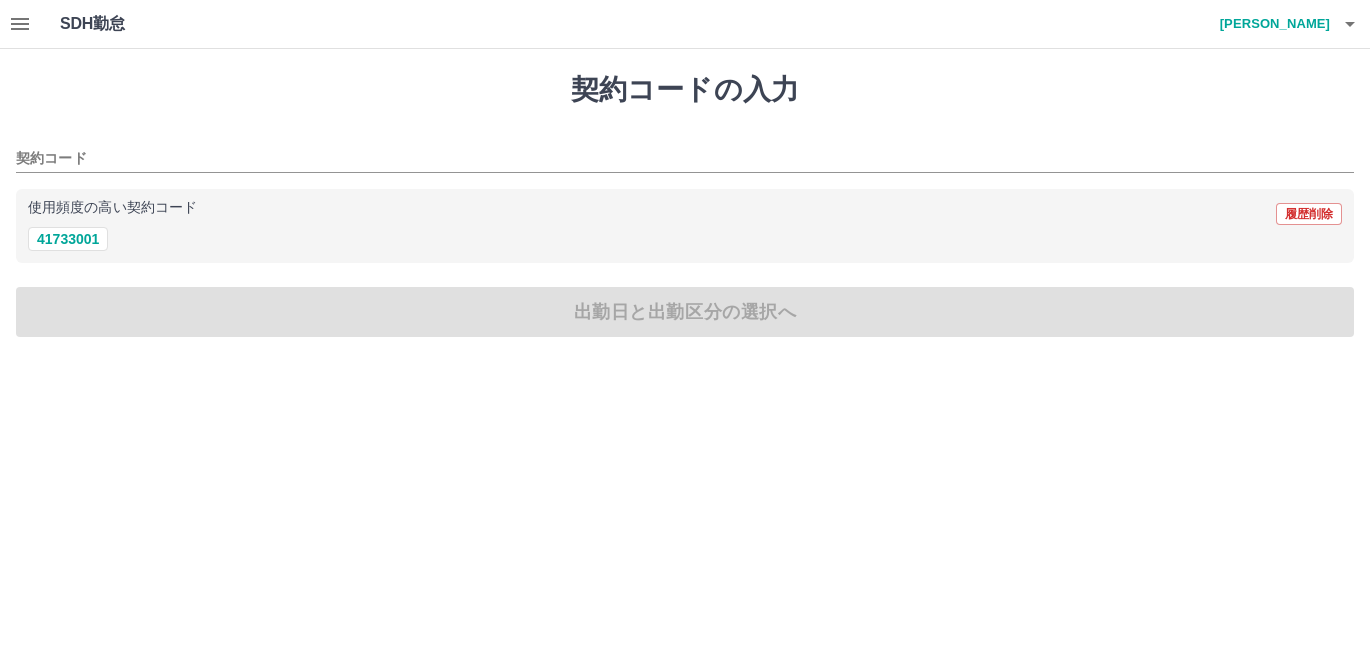 click 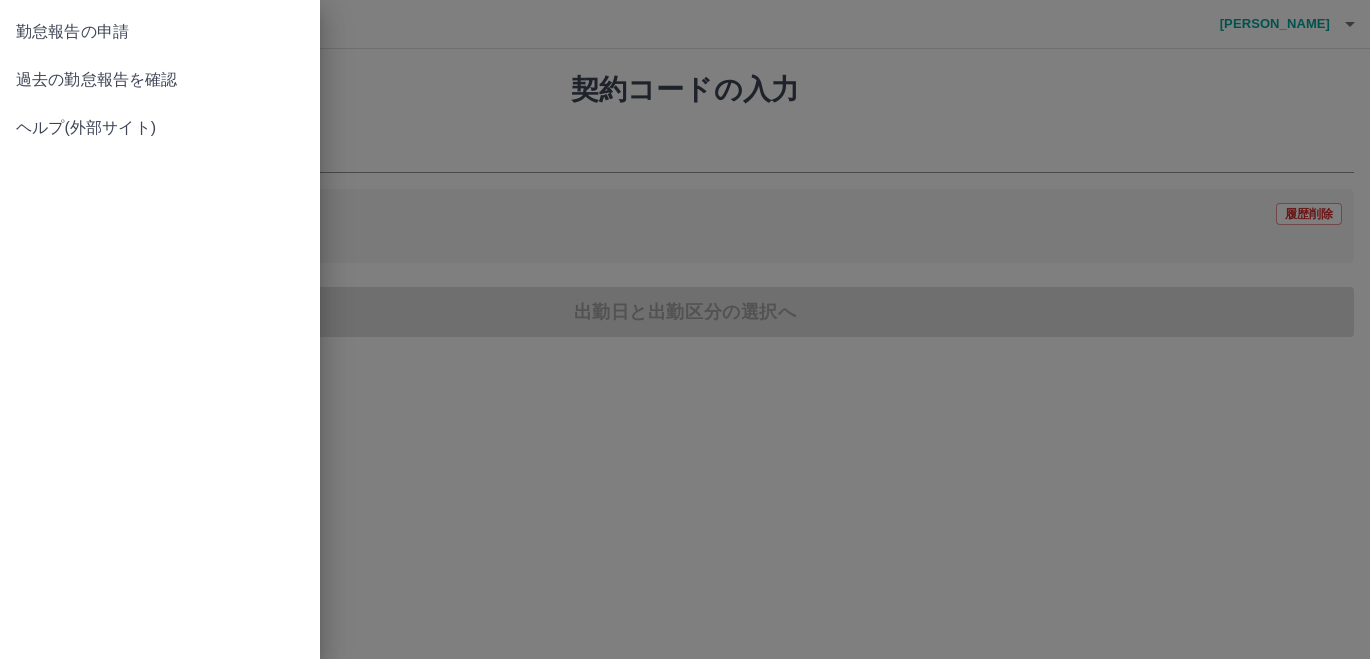 click at bounding box center [685, 329] 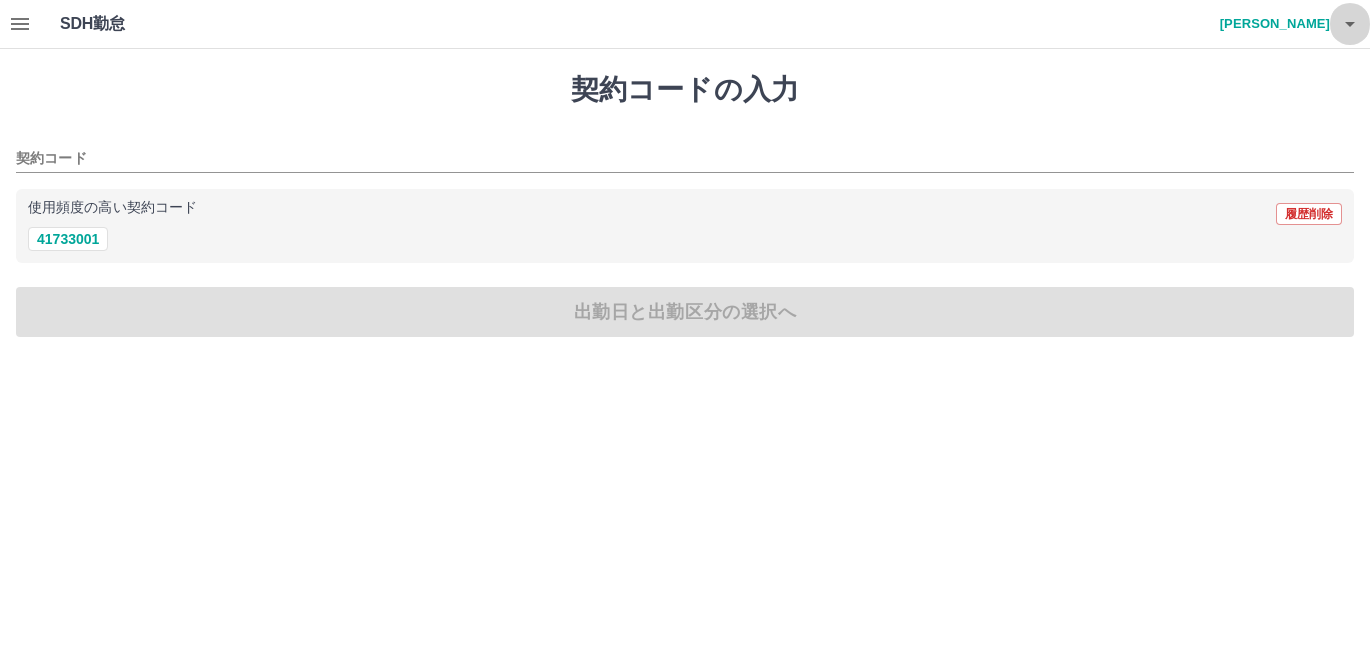 click 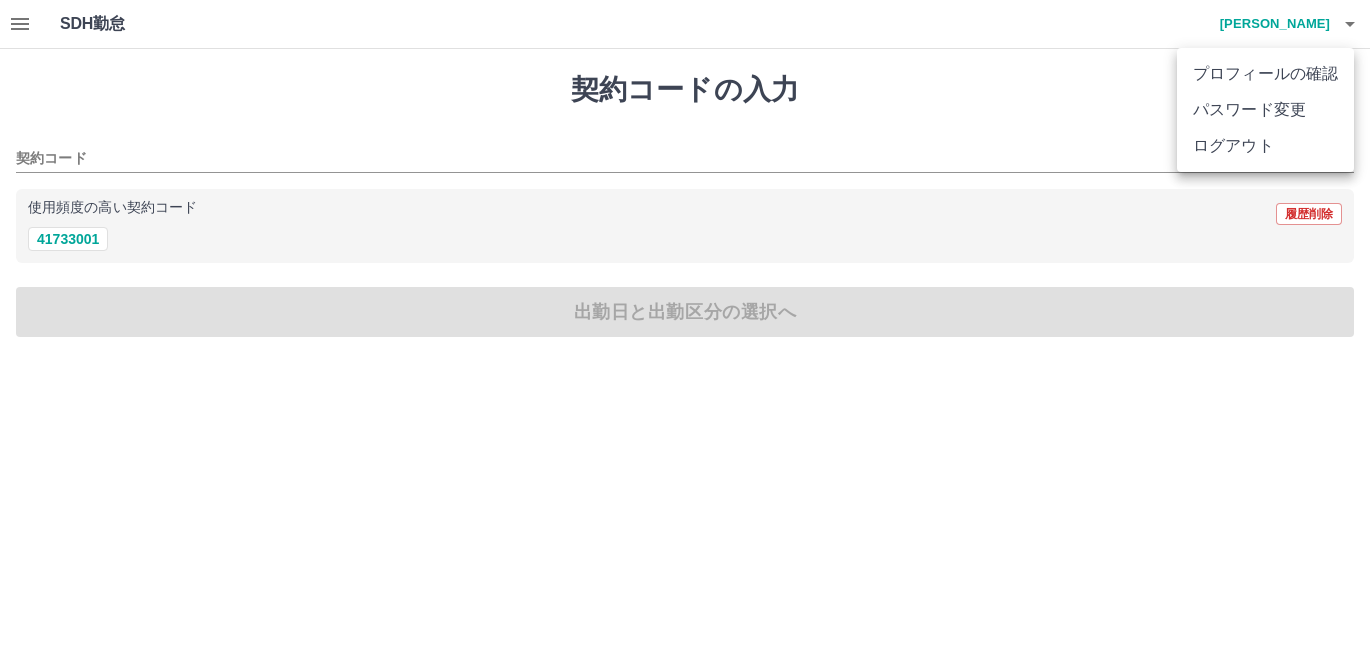 click on "パスワード変更" at bounding box center [1265, 110] 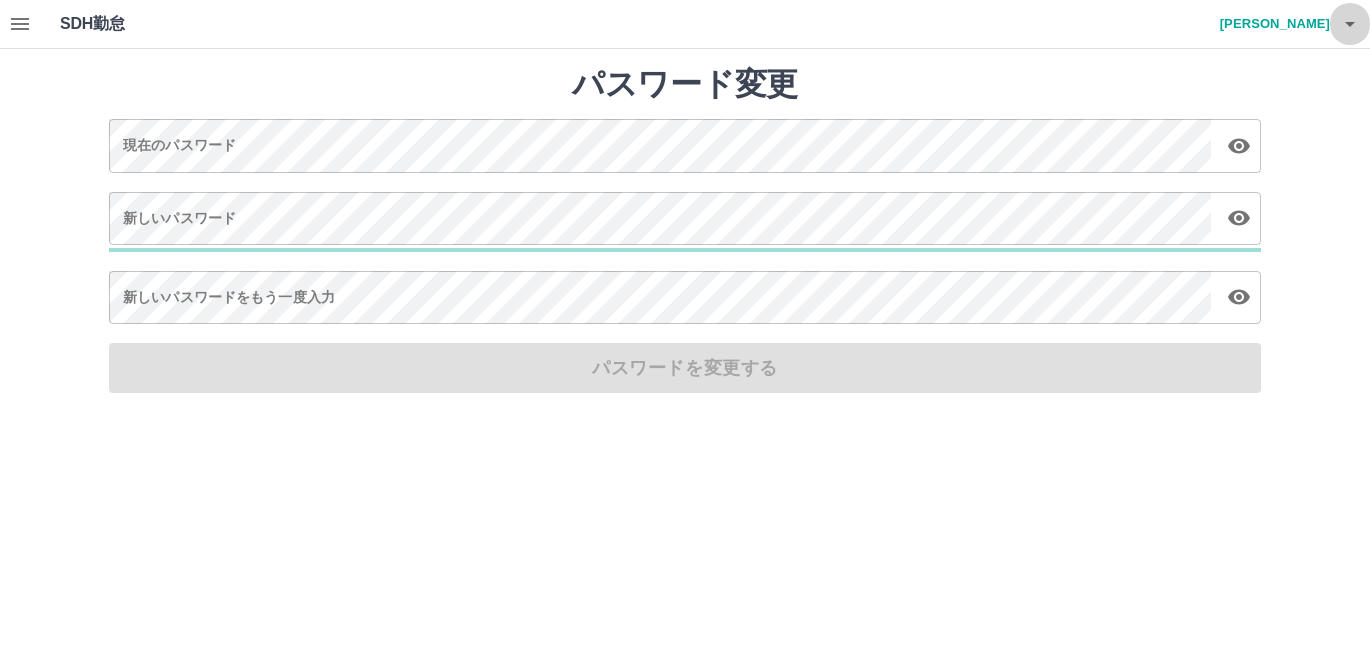 click 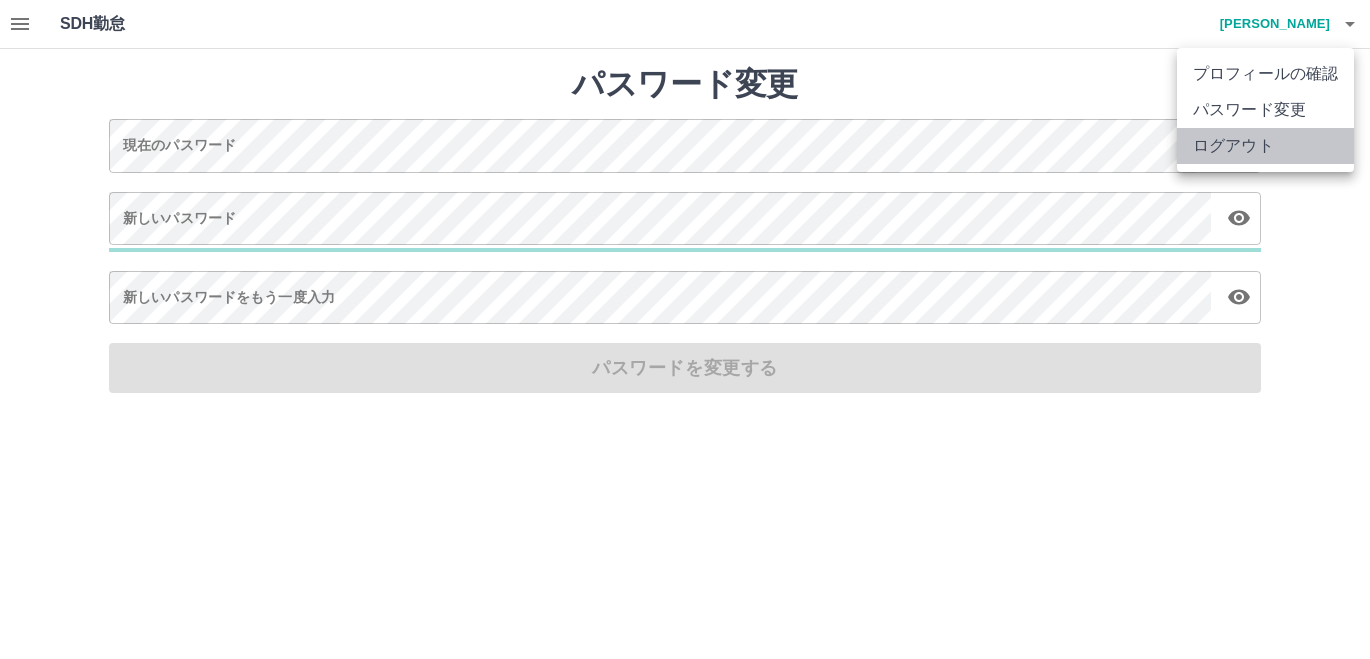 click on "ログアウト" at bounding box center (1265, 146) 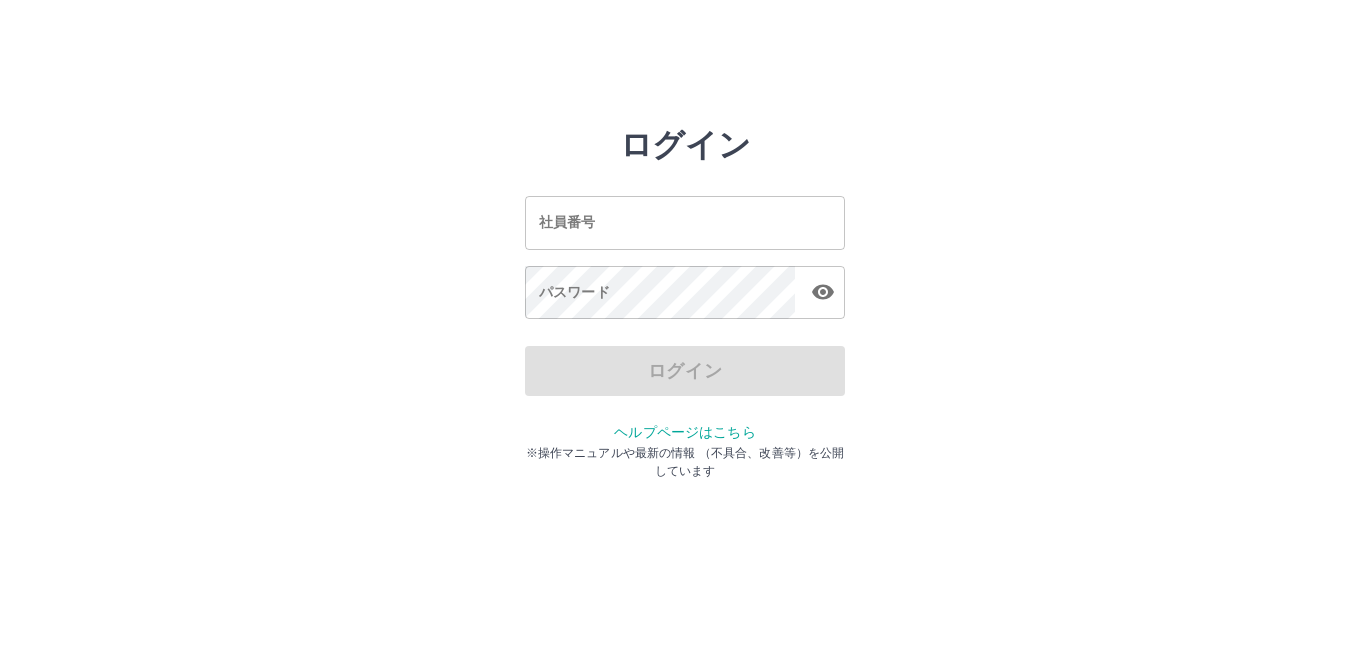 scroll, scrollTop: 0, scrollLeft: 0, axis: both 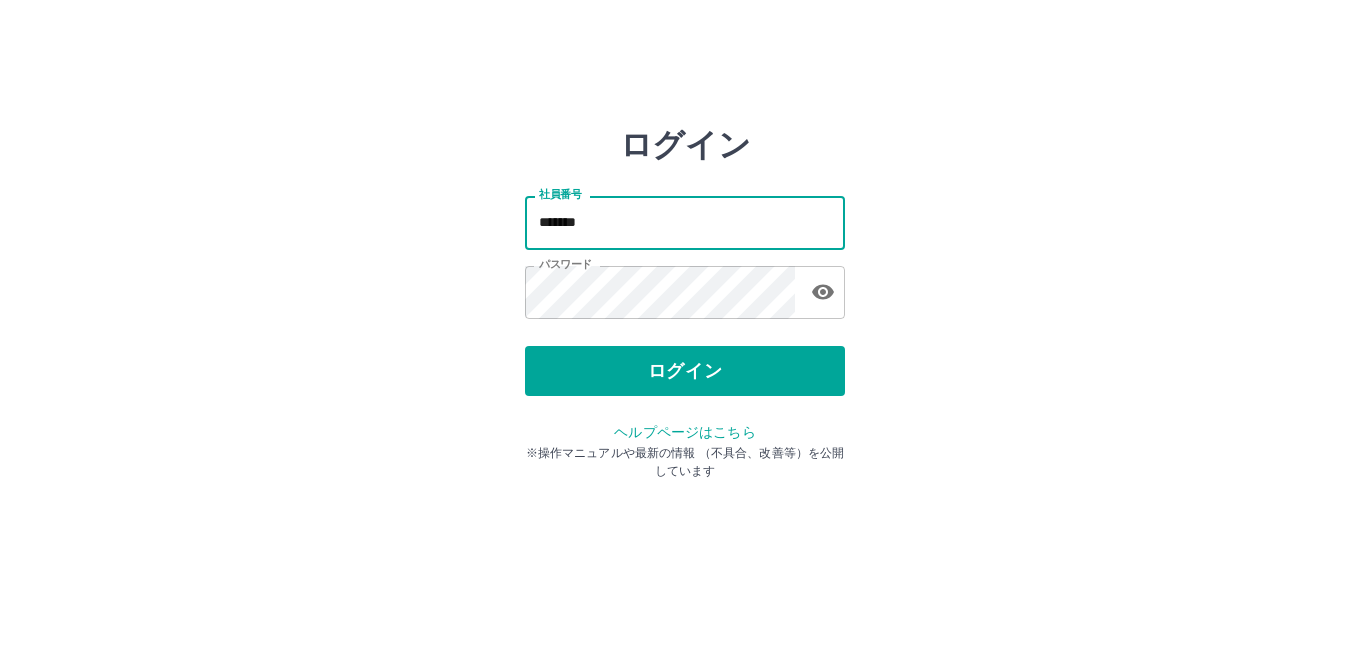 click on "*******" at bounding box center (685, 222) 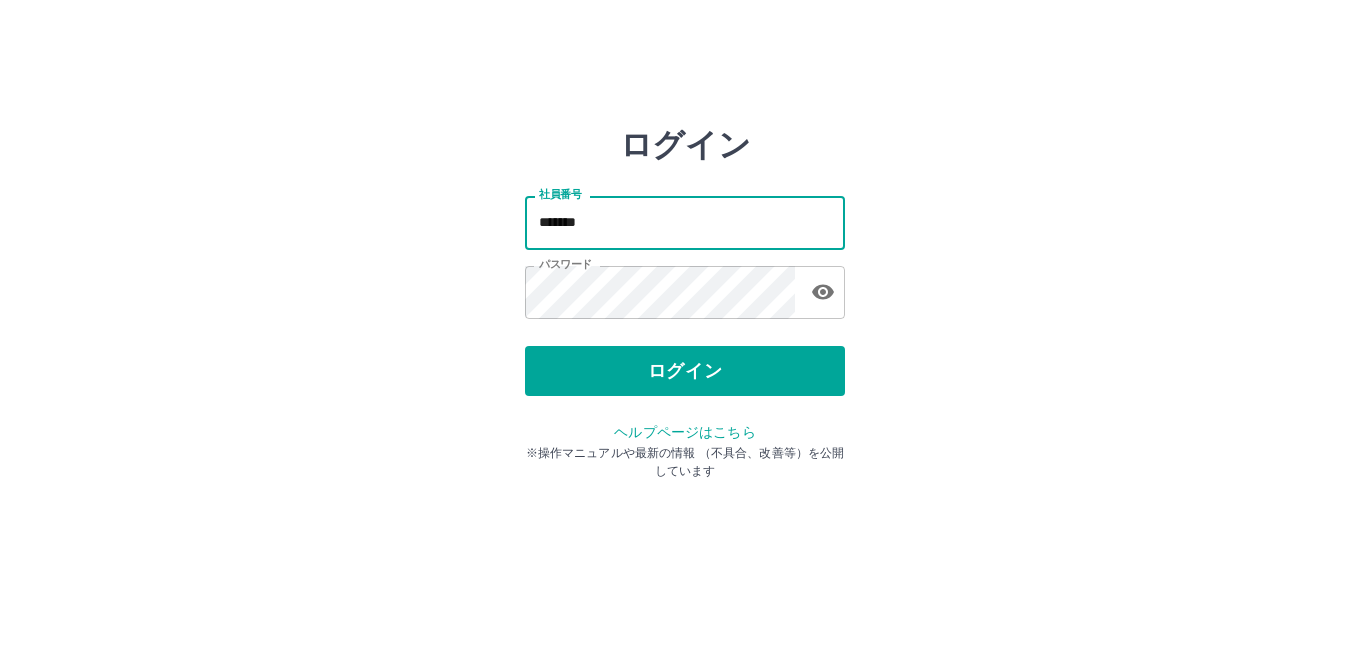 type on "*******" 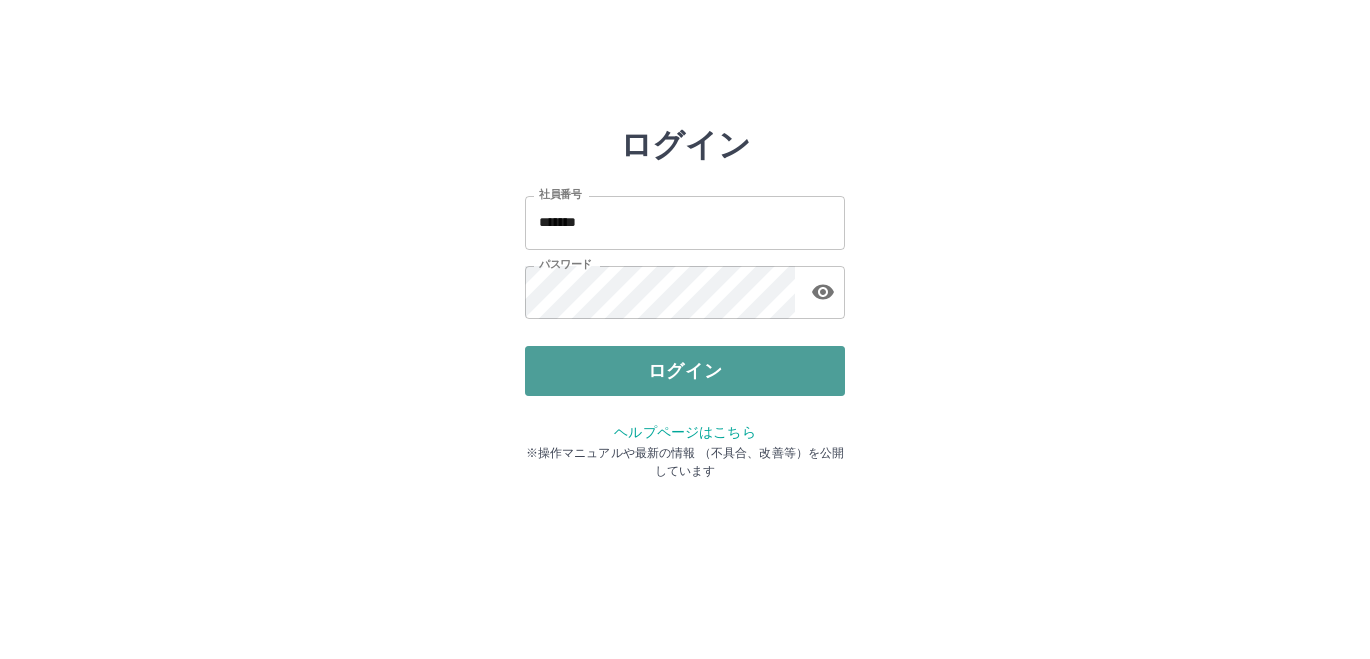 click on "ログイン" at bounding box center (685, 371) 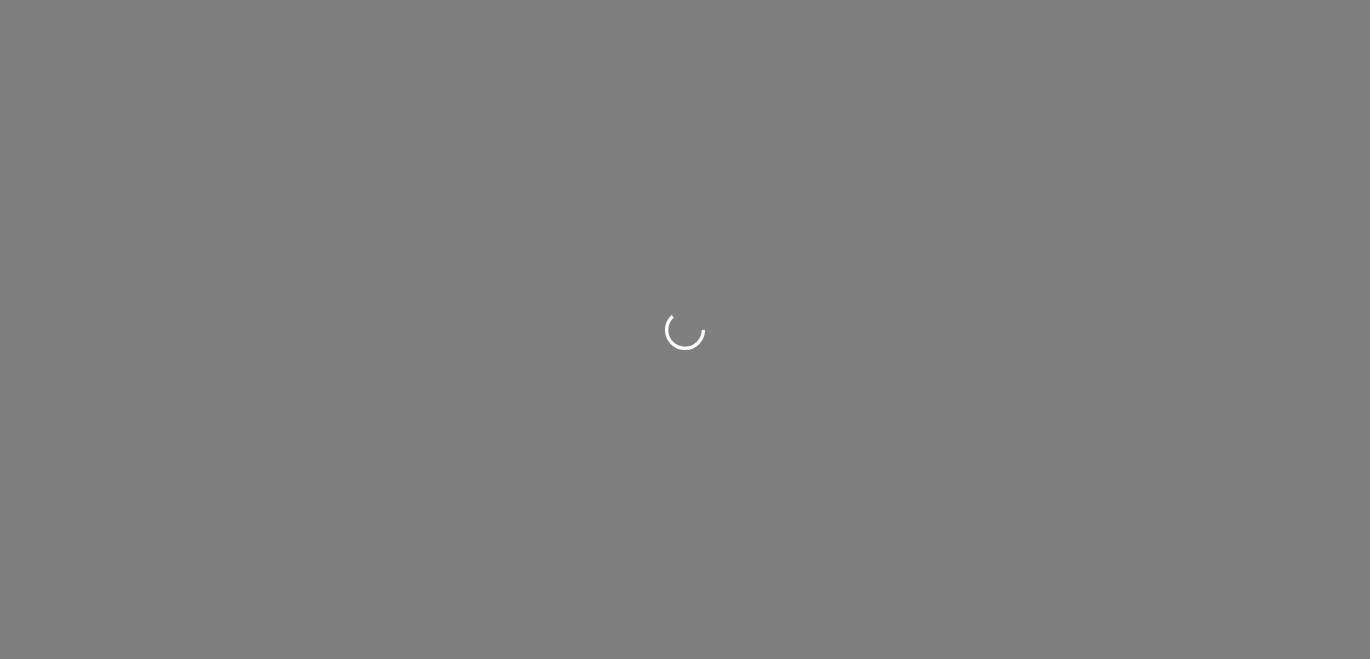 scroll, scrollTop: 0, scrollLeft: 0, axis: both 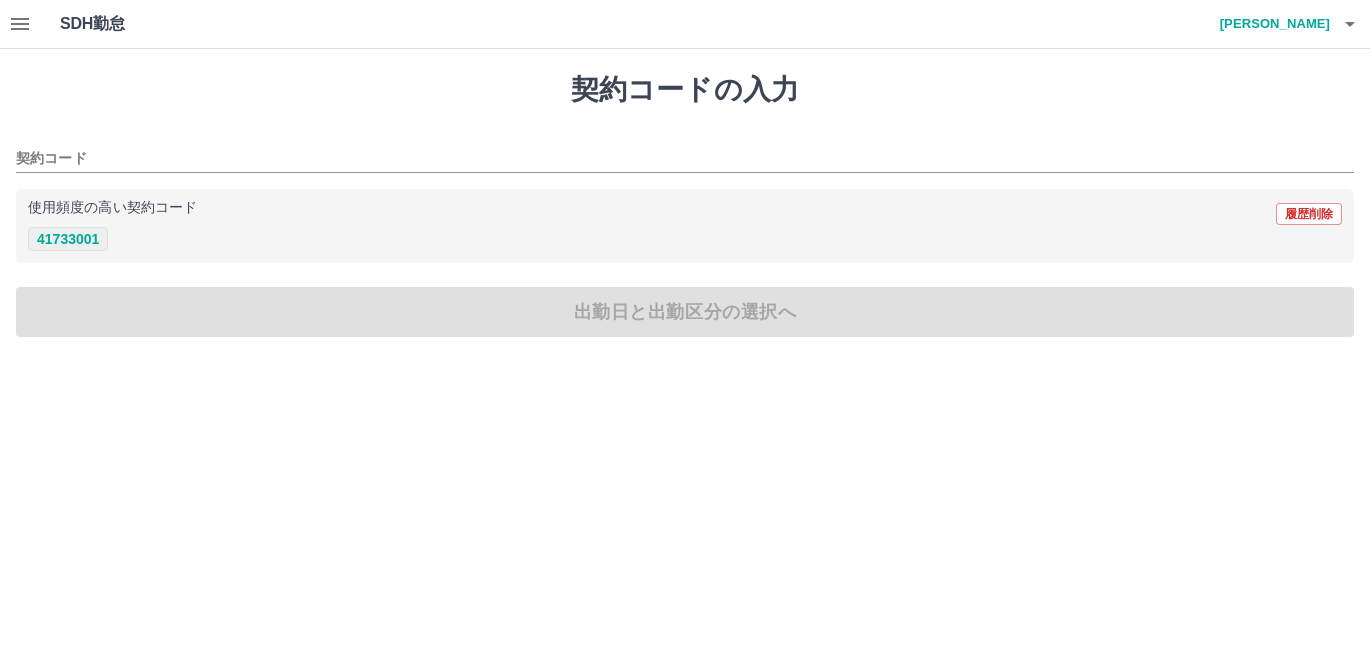 click on "41733001" at bounding box center (68, 239) 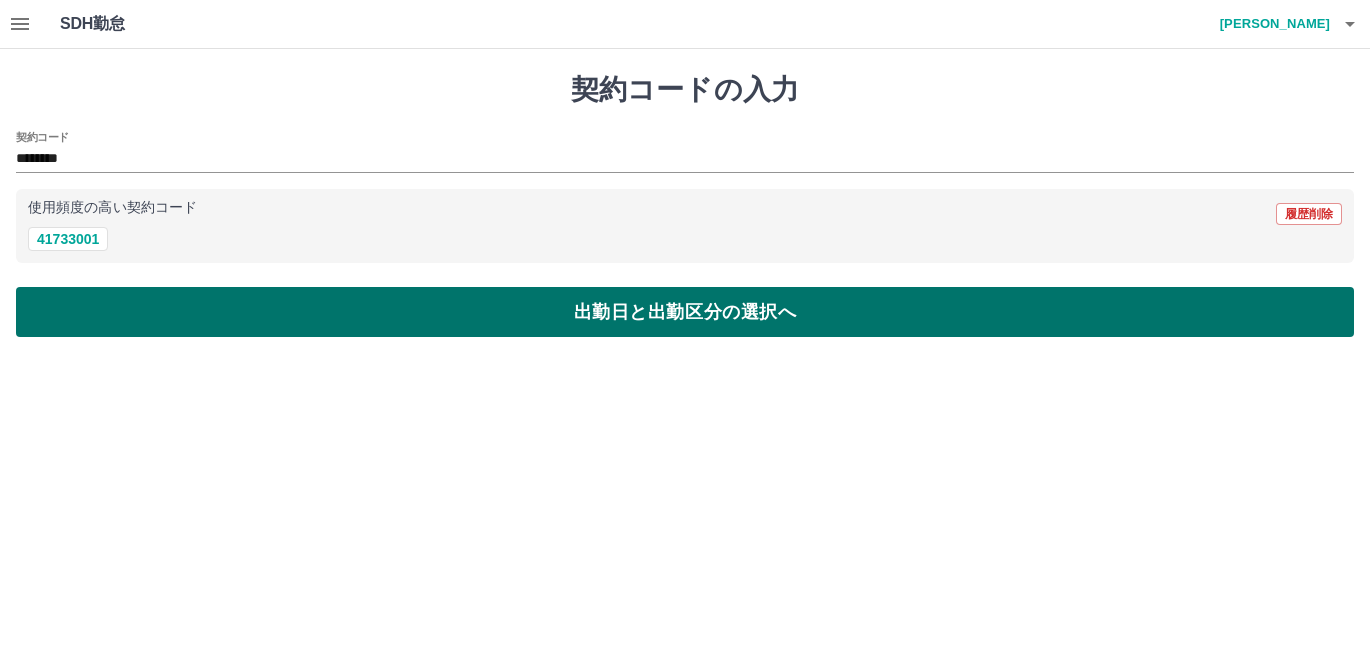 click on "出勤日と出勤区分の選択へ" at bounding box center [685, 312] 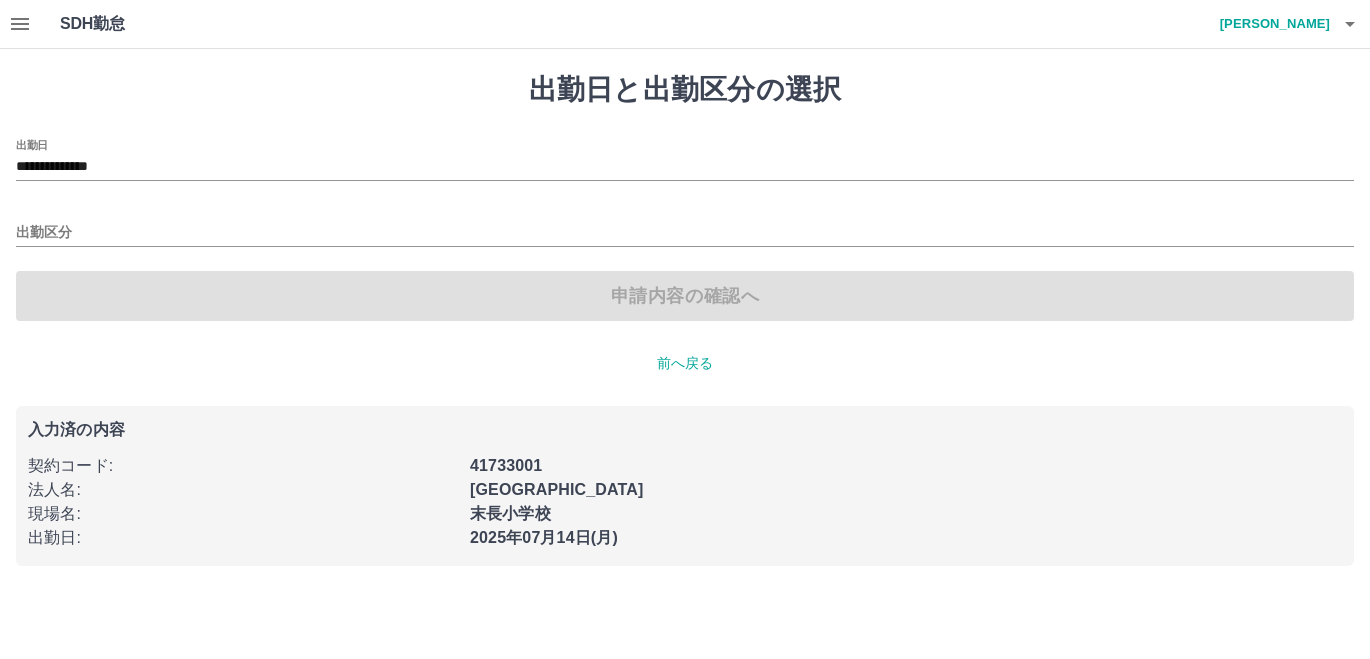 click on "**********" at bounding box center (685, 230) 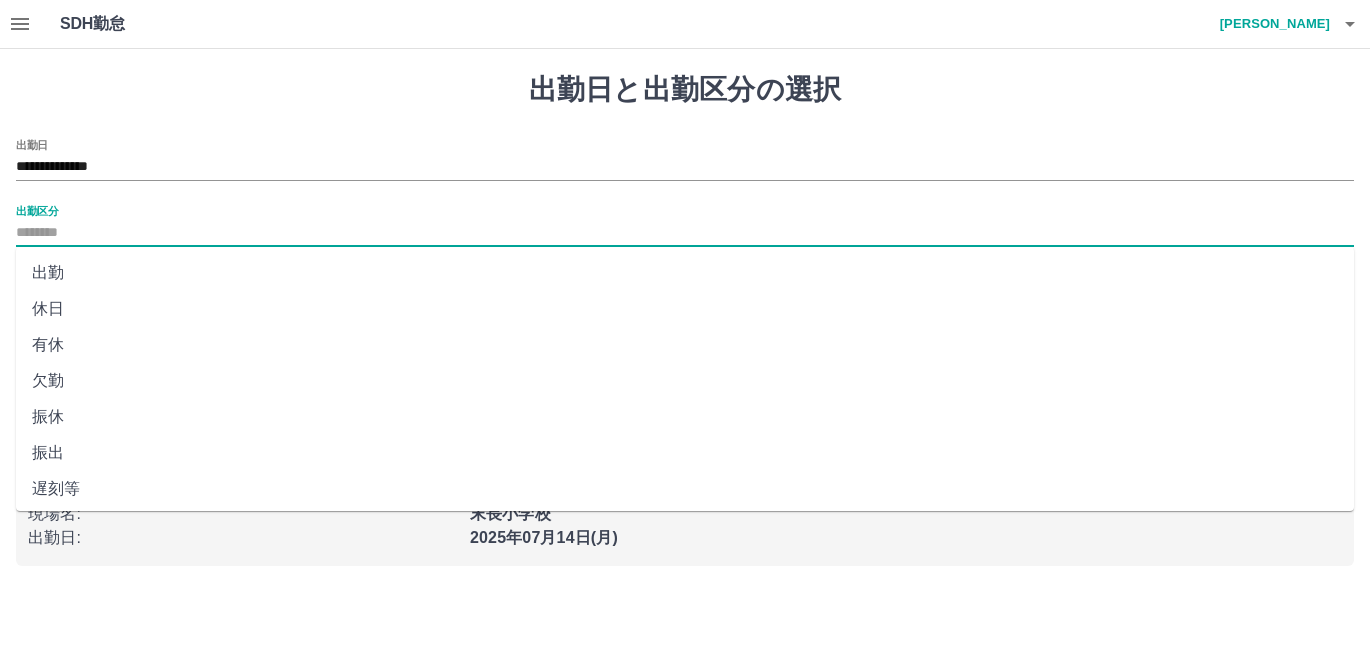 click on "出勤区分" at bounding box center [685, 233] 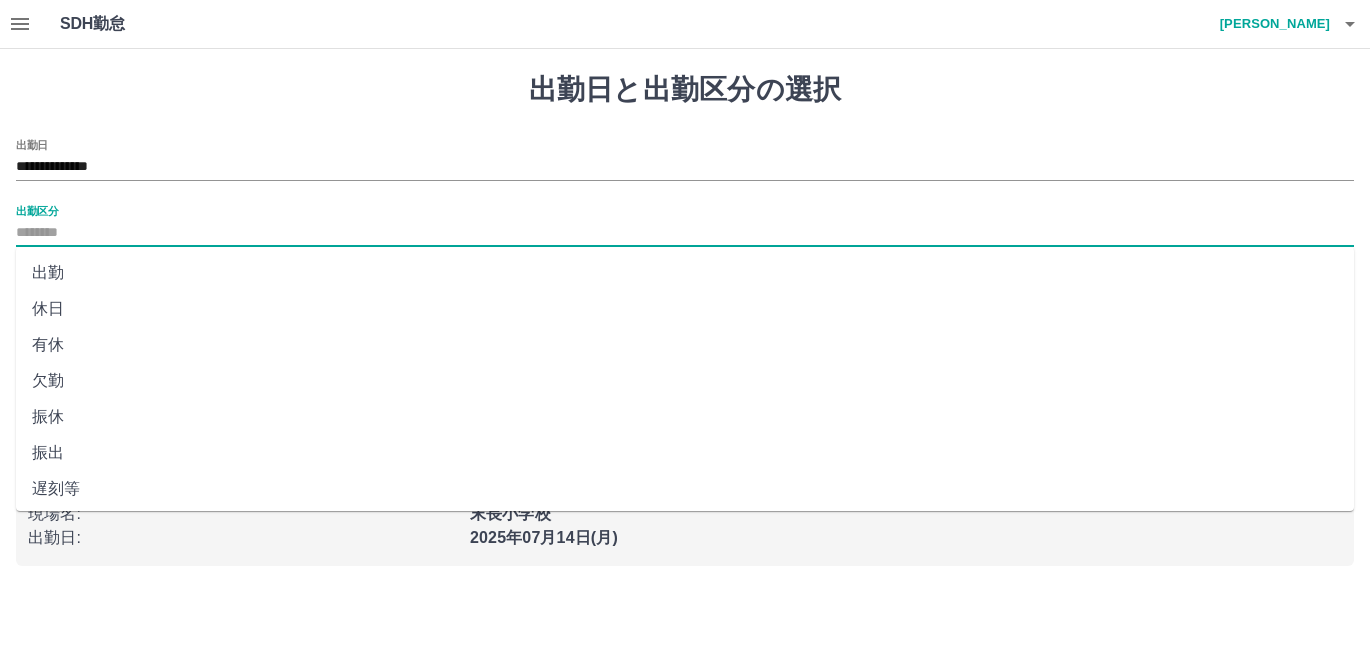 click on "休日" at bounding box center [685, 309] 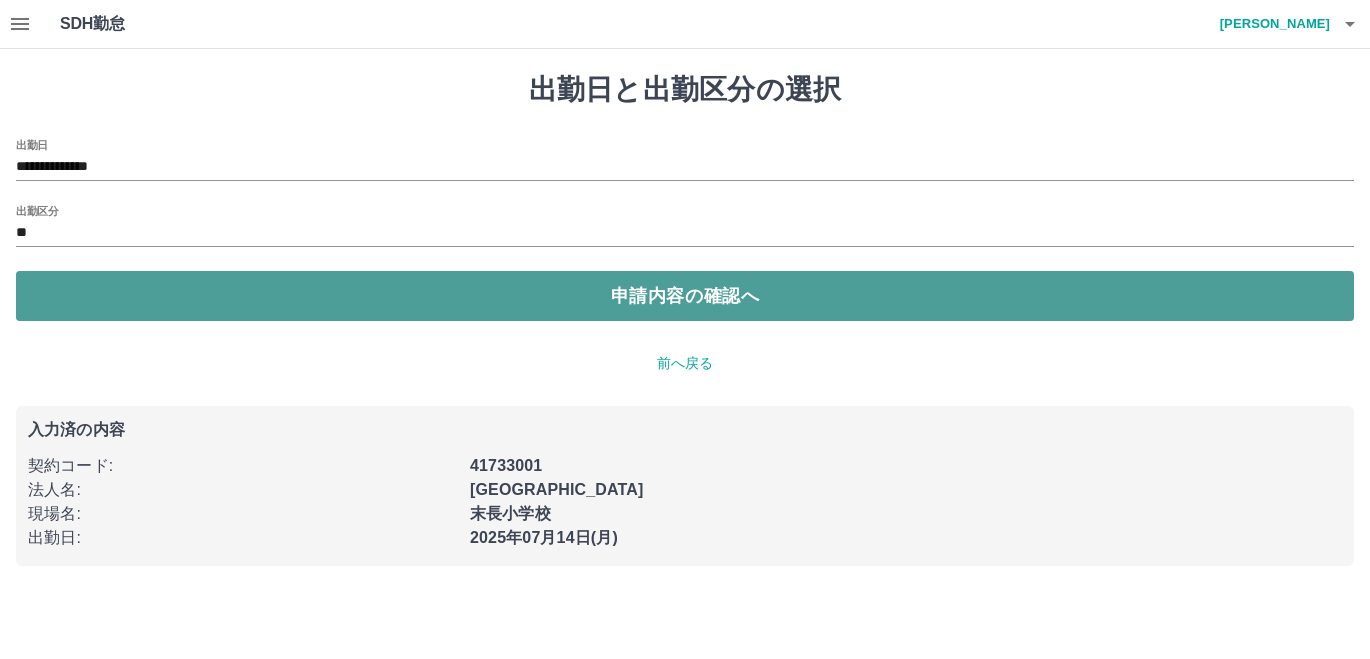click on "申請内容の確認へ" at bounding box center [685, 296] 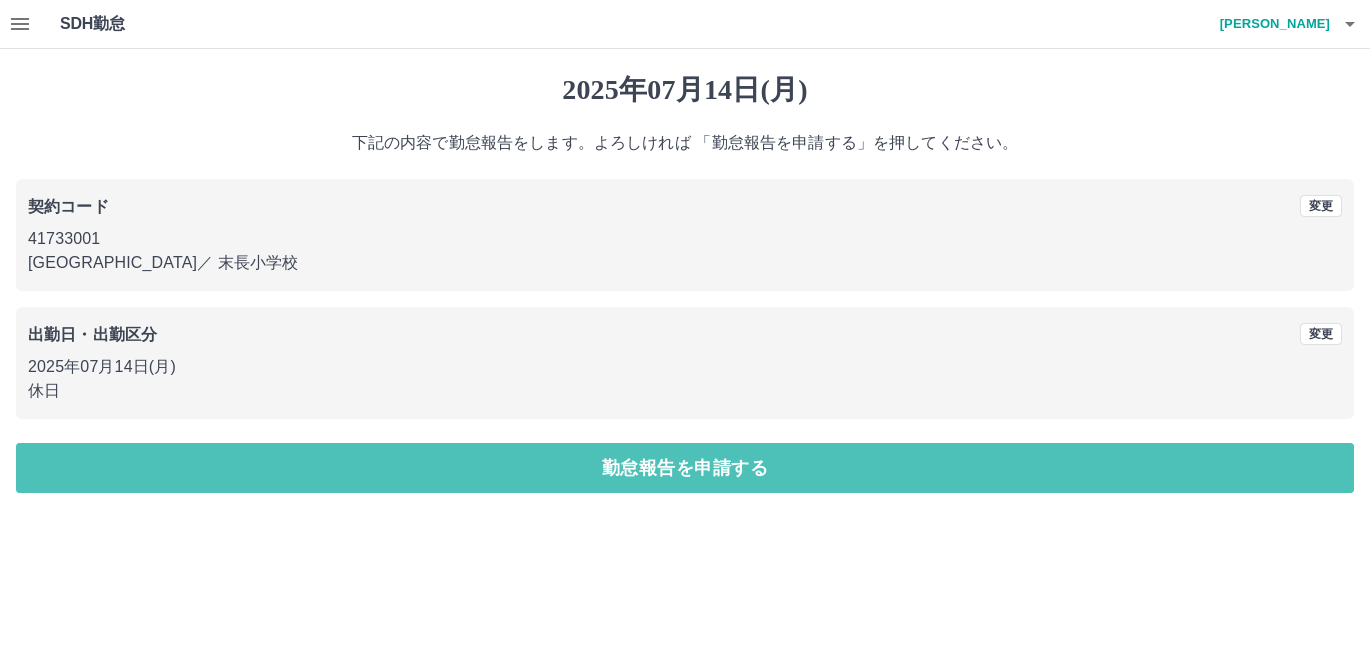 click on "勤怠報告を申請する" at bounding box center (685, 468) 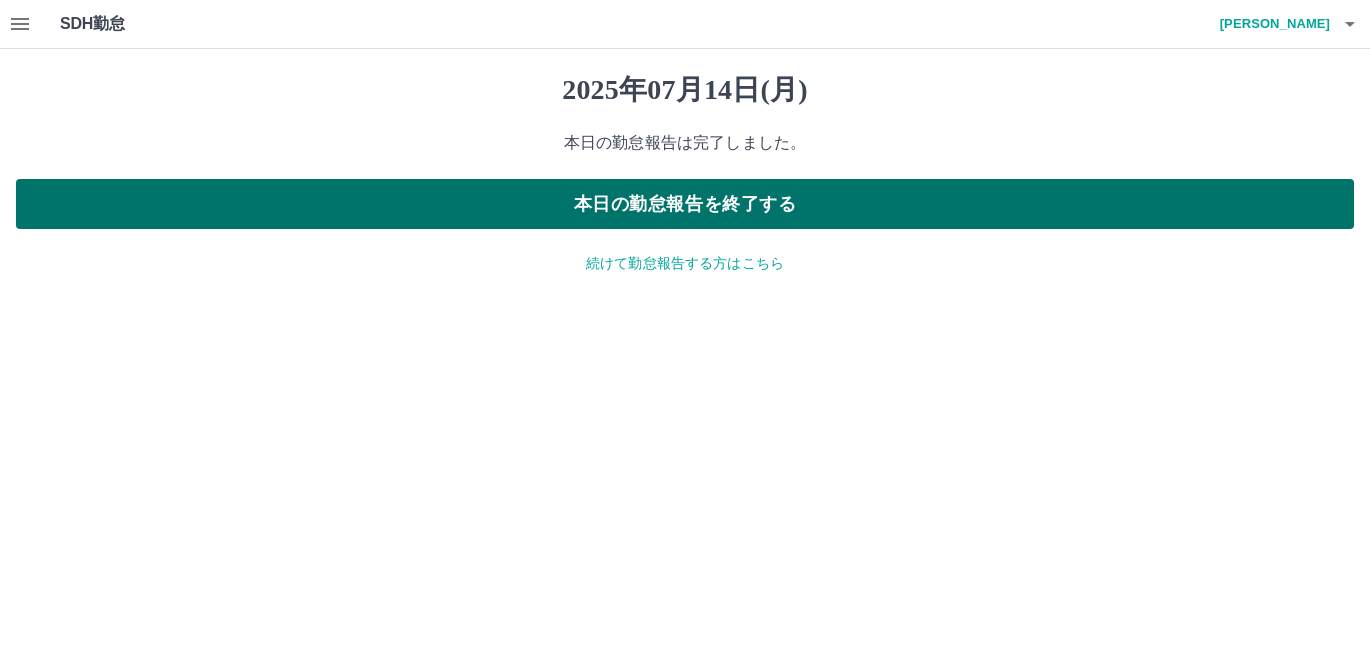 click on "本日の勤怠報告を終了する" at bounding box center [685, 204] 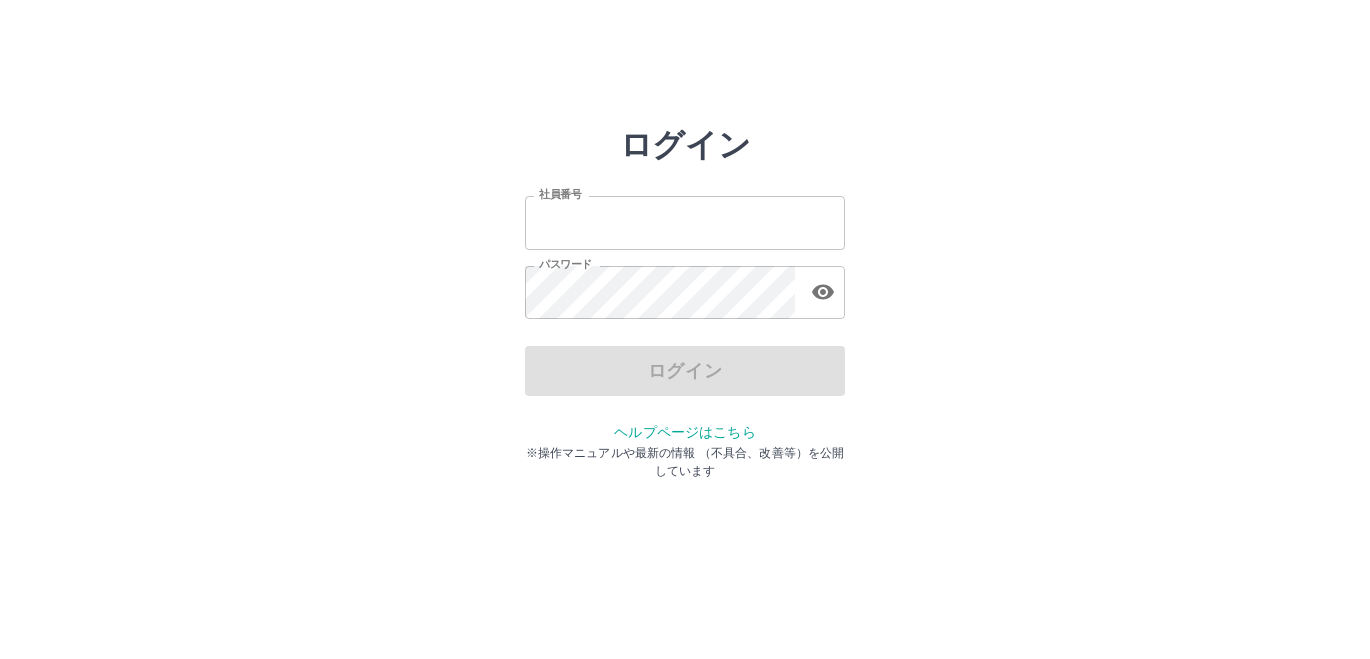 scroll, scrollTop: 0, scrollLeft: 0, axis: both 